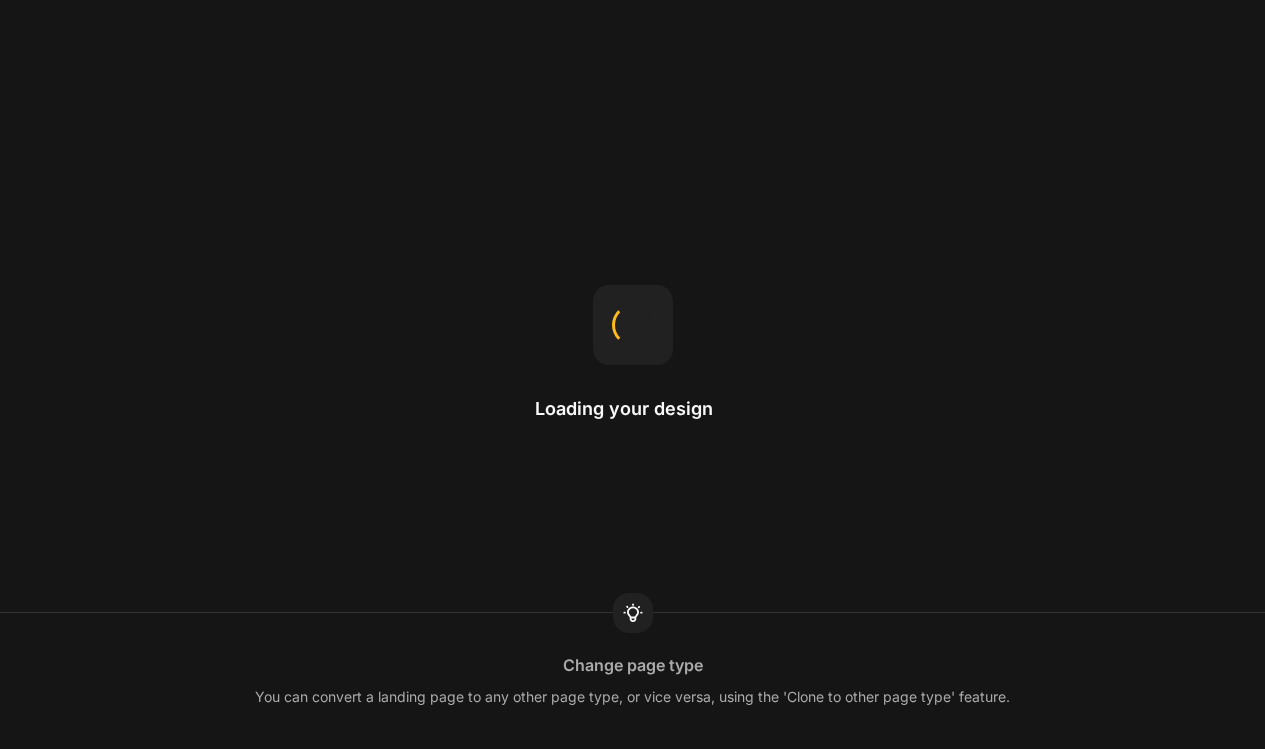scroll, scrollTop: 0, scrollLeft: 0, axis: both 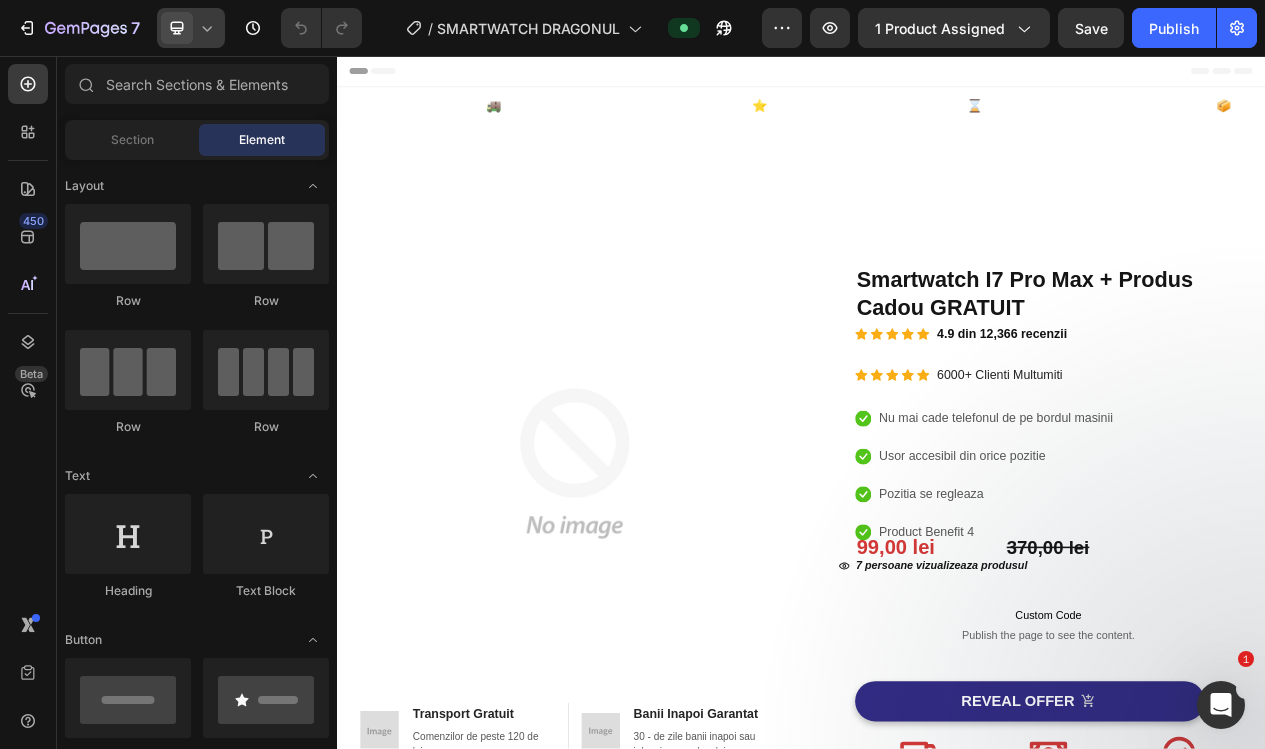 click 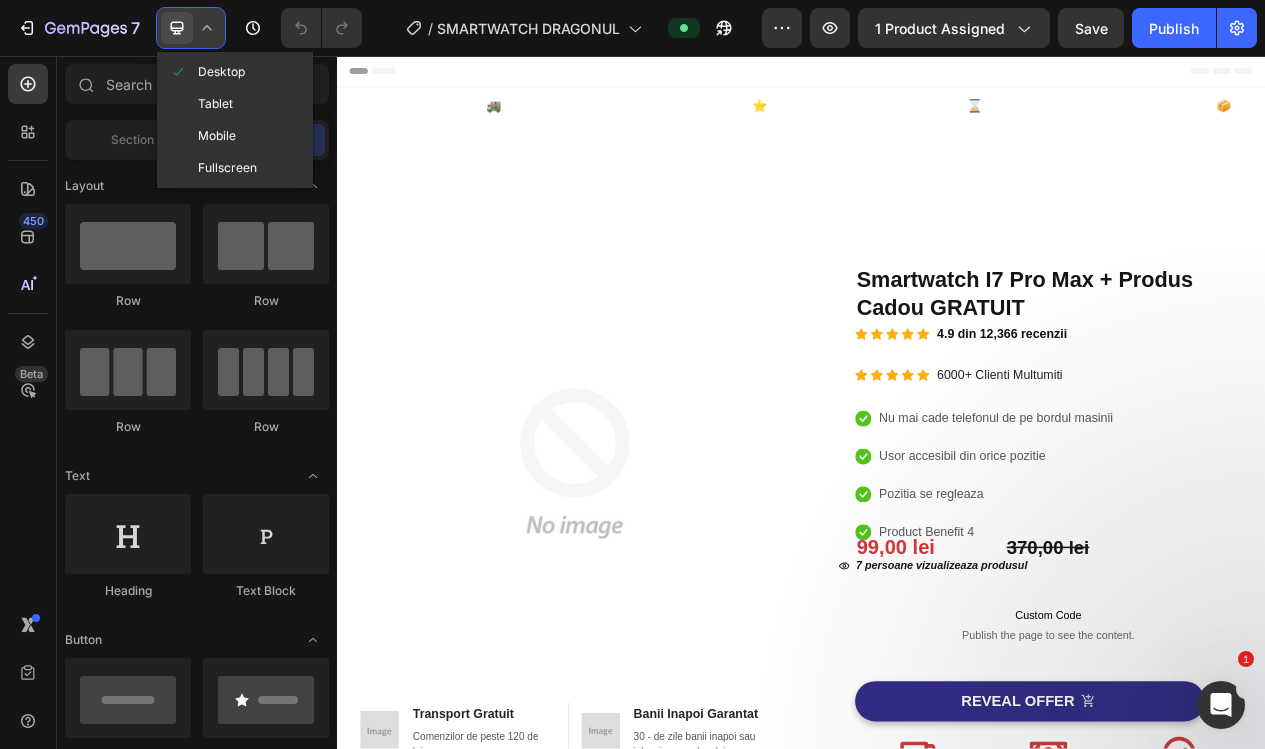 click on "Mobile" 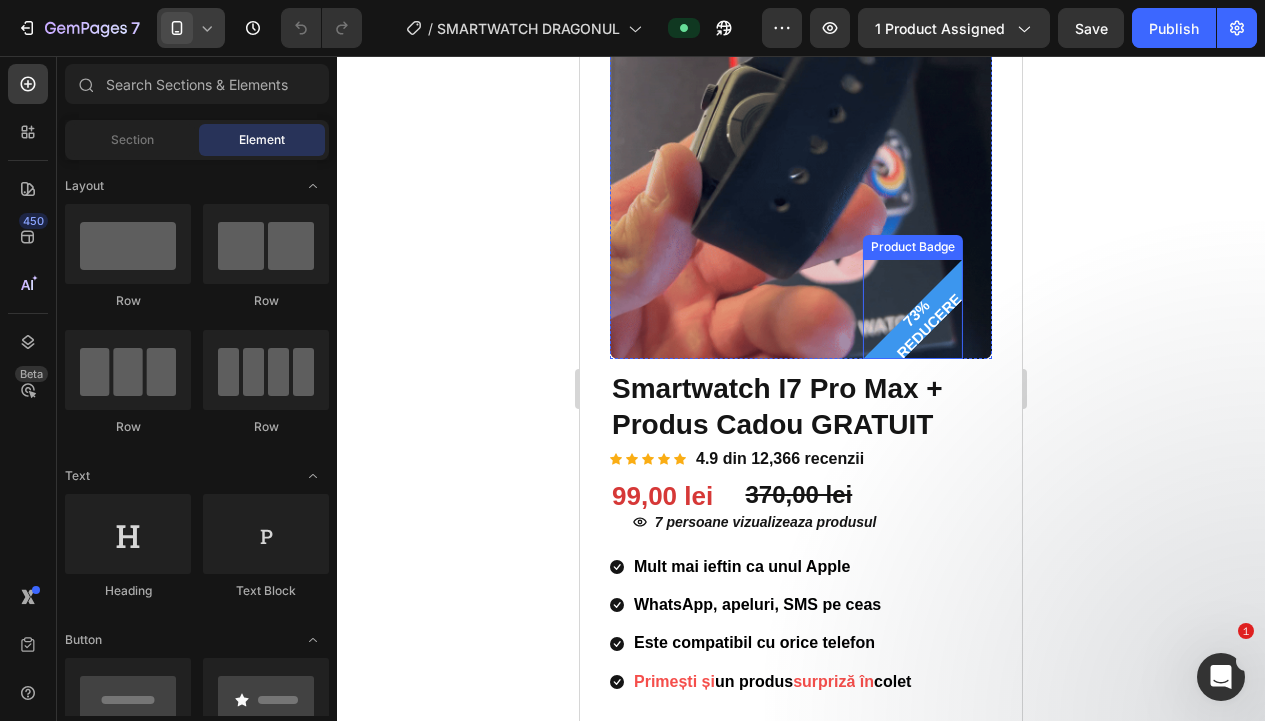 scroll, scrollTop: 243, scrollLeft: 0, axis: vertical 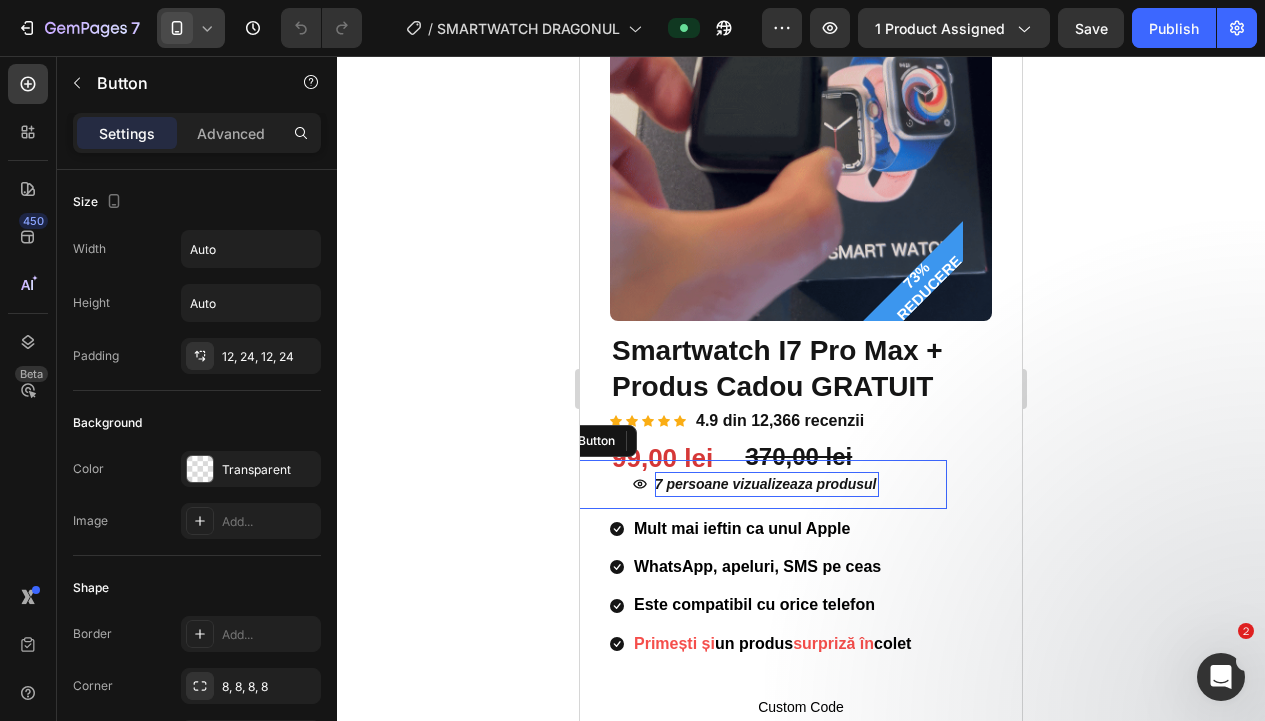 click on "7 persoane vizualizeaza produsul" at bounding box center [767, 484] 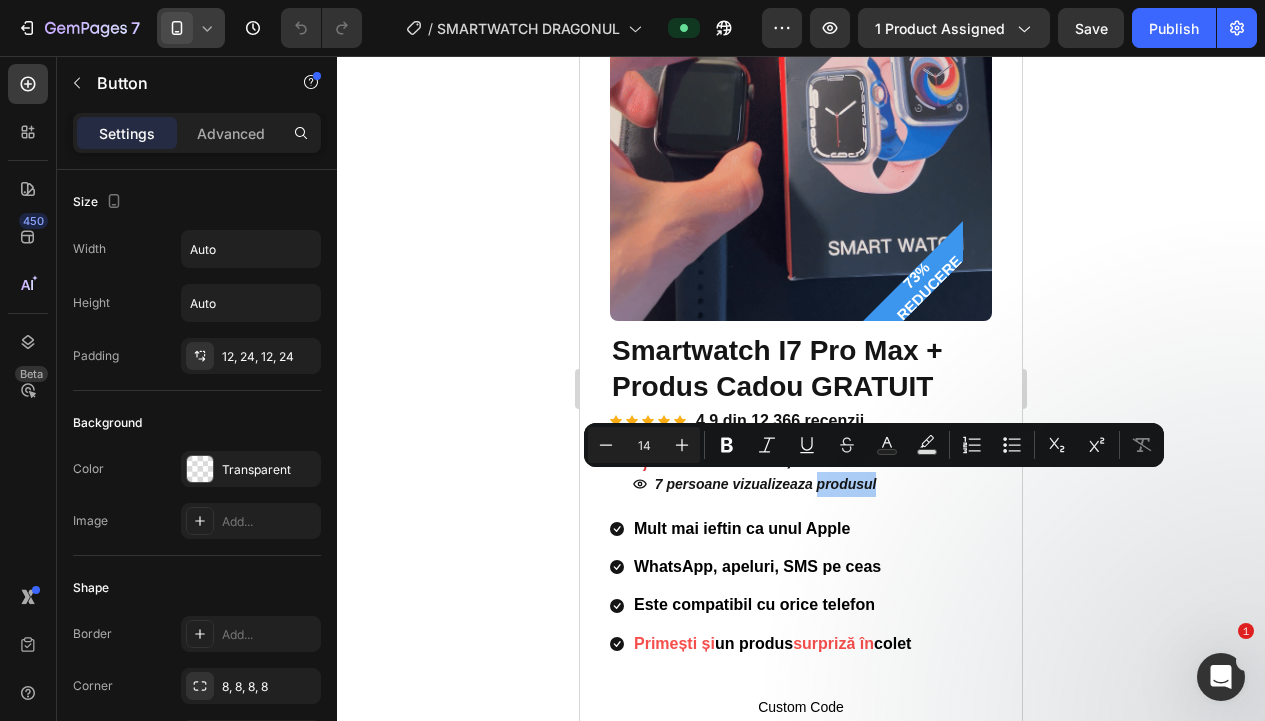 click 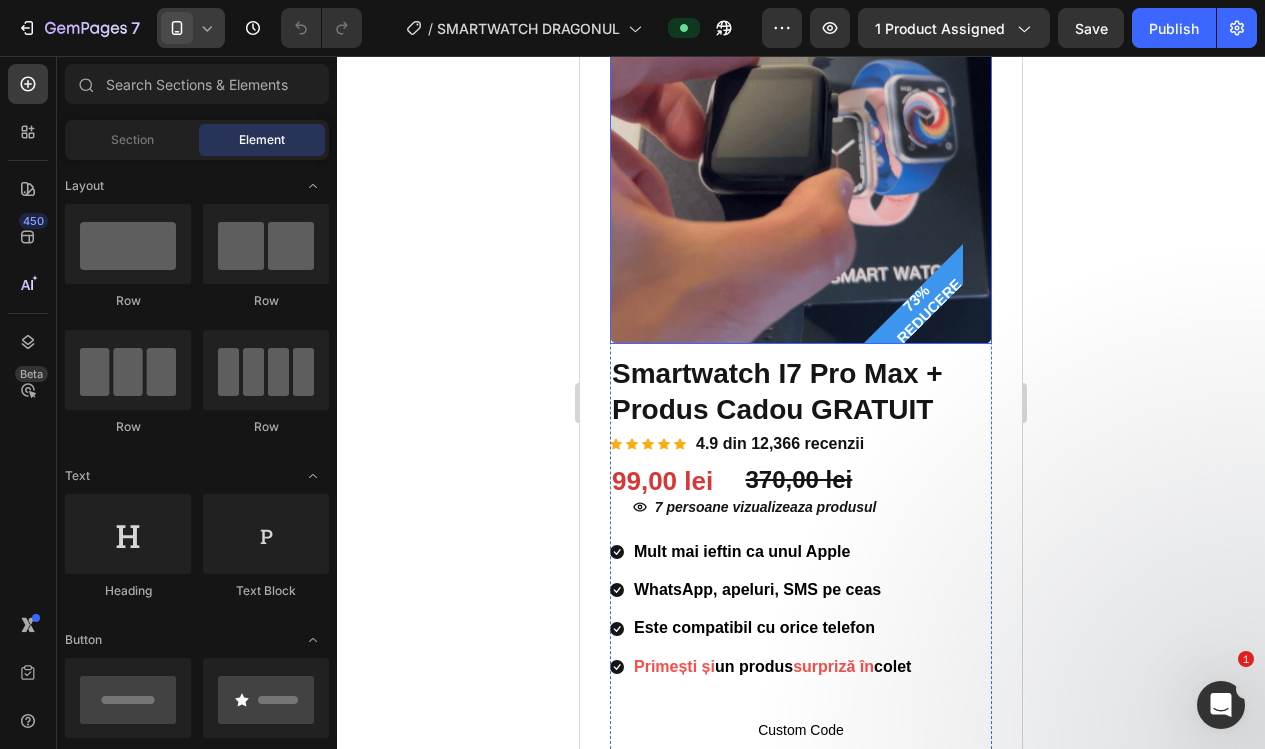 scroll, scrollTop: 222, scrollLeft: 0, axis: vertical 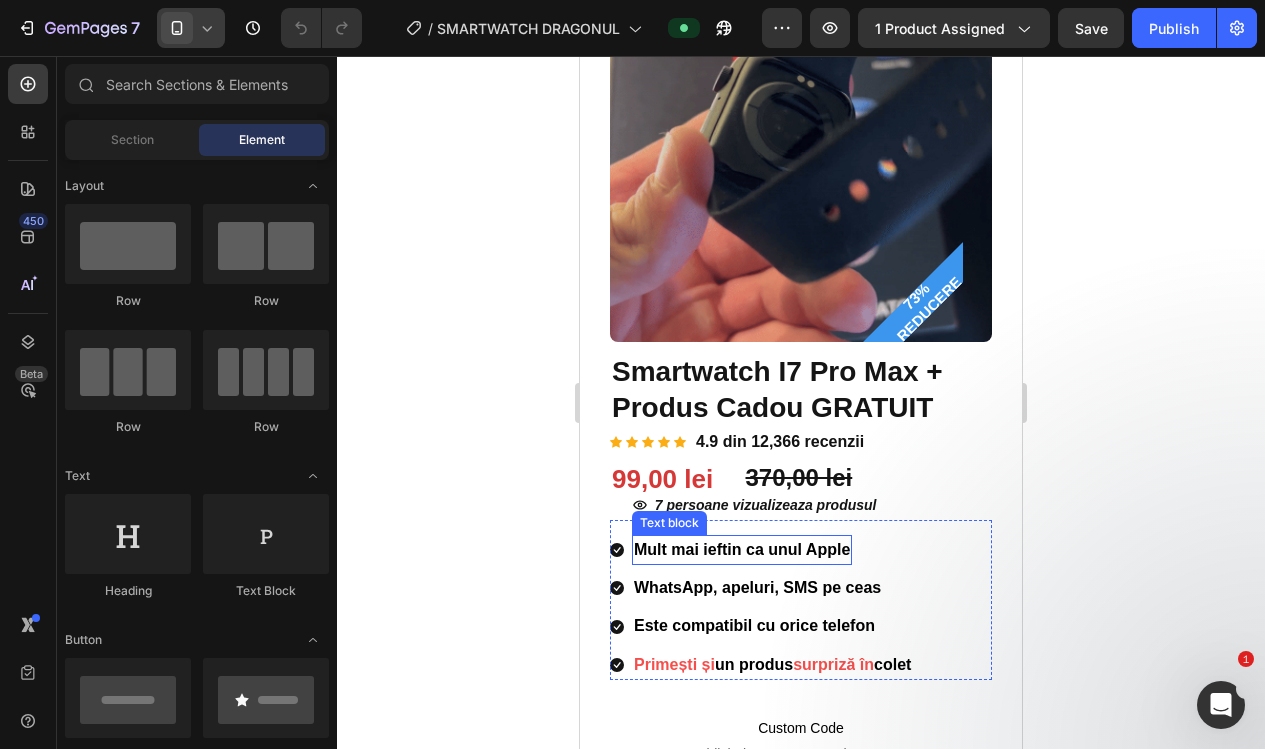 click on "Mult mai ieftin ca unul Apple" at bounding box center [742, 549] 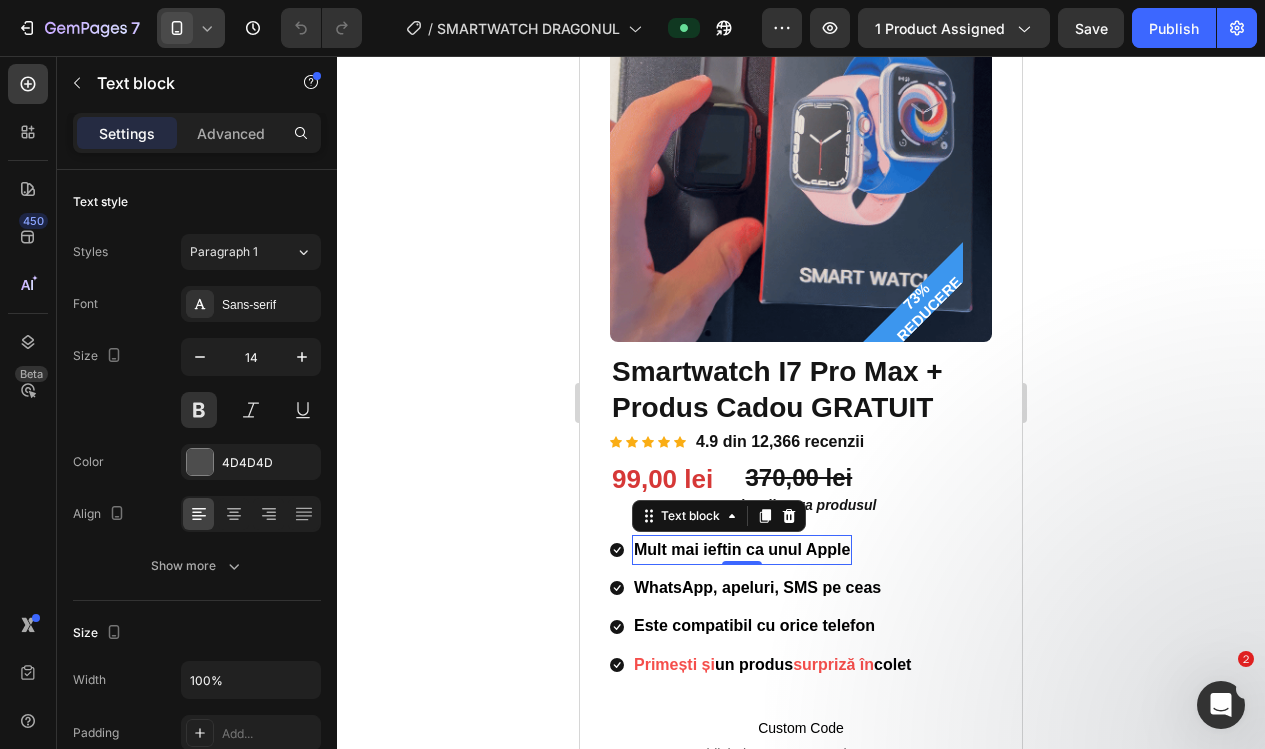 click on "Mult mai ieftin ca unul Apple" at bounding box center [742, 549] 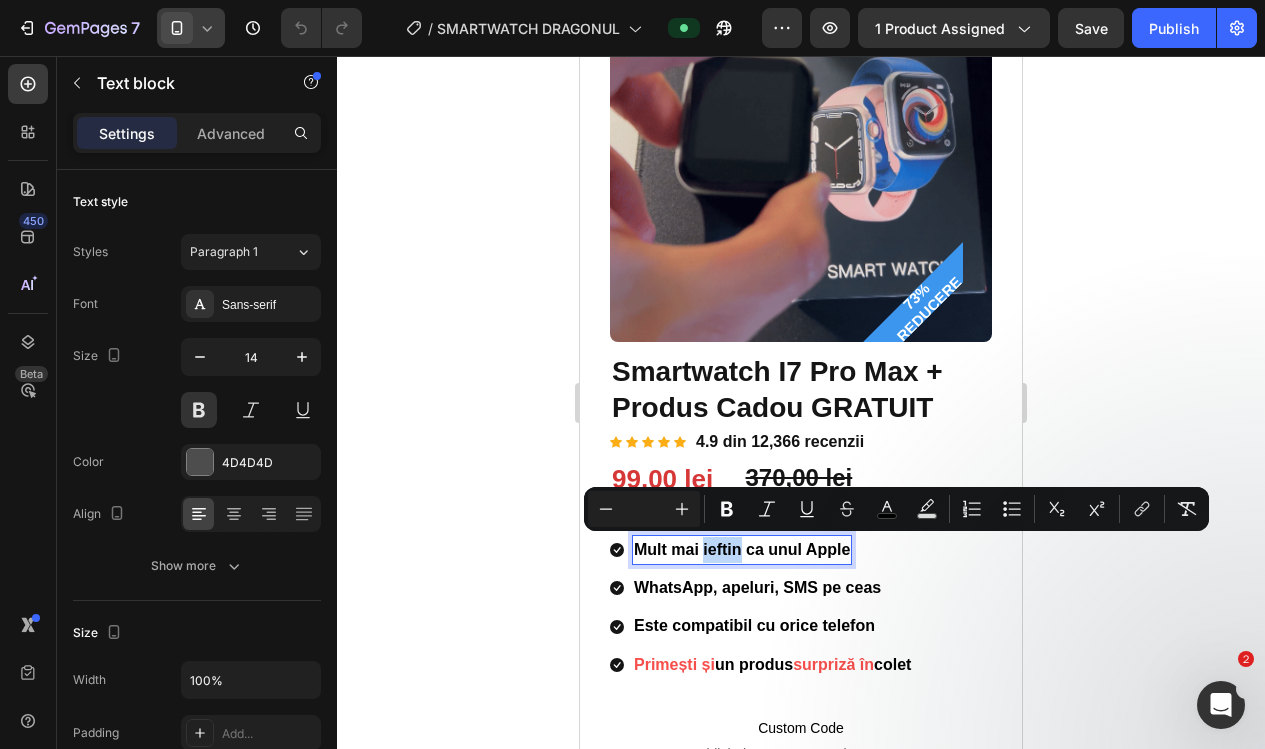 click on "Mult mai ieftin ca unul Apple" at bounding box center [742, 549] 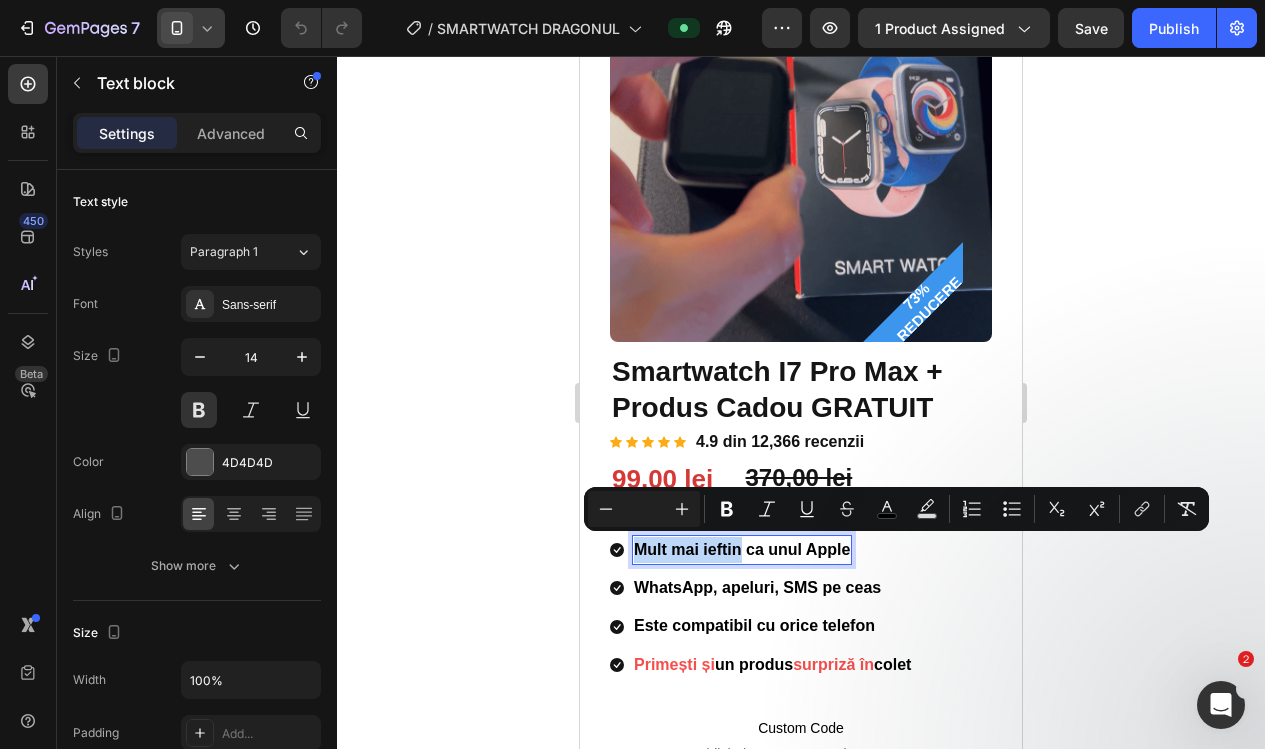 drag, startPoint x: 739, startPoint y: 551, endPoint x: 660, endPoint y: 549, distance: 79.025314 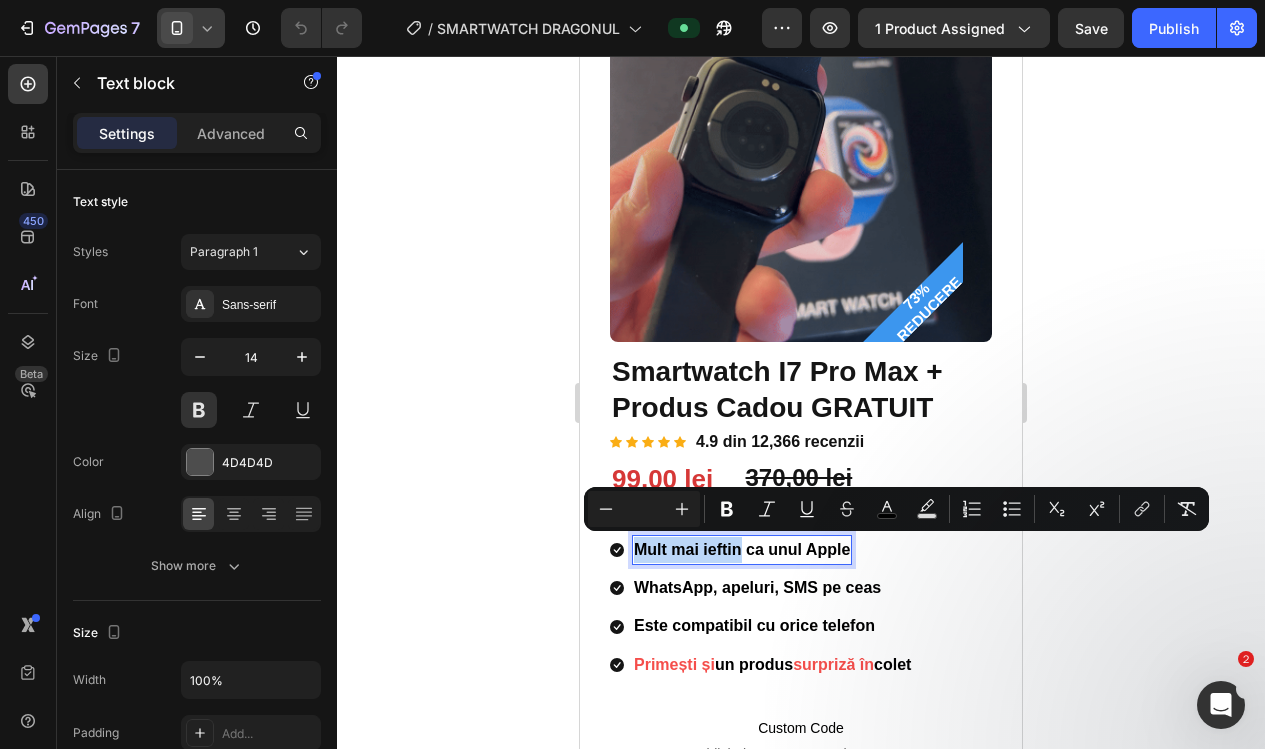 click on "Mult mai ieftin ca unul Apple" at bounding box center (742, 549) 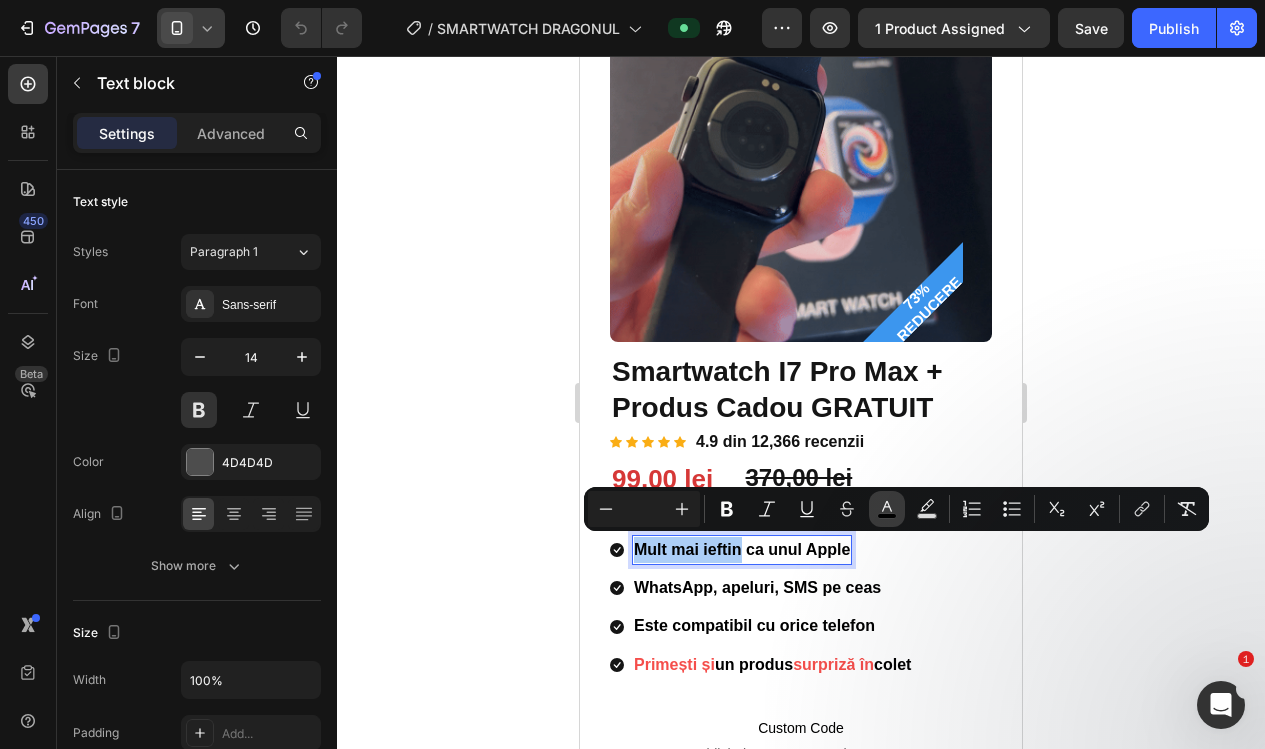 click on "color" at bounding box center [887, 509] 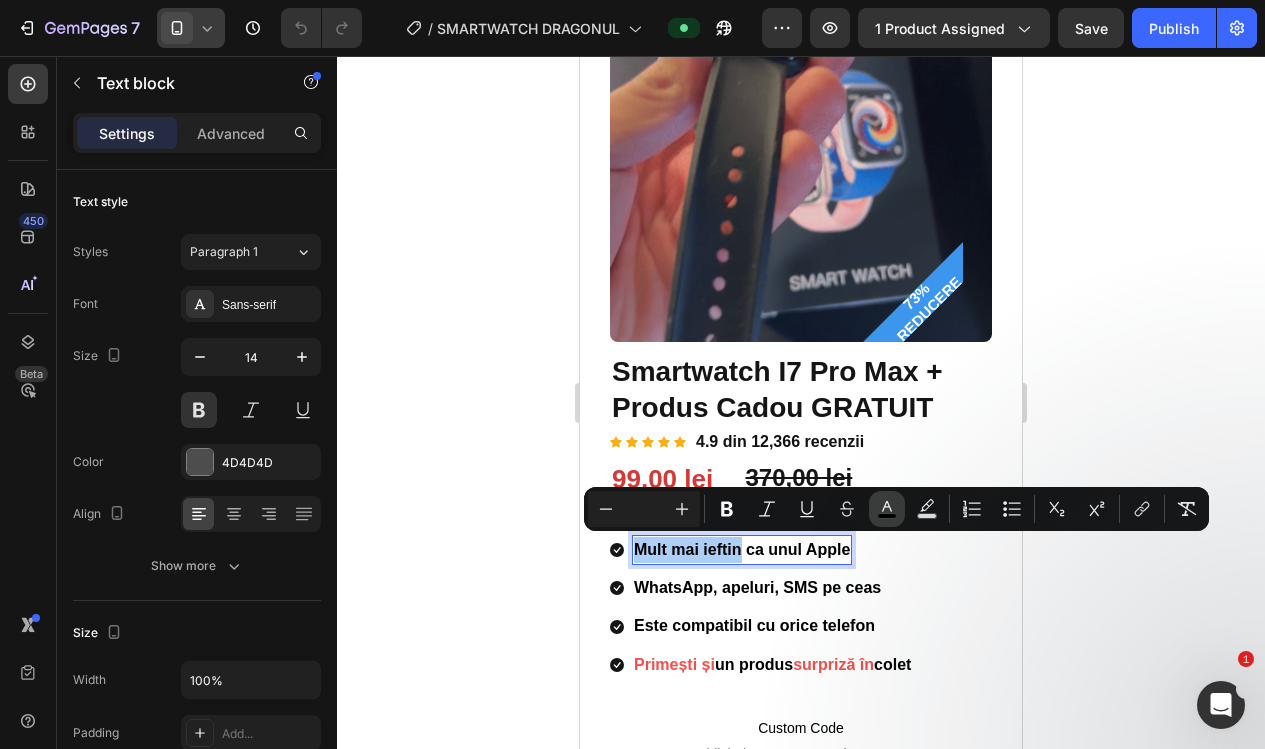 type on "000000" 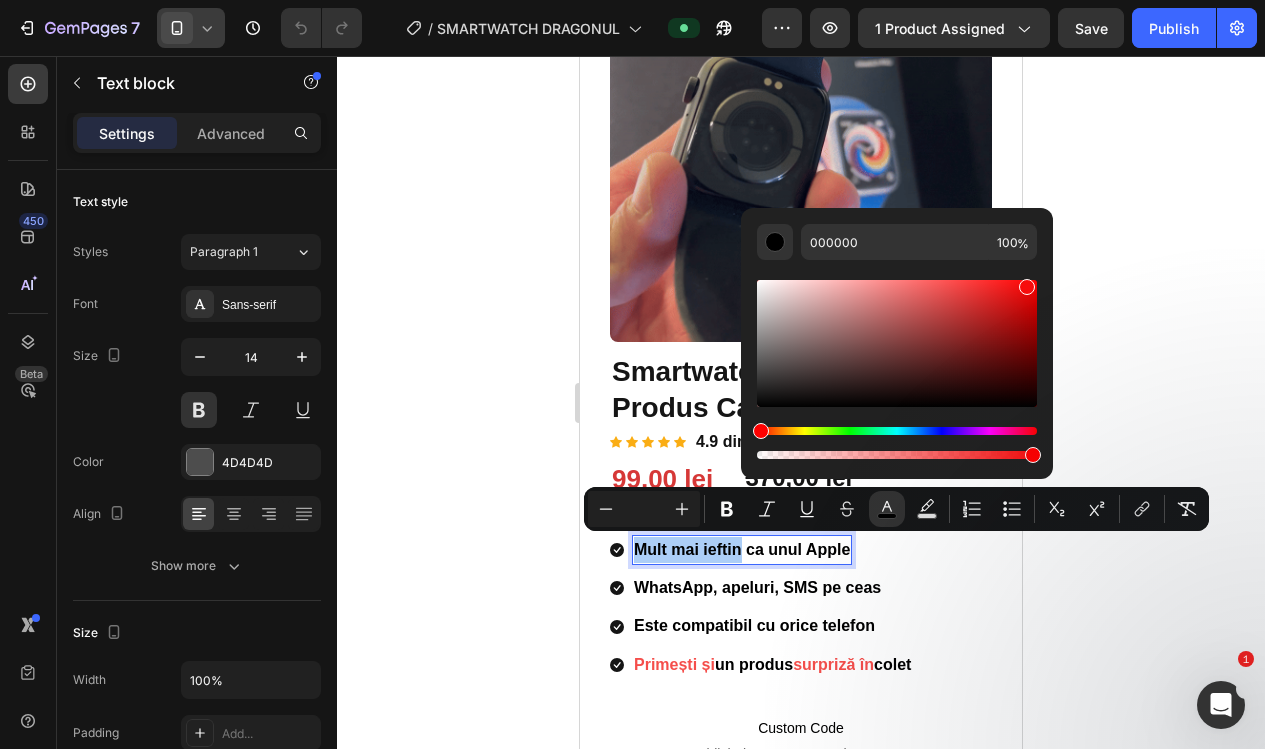 drag, startPoint x: 995, startPoint y: 370, endPoint x: 1025, endPoint y: 281, distance: 93.92018 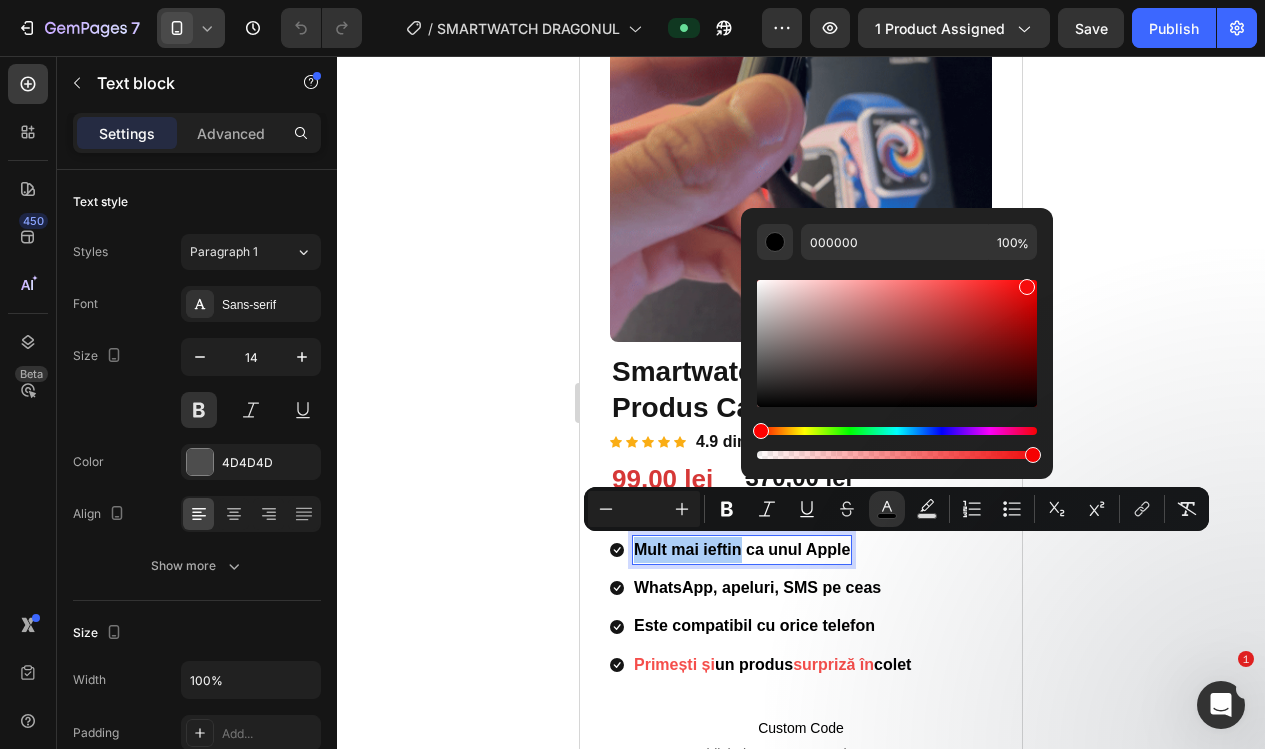 click at bounding box center [897, 343] 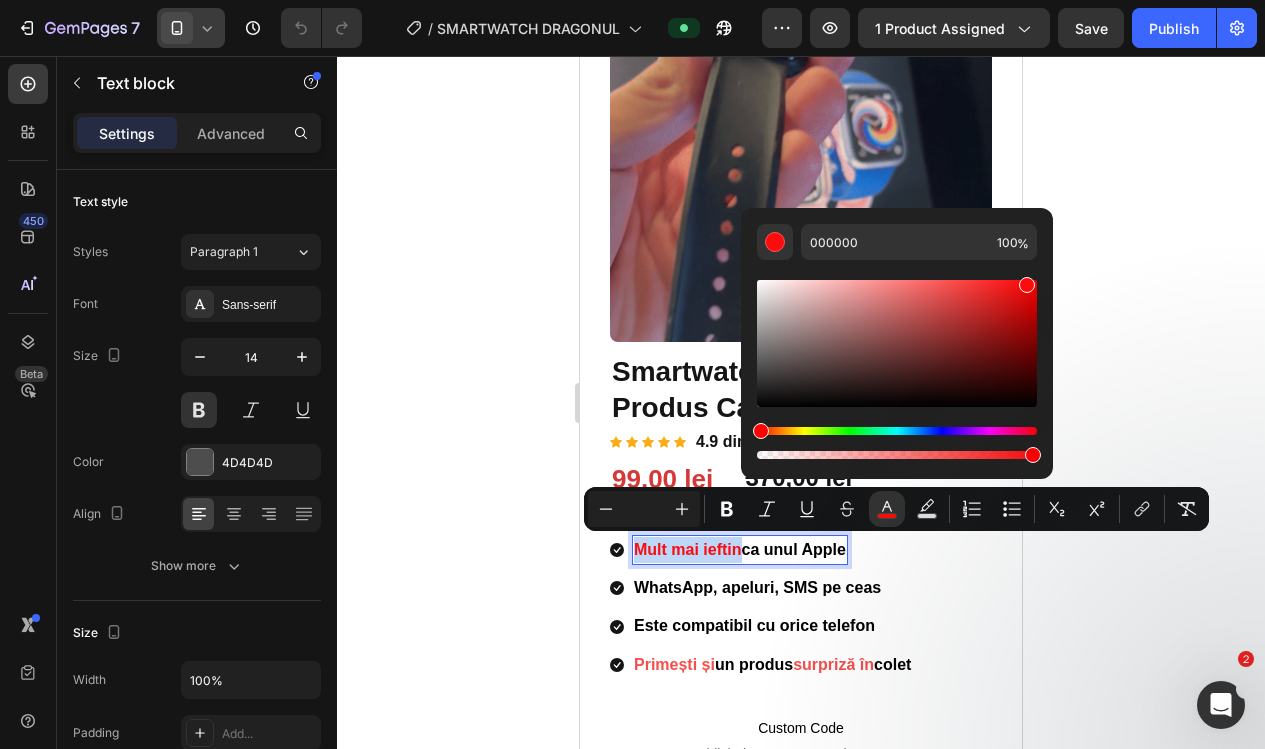 type on "FC0C0C" 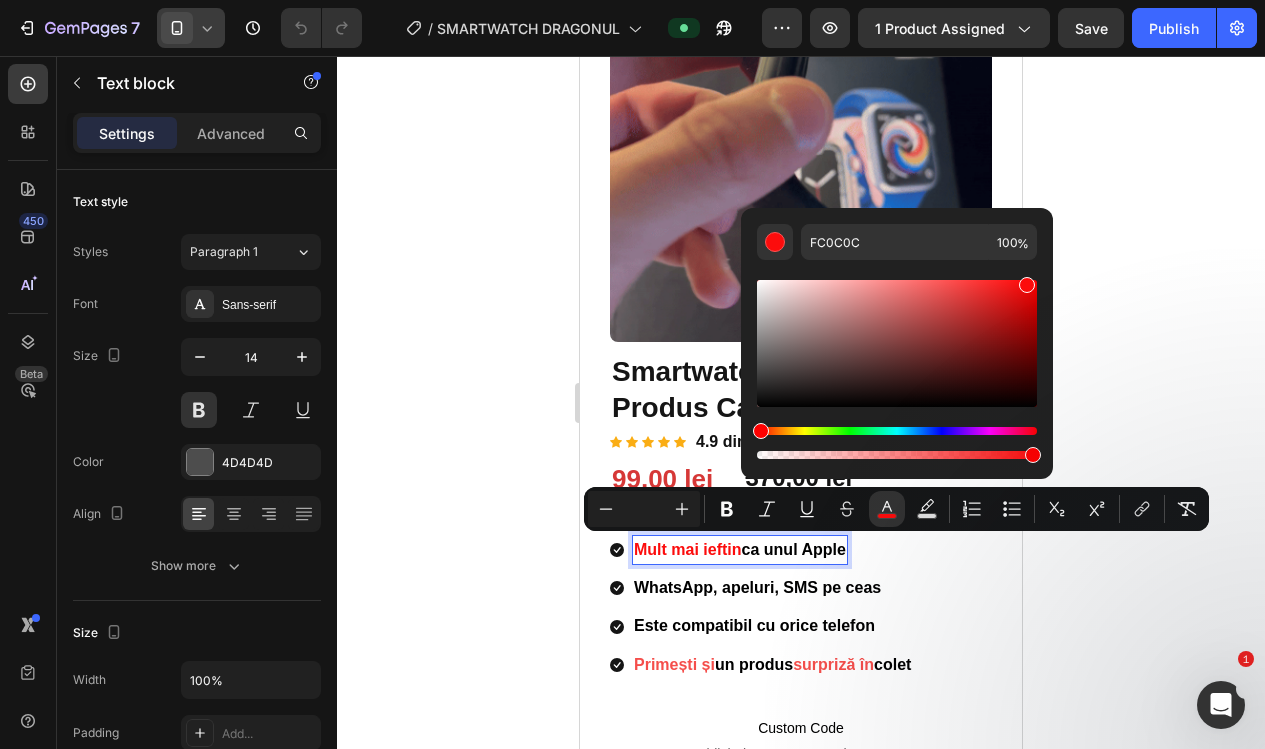 click 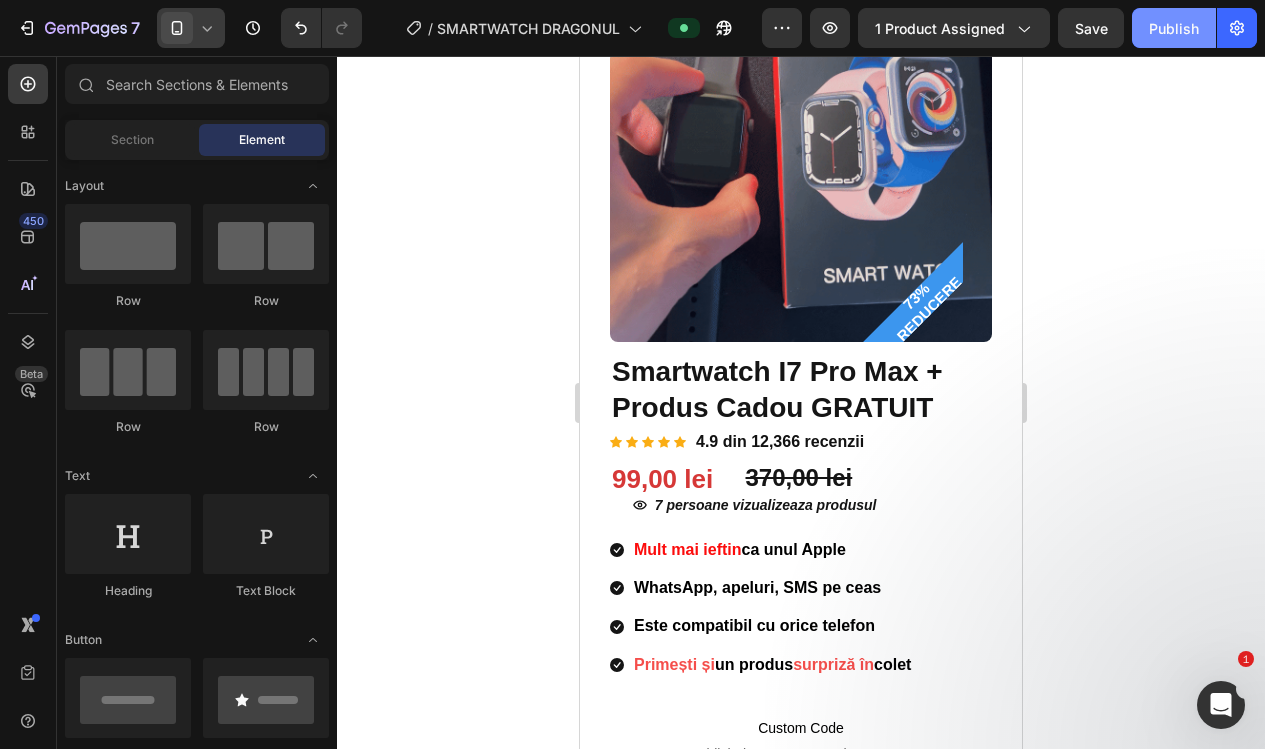 click on "Publish" 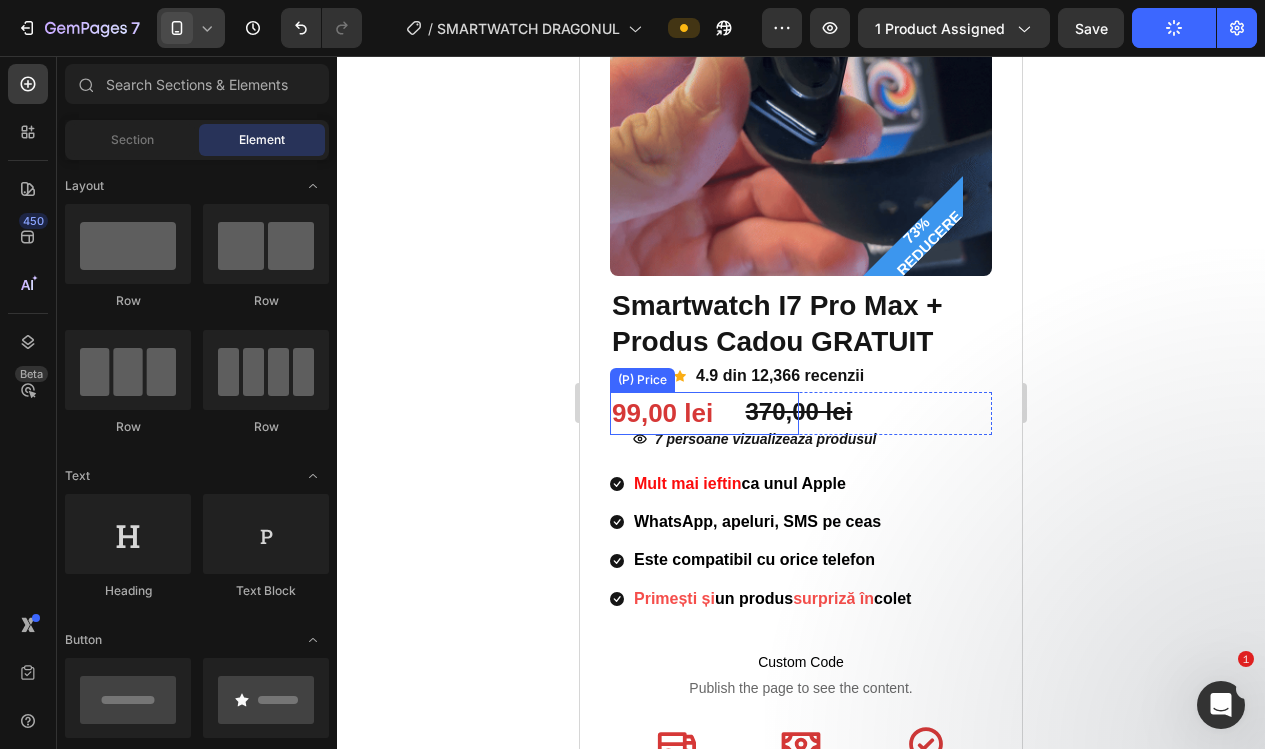 scroll, scrollTop: 284, scrollLeft: 0, axis: vertical 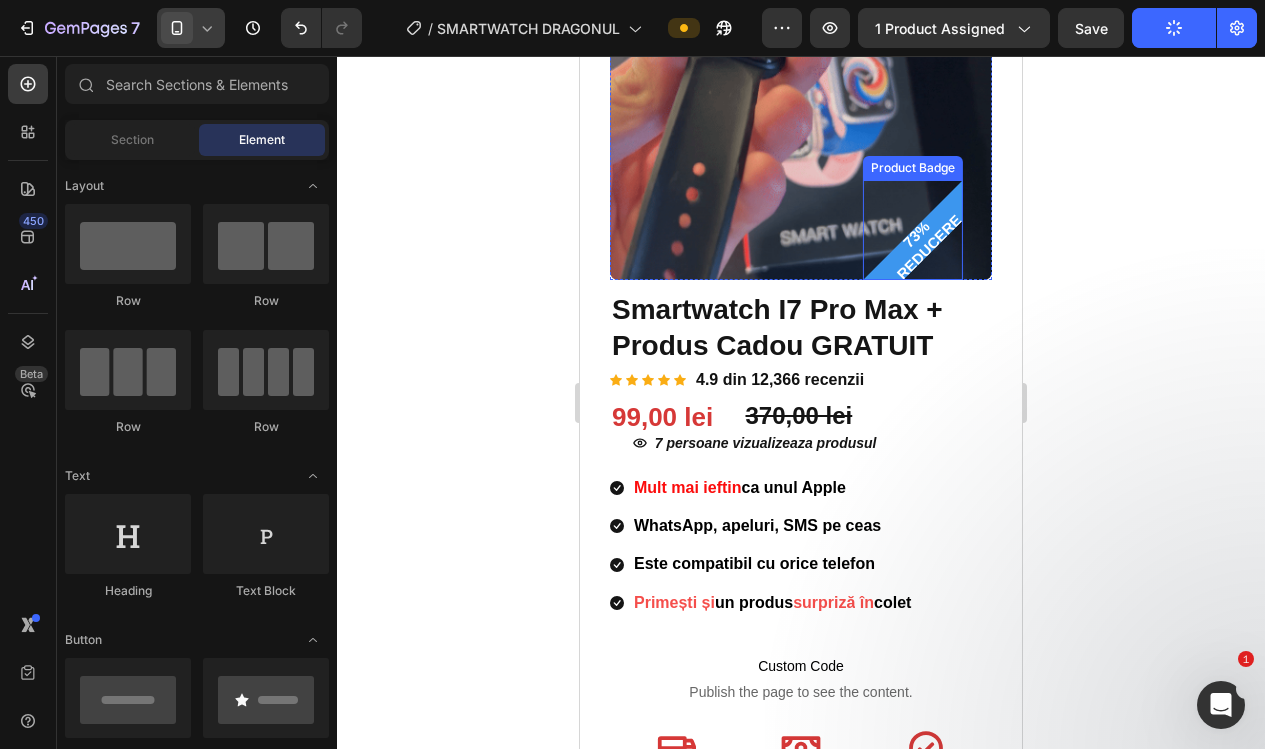 click on "73% REDUCERE" at bounding box center [913, 230] 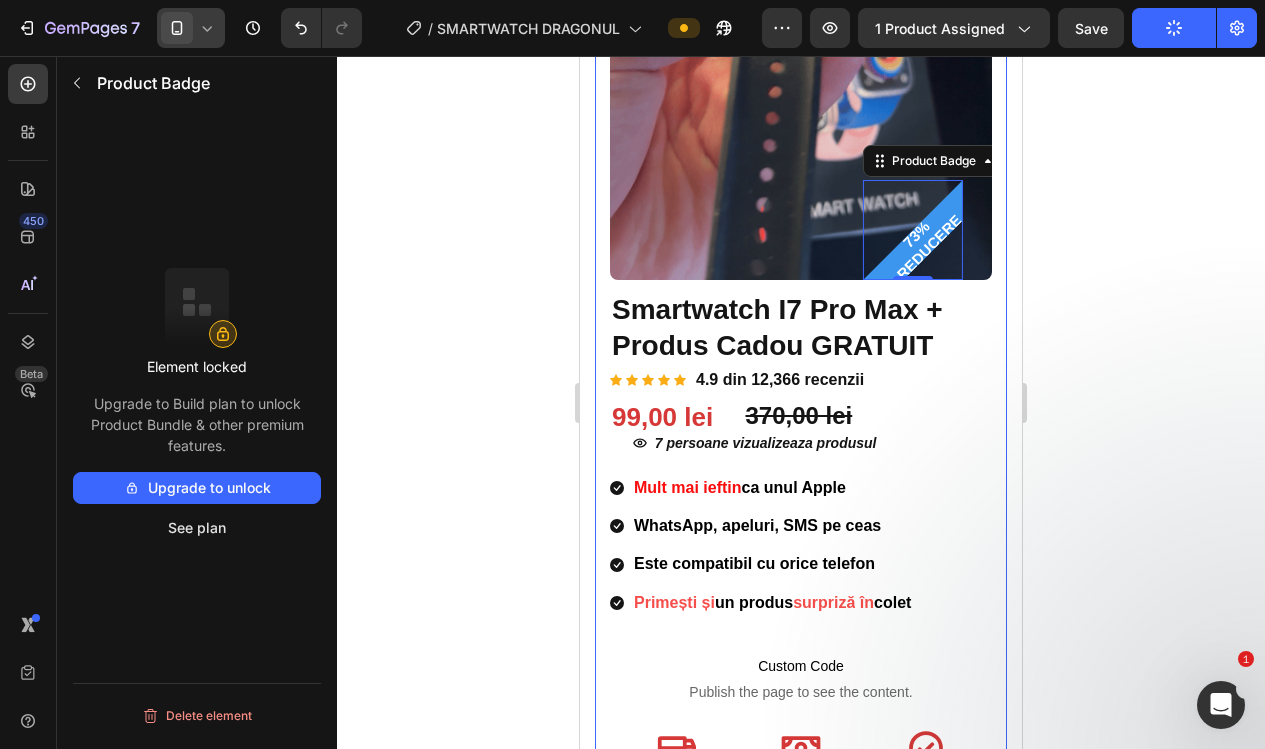 click 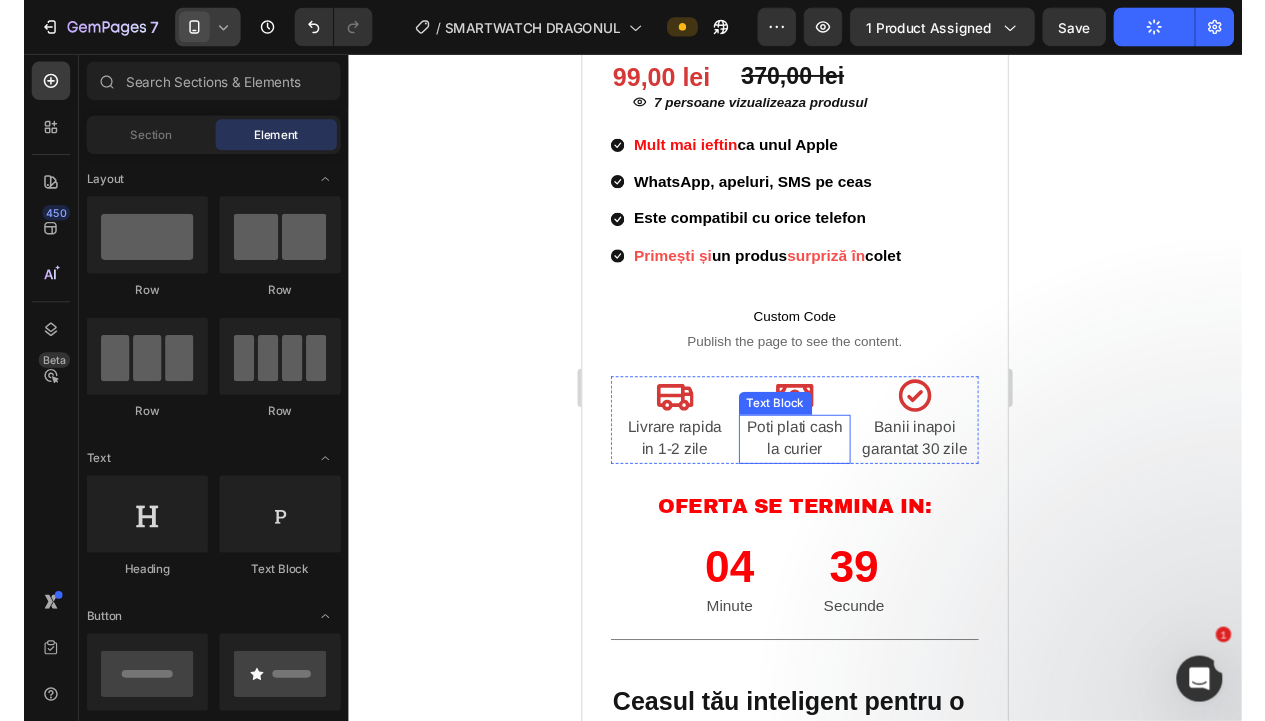 scroll, scrollTop: 616, scrollLeft: 0, axis: vertical 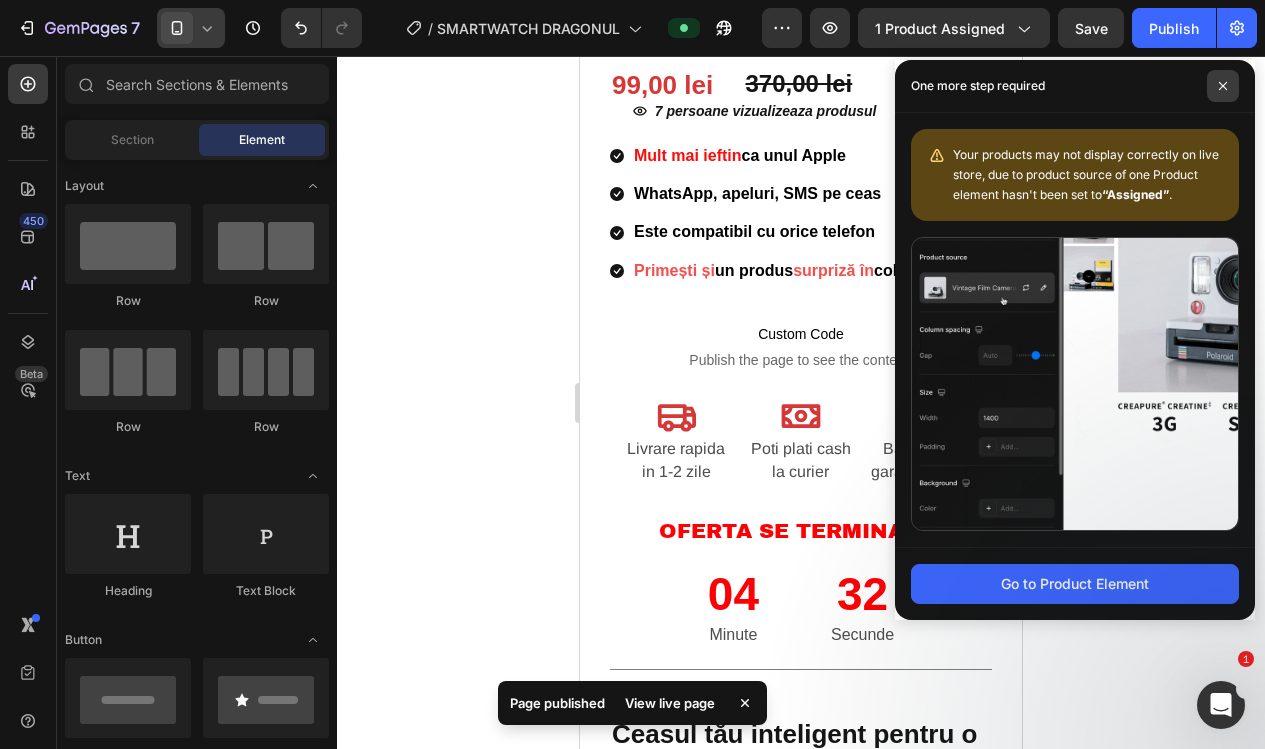 click at bounding box center [1223, 86] 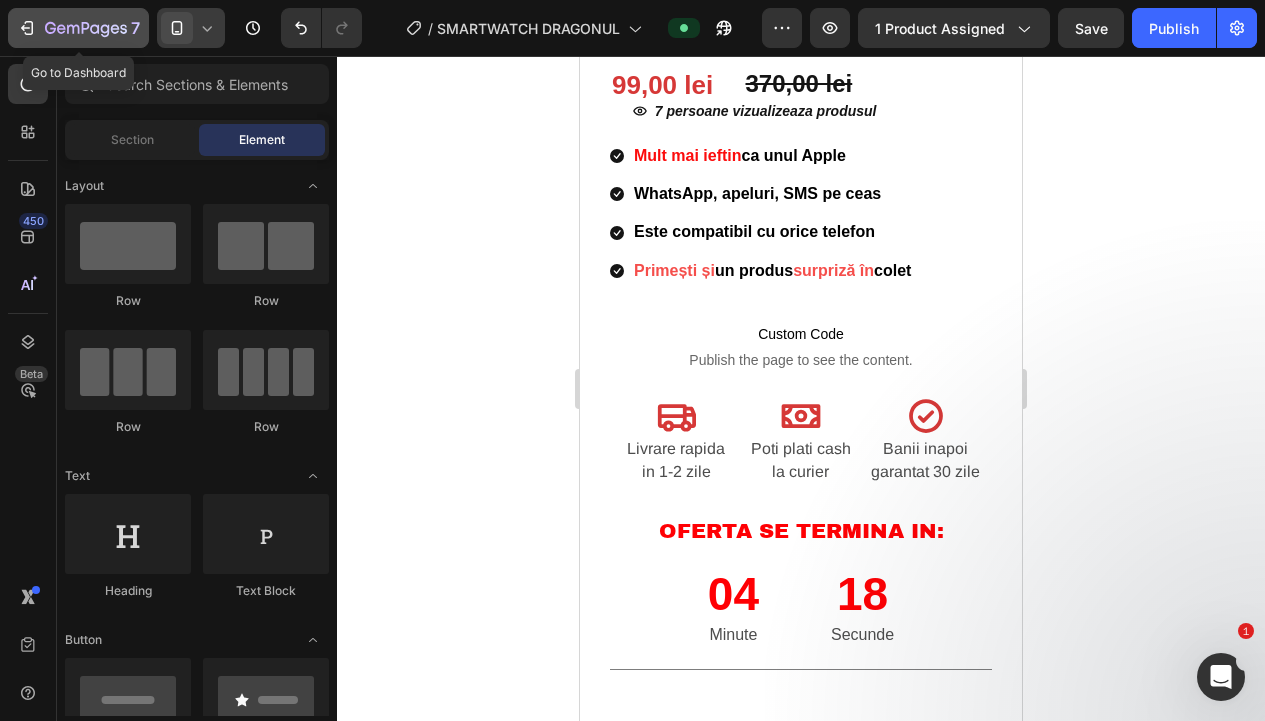 click 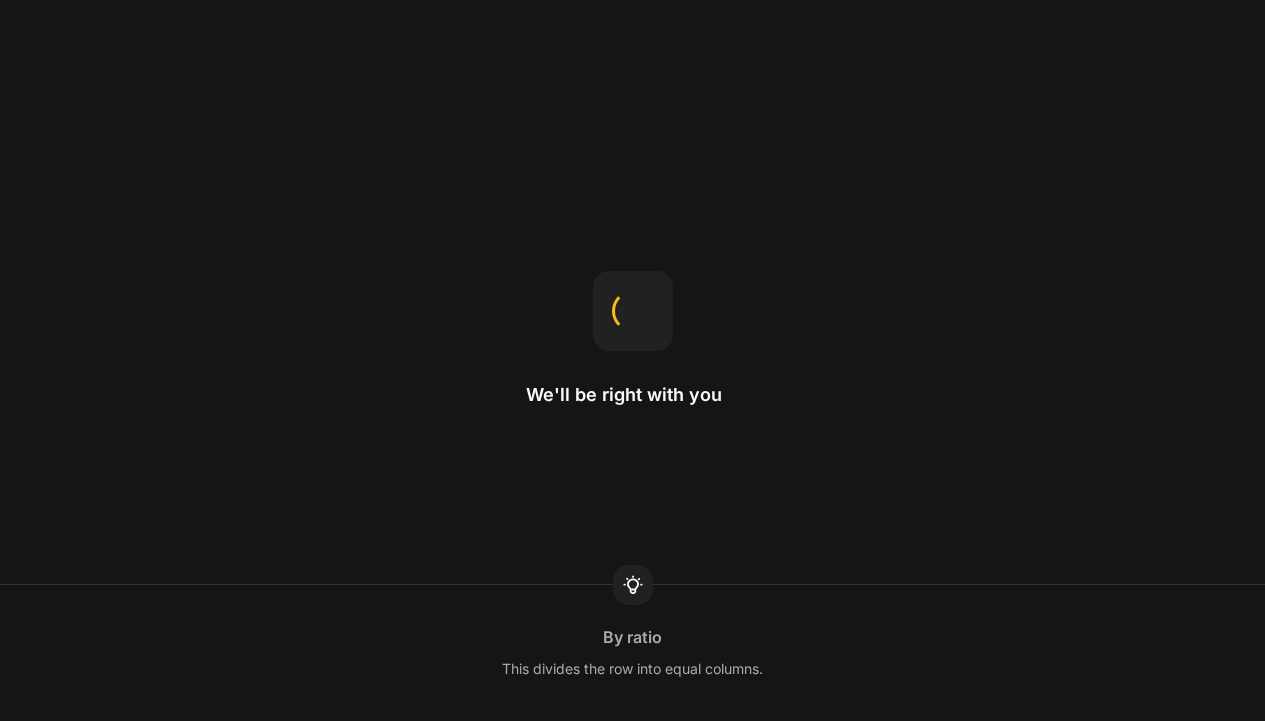 scroll, scrollTop: 0, scrollLeft: 0, axis: both 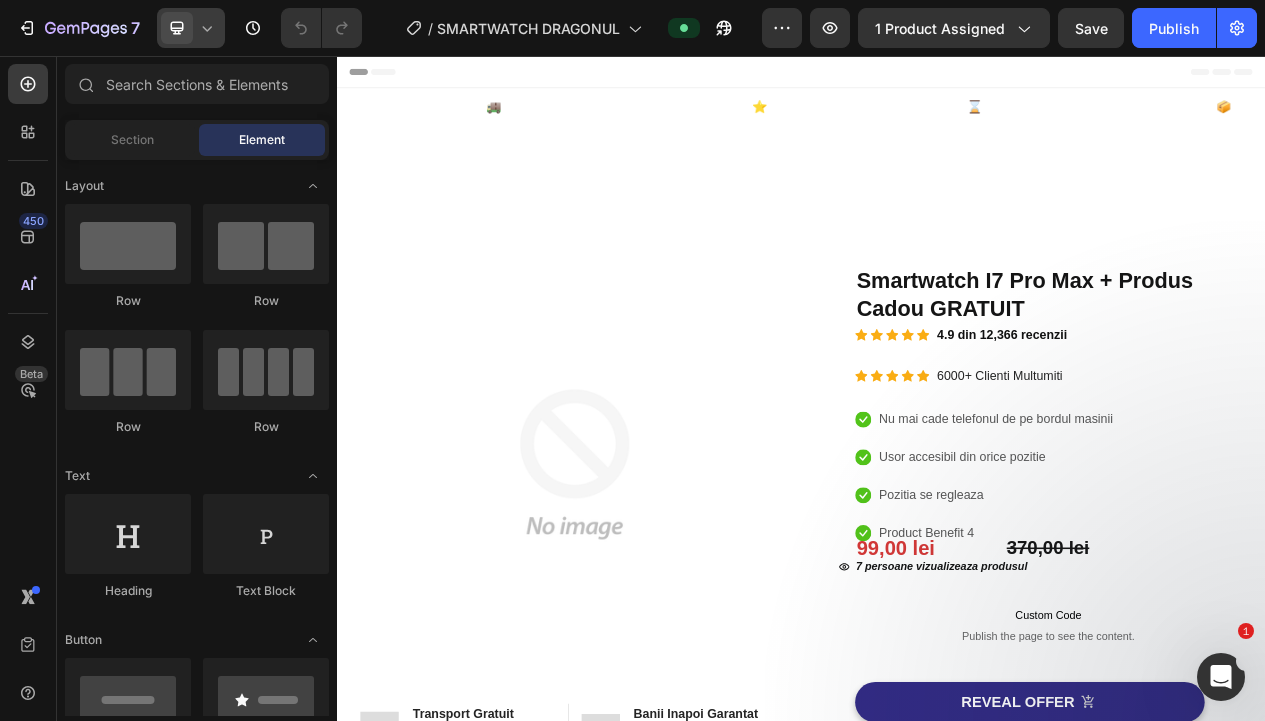 drag, startPoint x: 210, startPoint y: 32, endPoint x: 210, endPoint y: 44, distance: 12 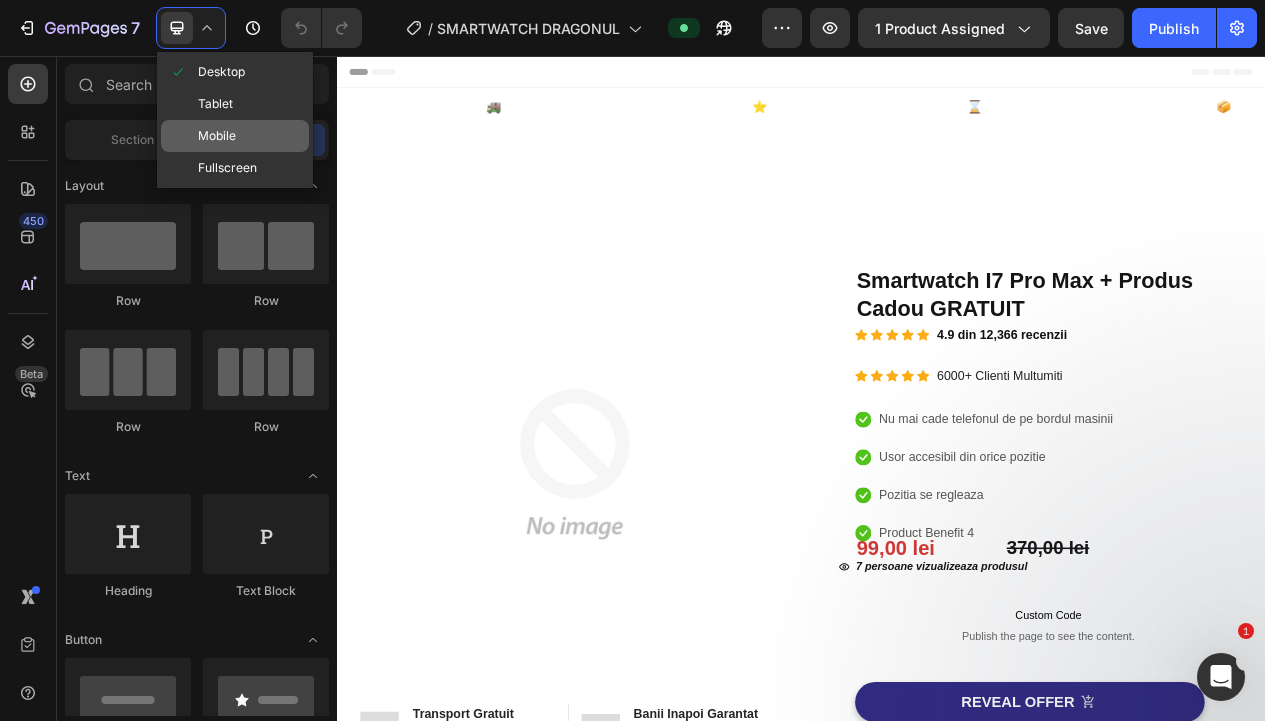click on "Mobile" at bounding box center [217, 136] 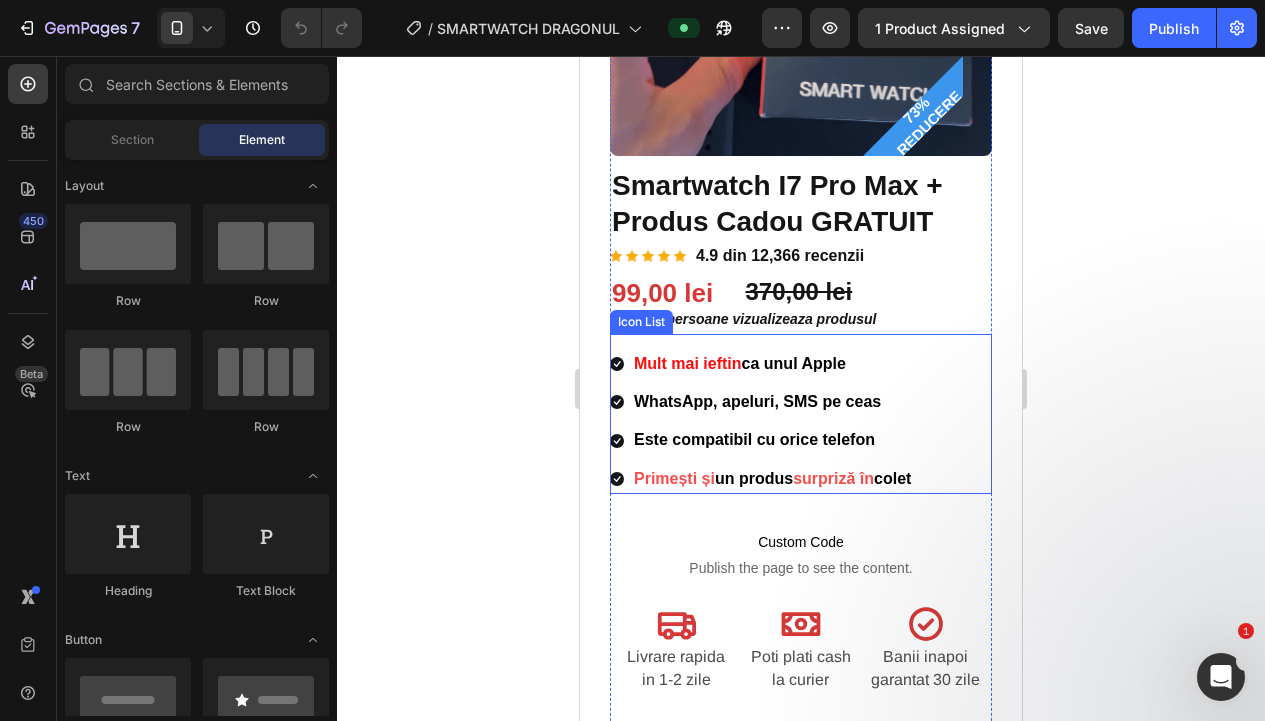 scroll, scrollTop: 412, scrollLeft: 0, axis: vertical 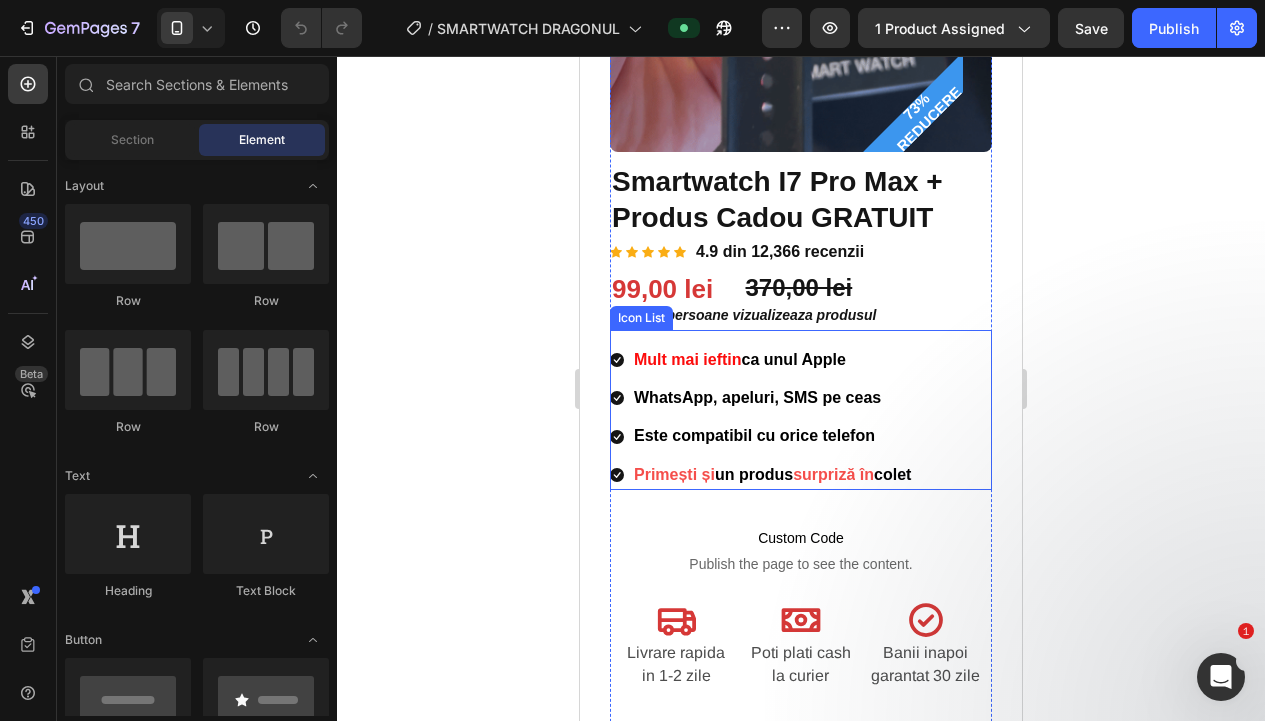 click on "Icon Mult mai ieftin  ca unul Apple Text block" at bounding box center [761, 360] 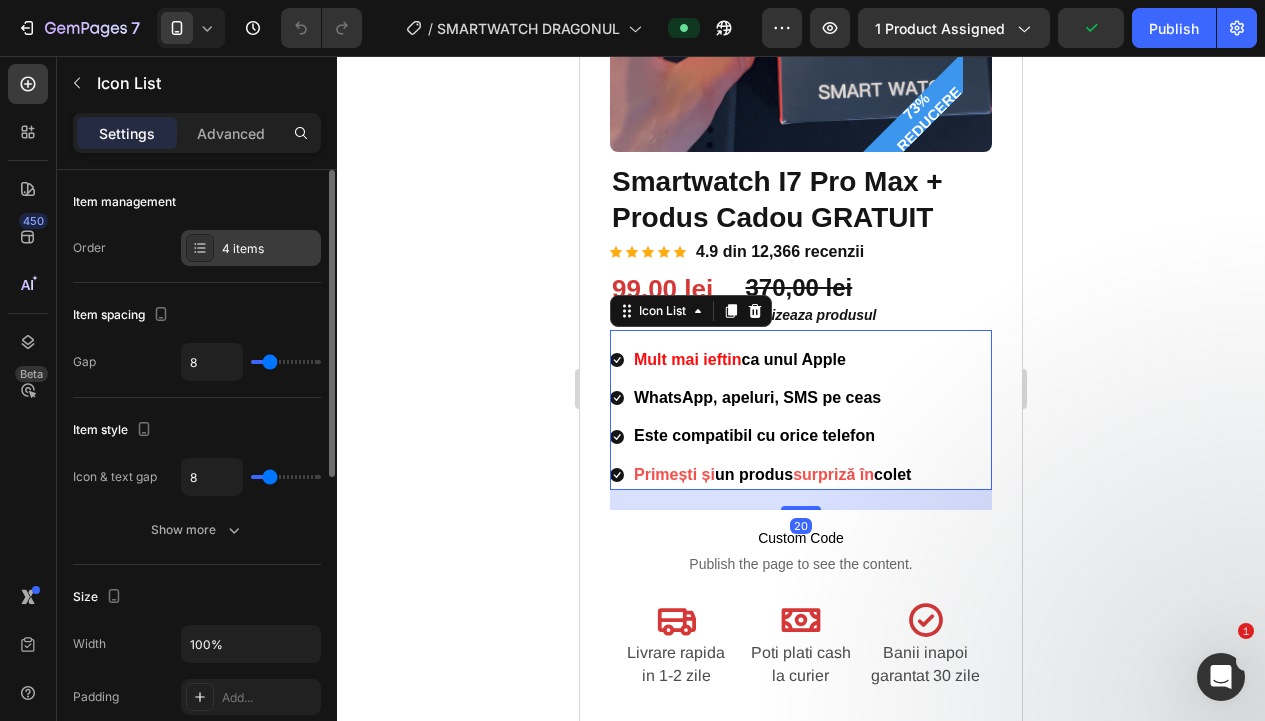 click on "4 items" at bounding box center (251, 248) 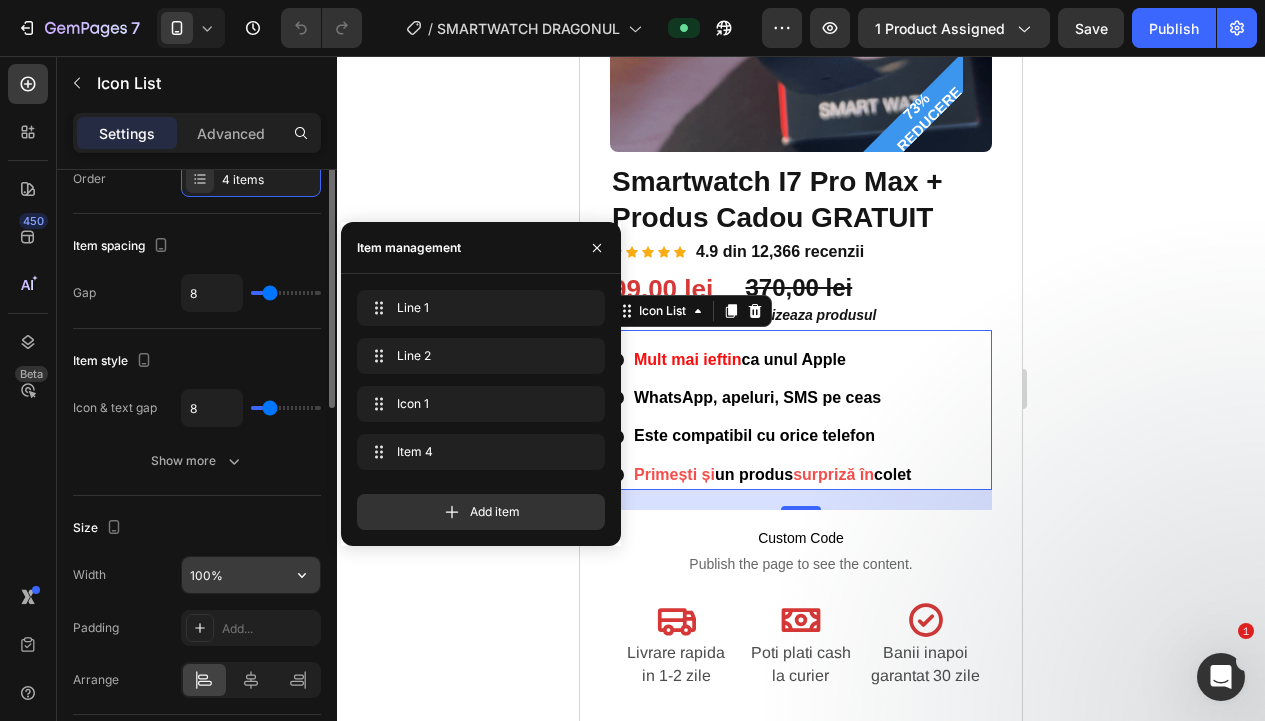 scroll, scrollTop: 0, scrollLeft: 0, axis: both 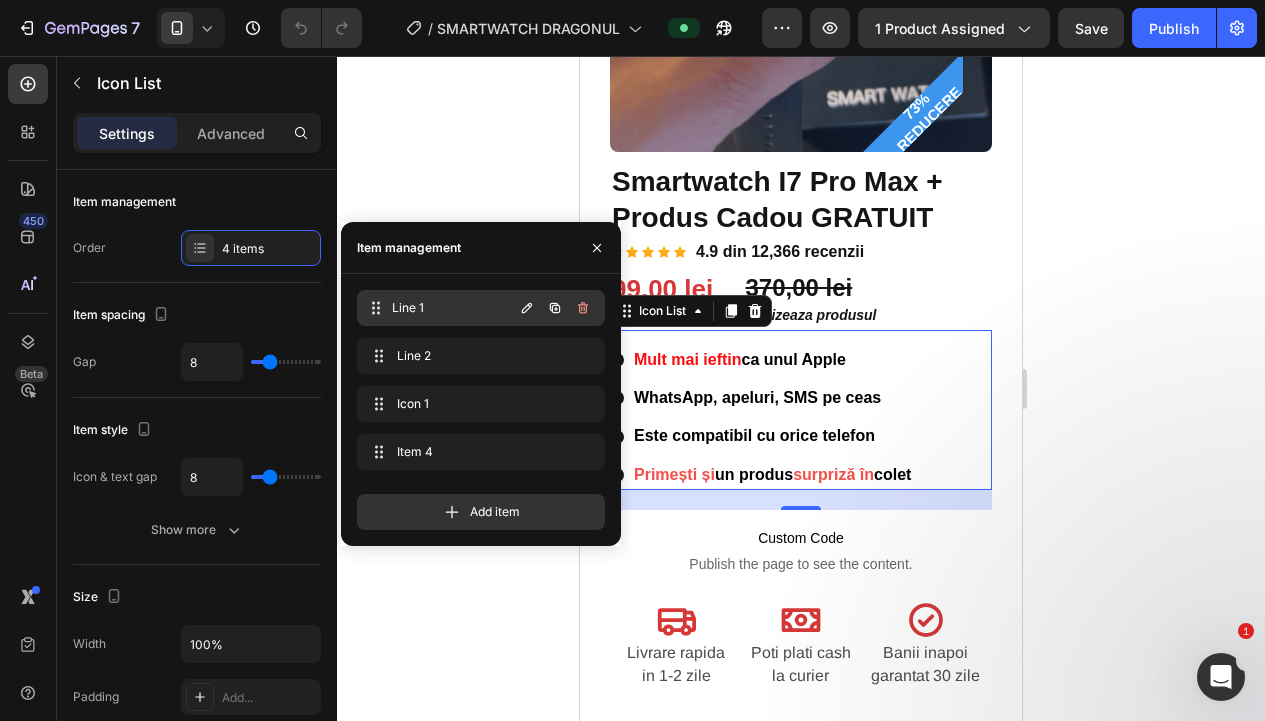 click on "Line 1" at bounding box center (452, 308) 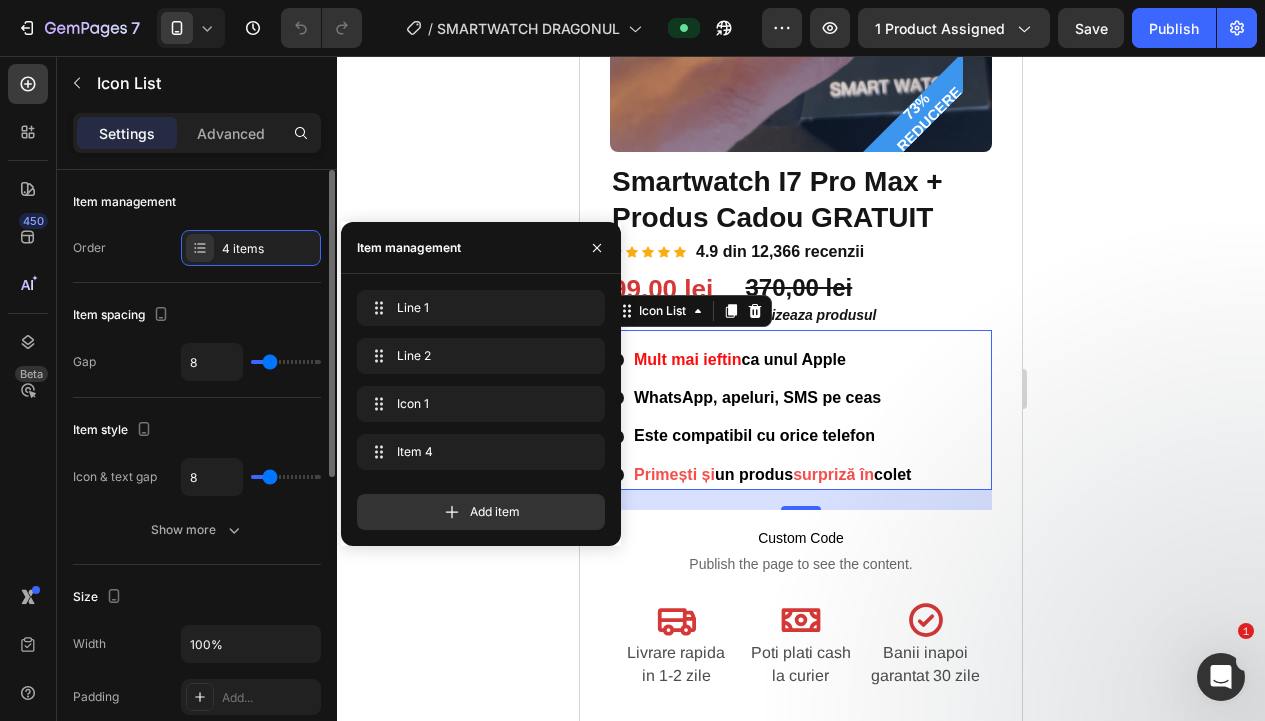 click on "Item management" at bounding box center [197, 202] 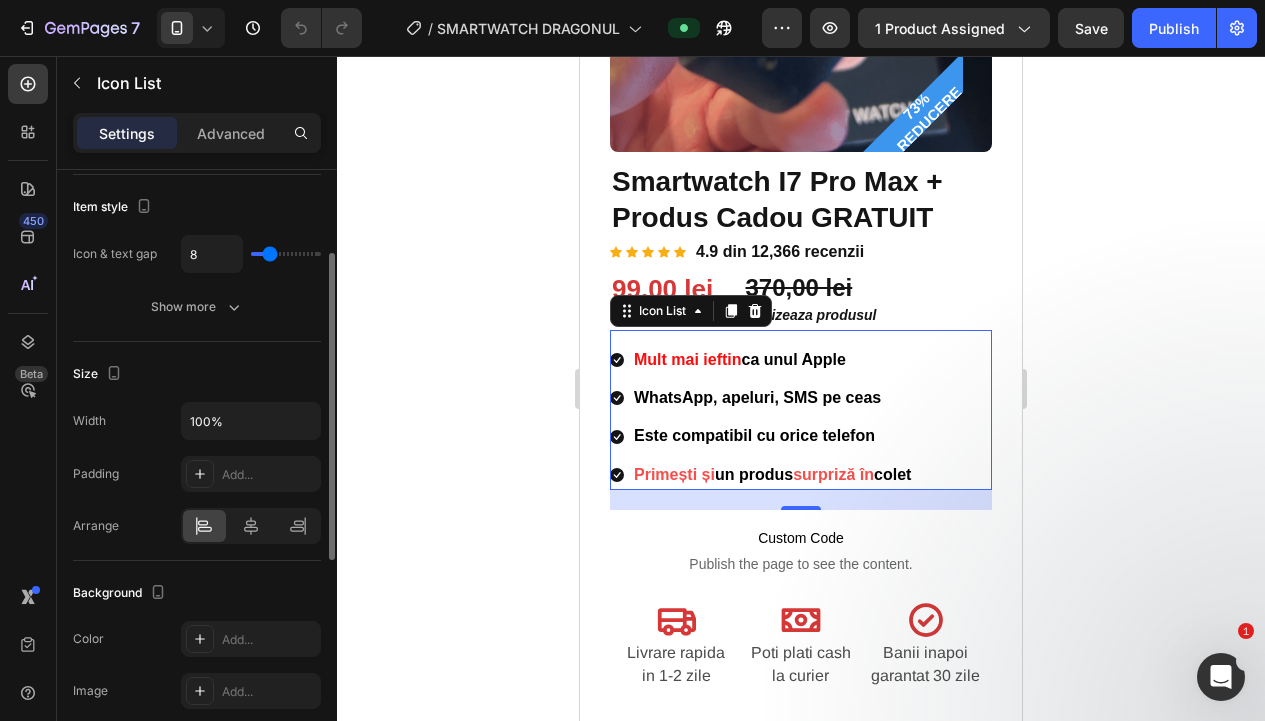 scroll, scrollTop: 225, scrollLeft: 0, axis: vertical 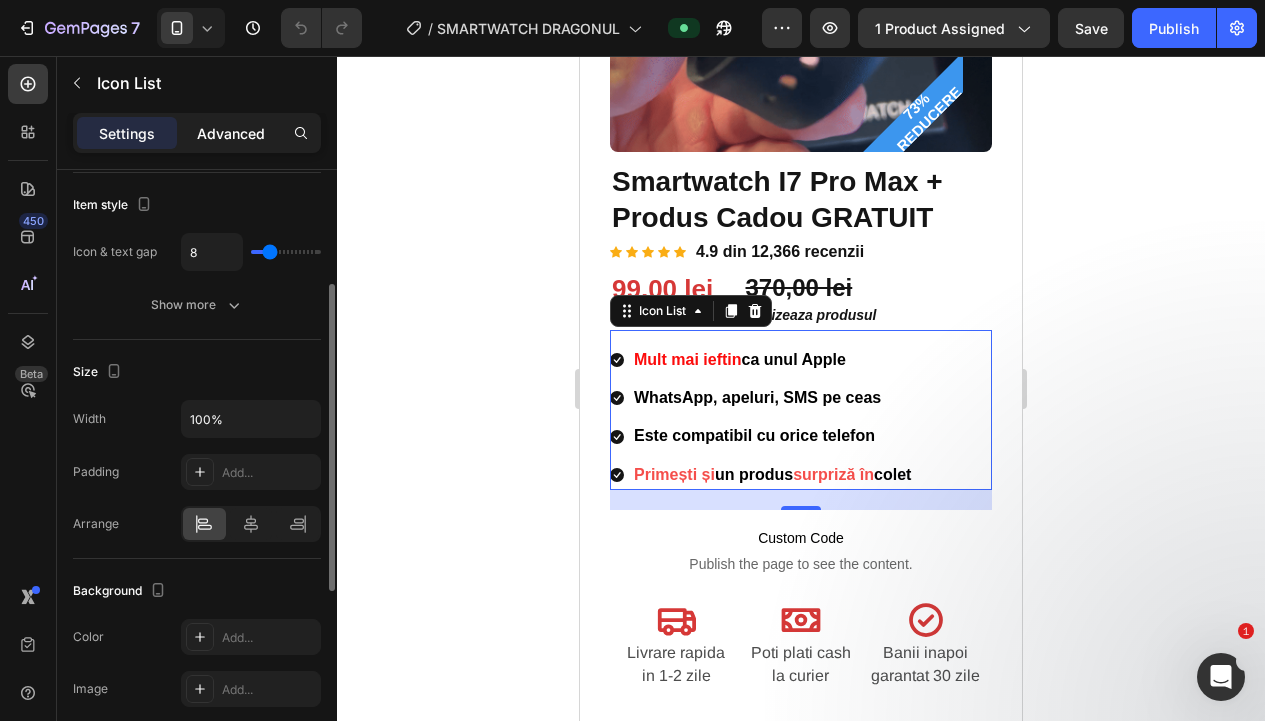 click on "Advanced" at bounding box center [231, 133] 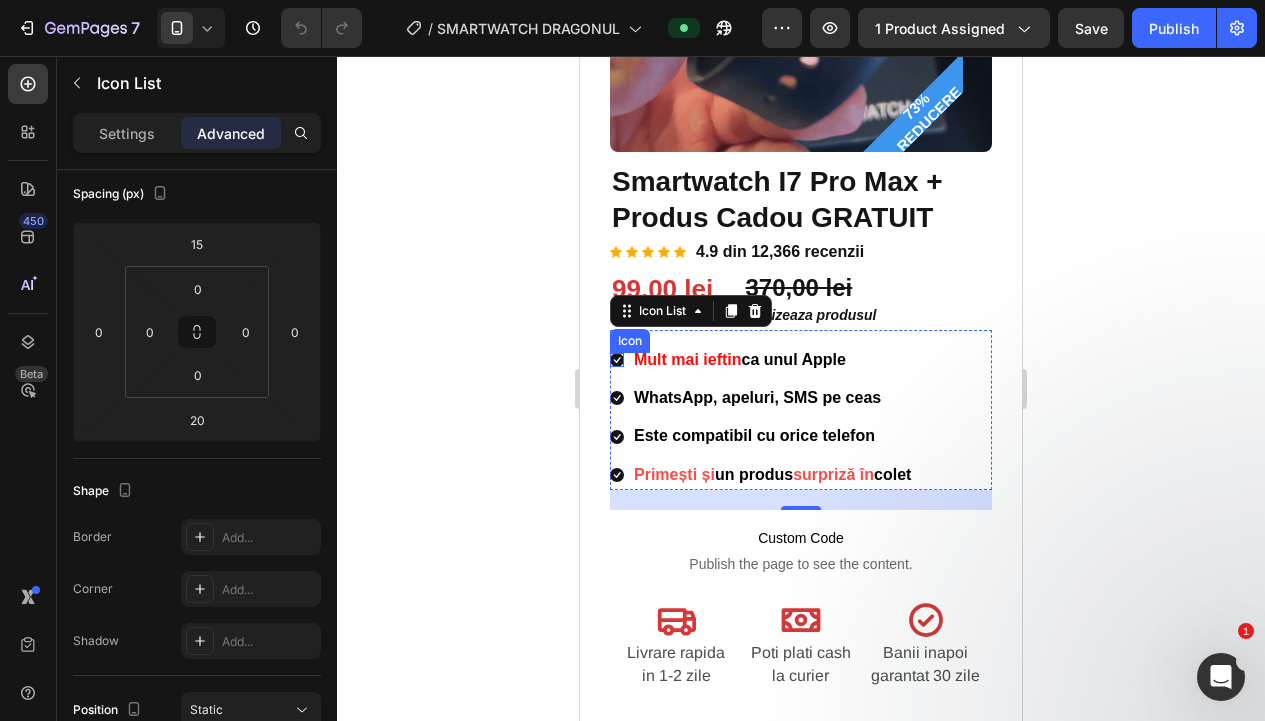 click 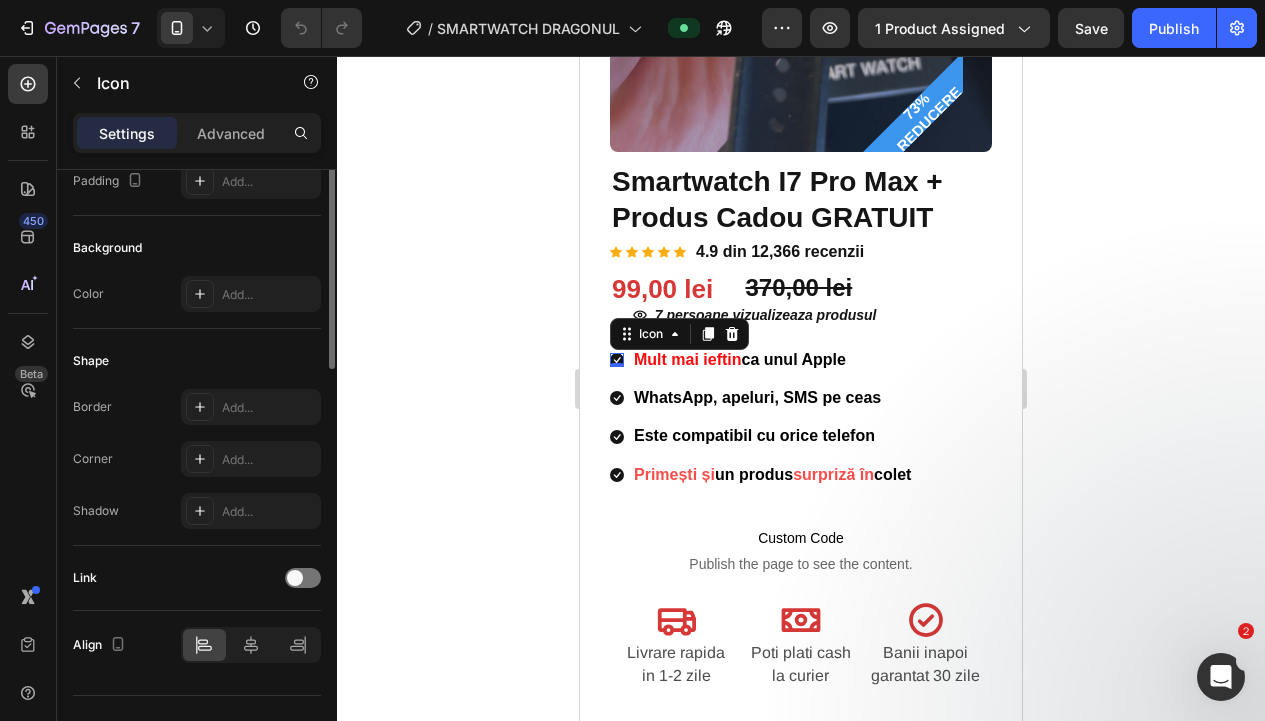 scroll, scrollTop: 0, scrollLeft: 0, axis: both 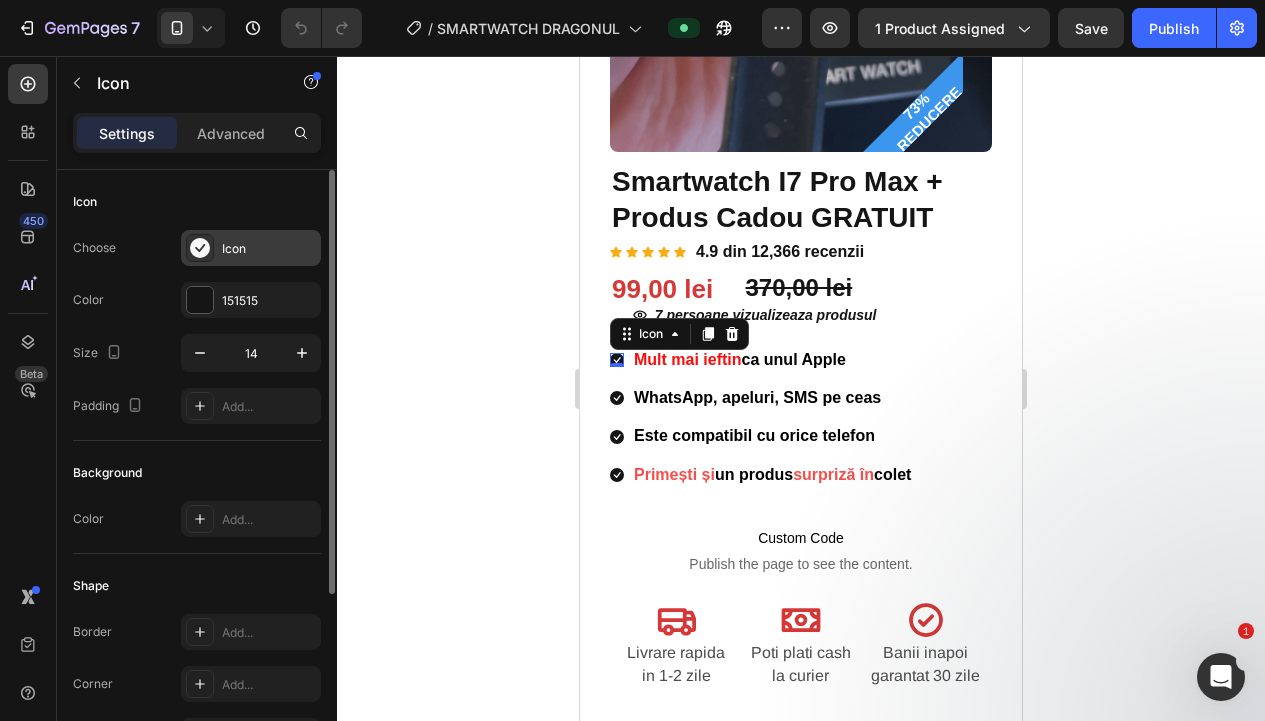 click on "Icon" at bounding box center (251, 248) 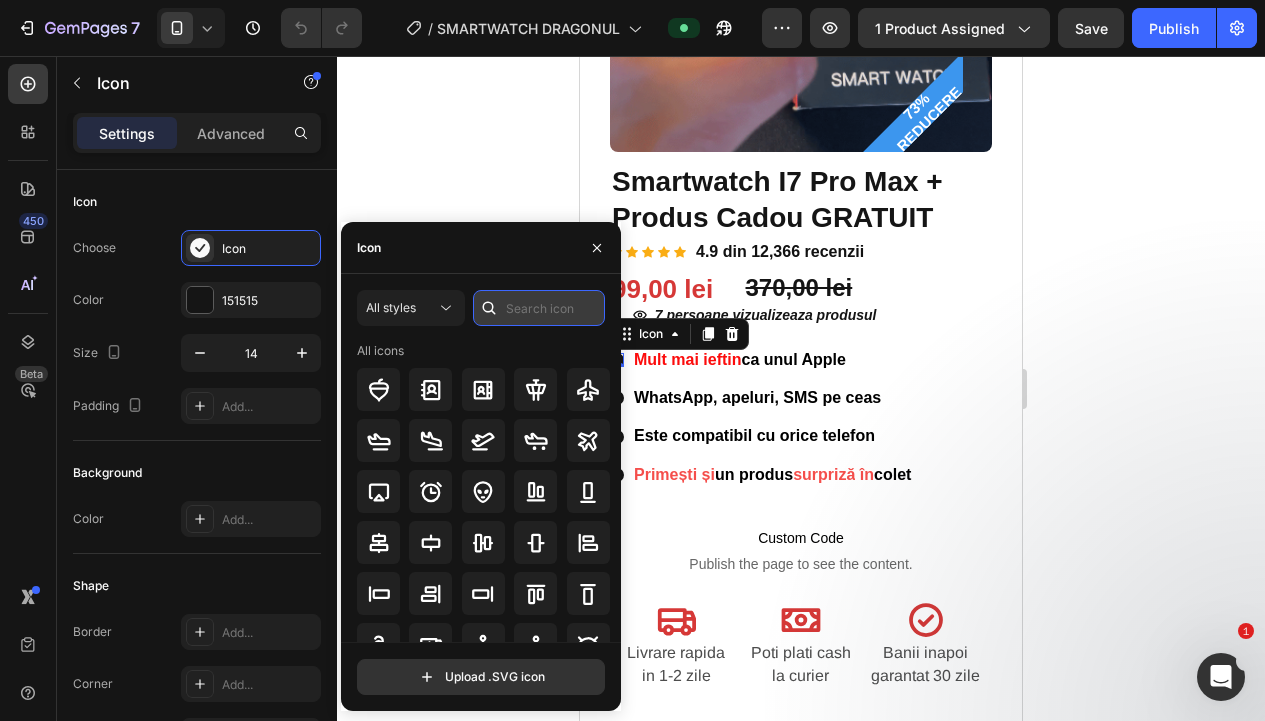 click at bounding box center (539, 308) 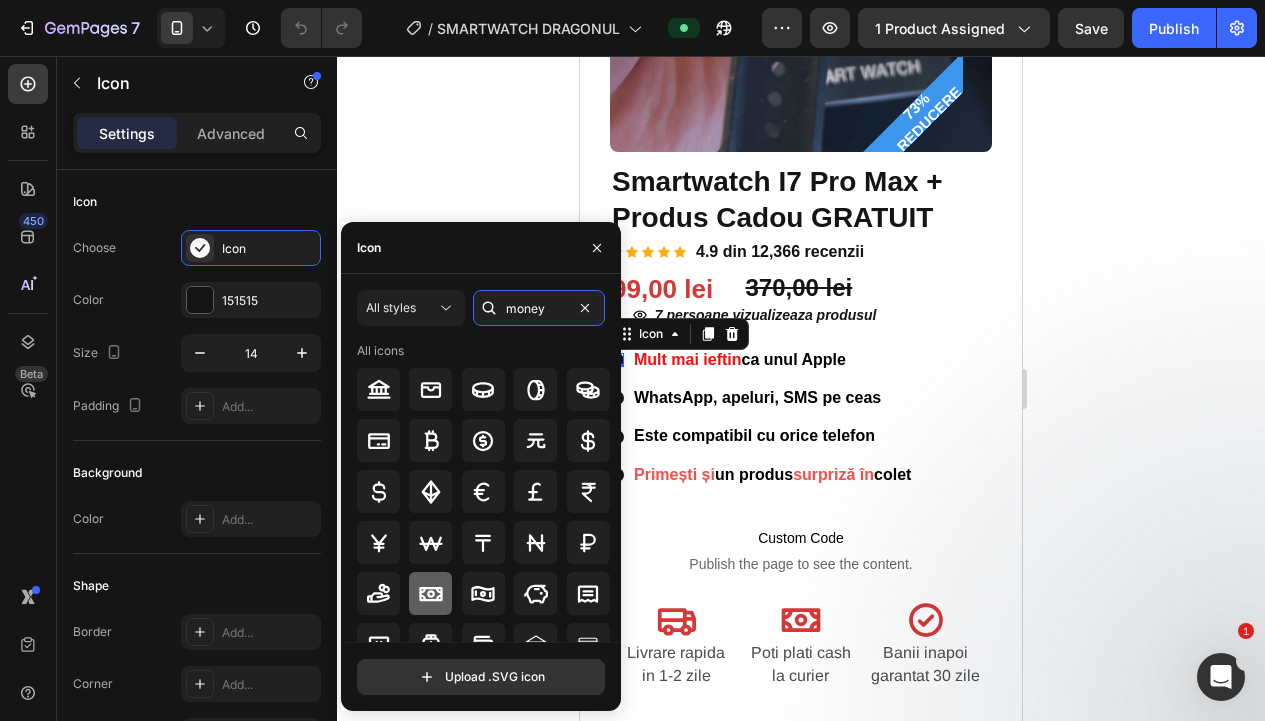type on "money" 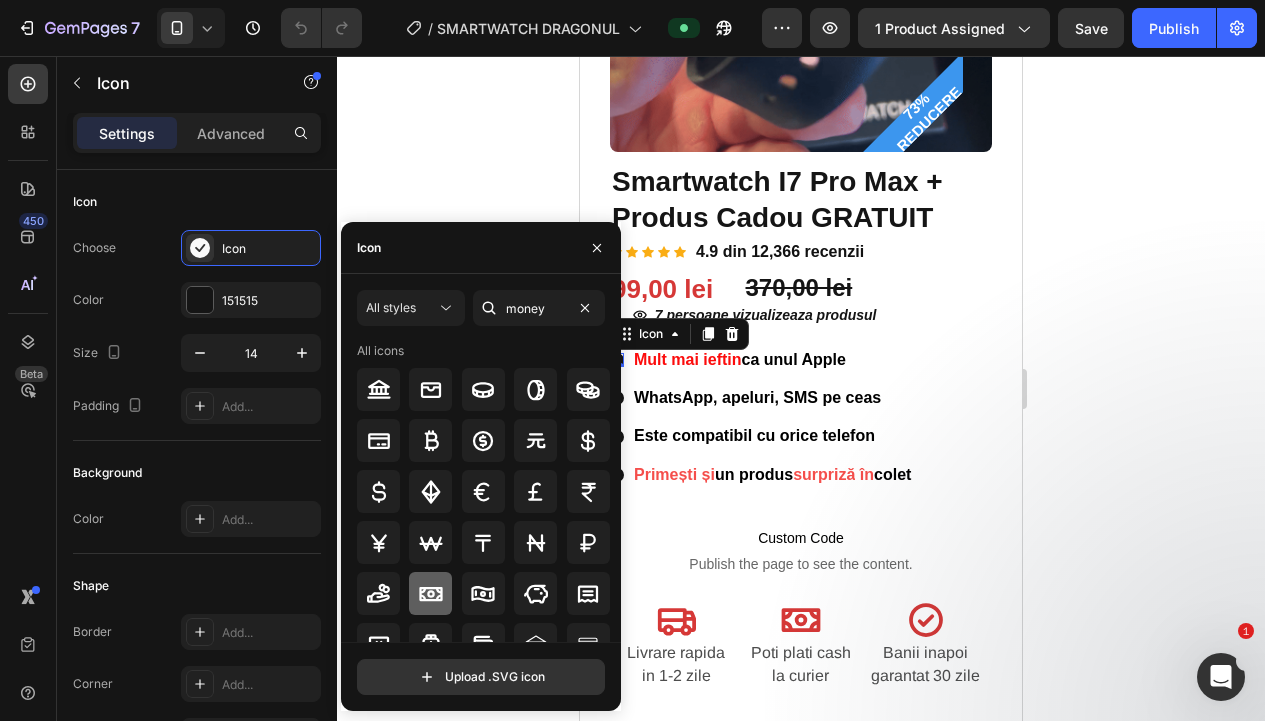 click 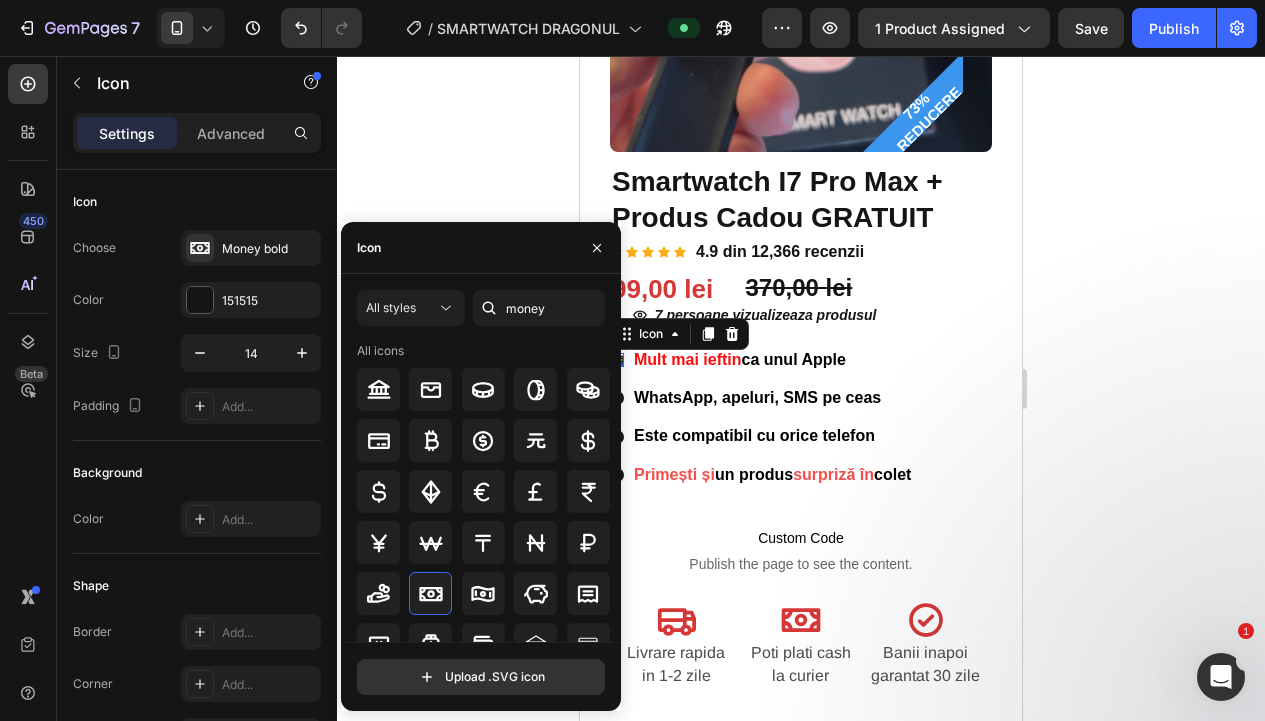 click 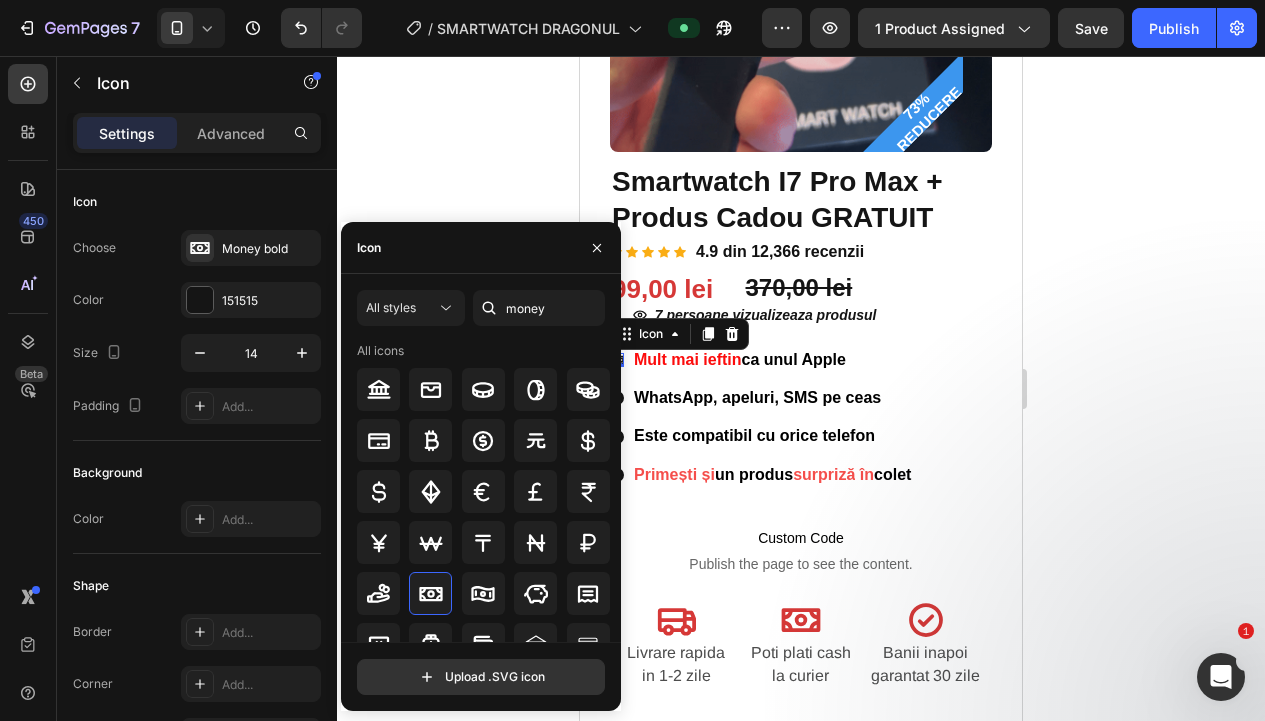 click 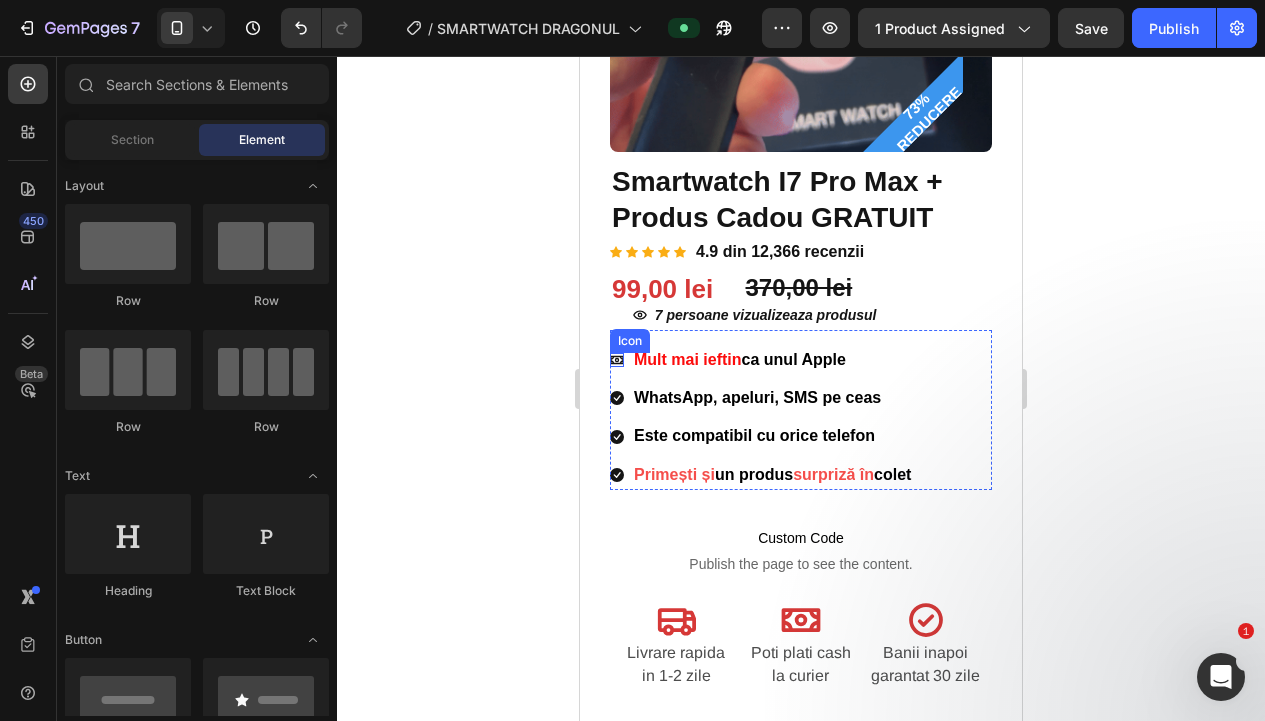 click 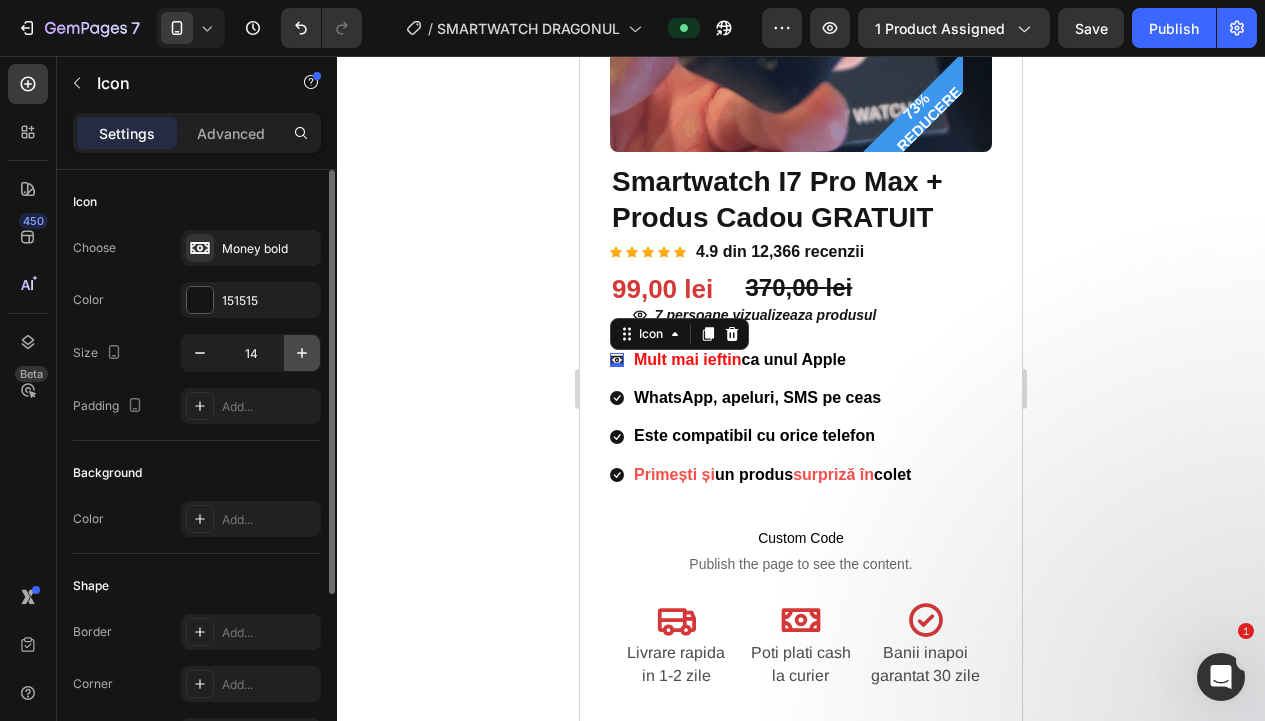 click 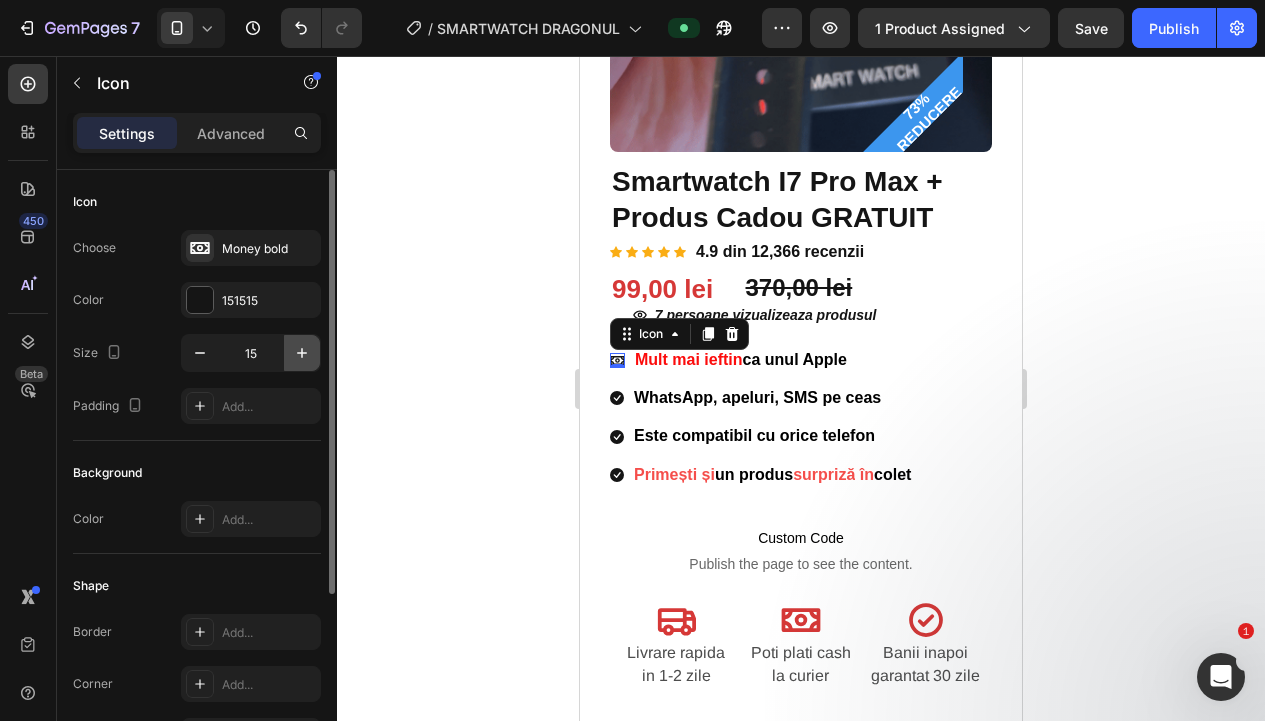 click 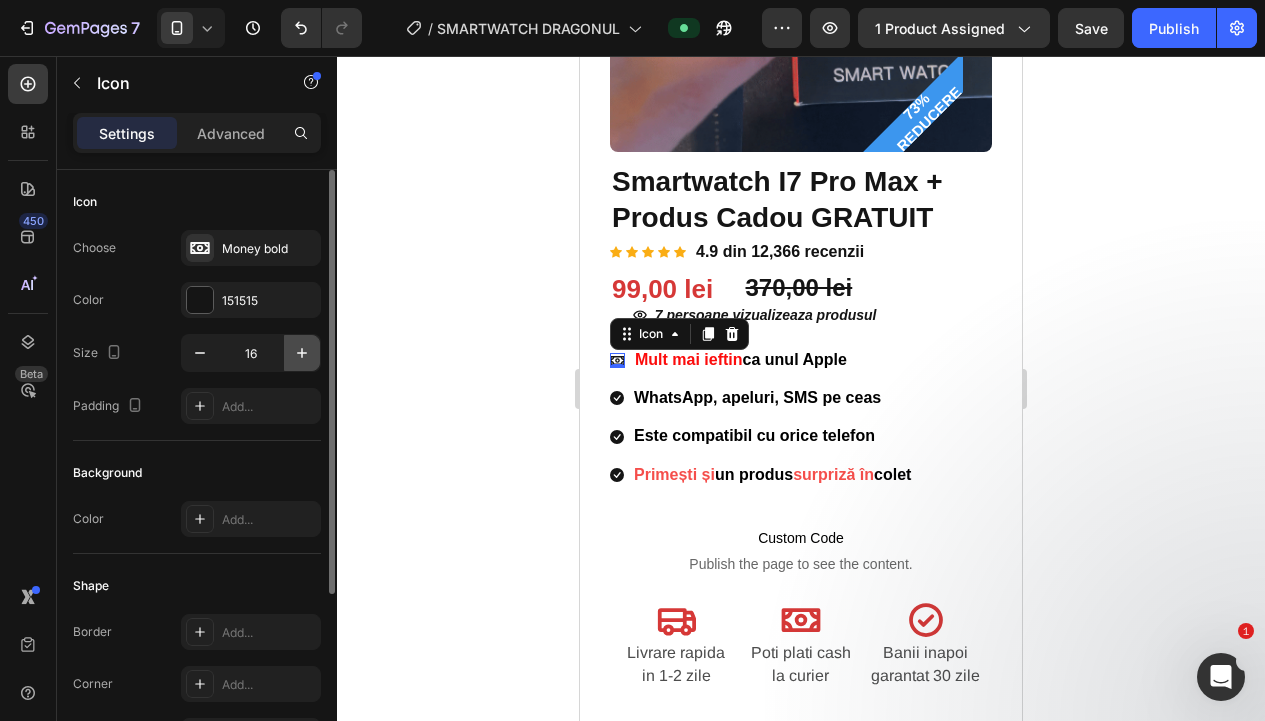 click 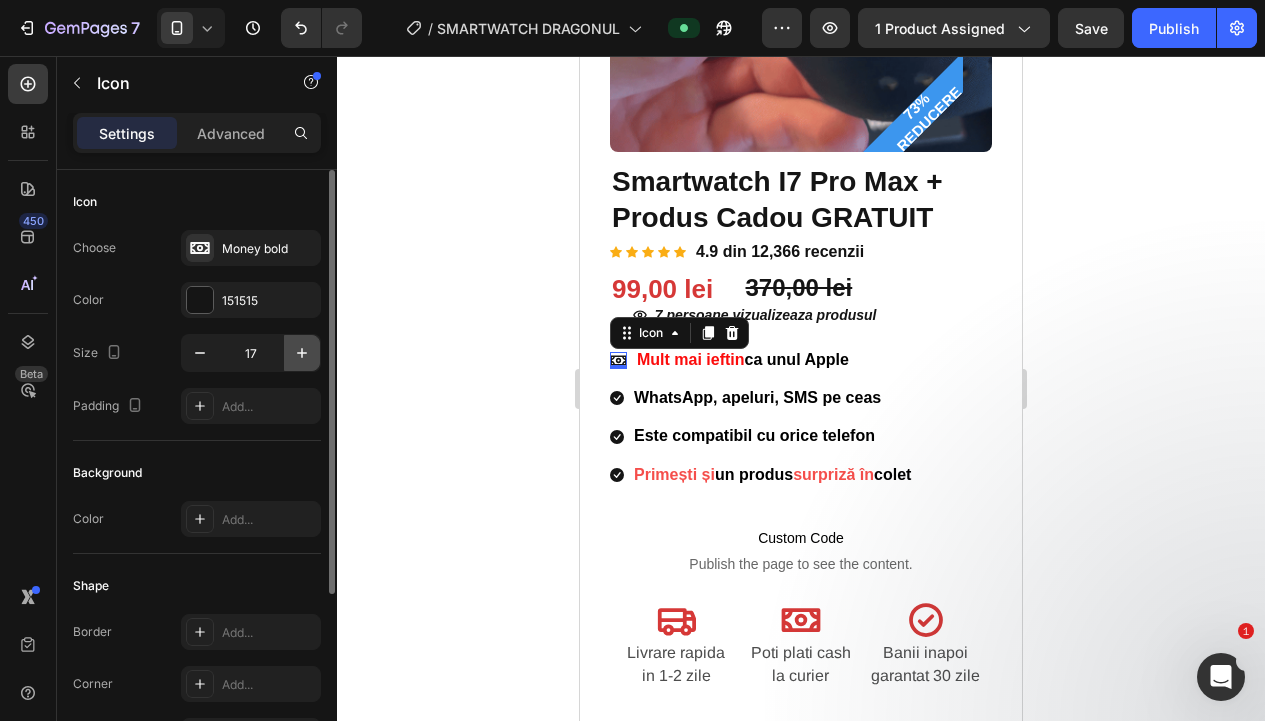 click 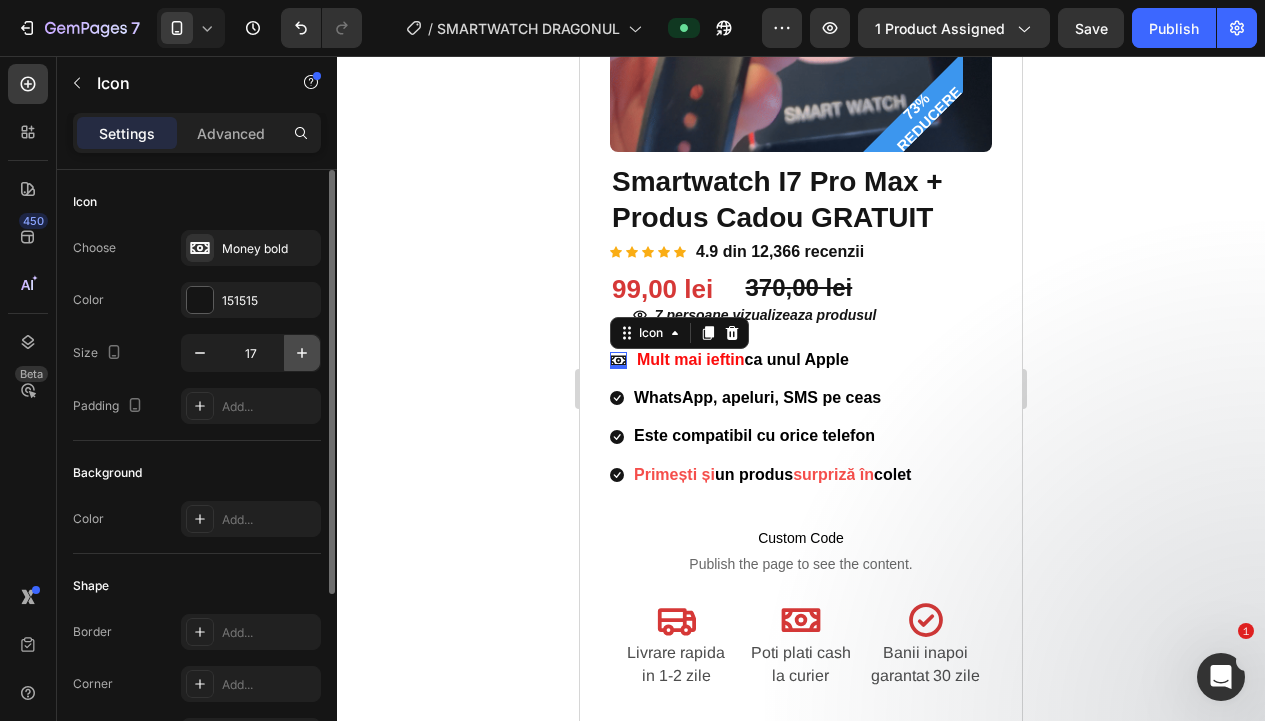 type on "18" 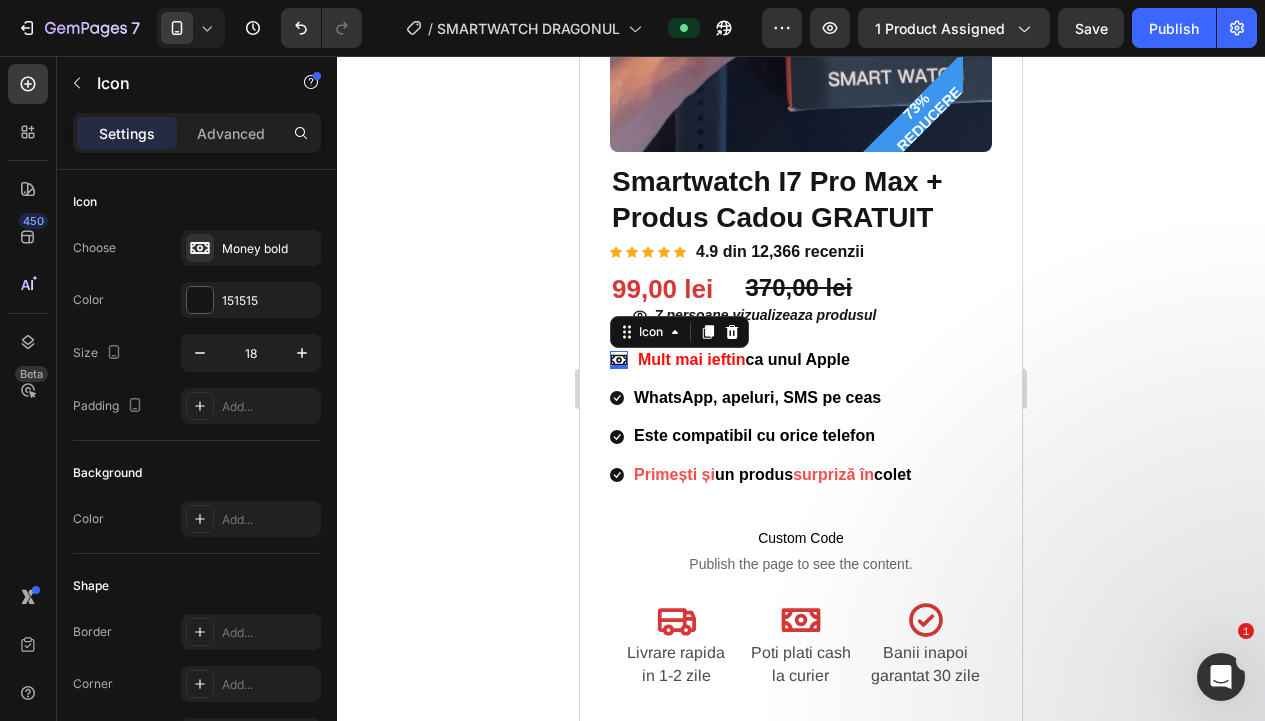 click 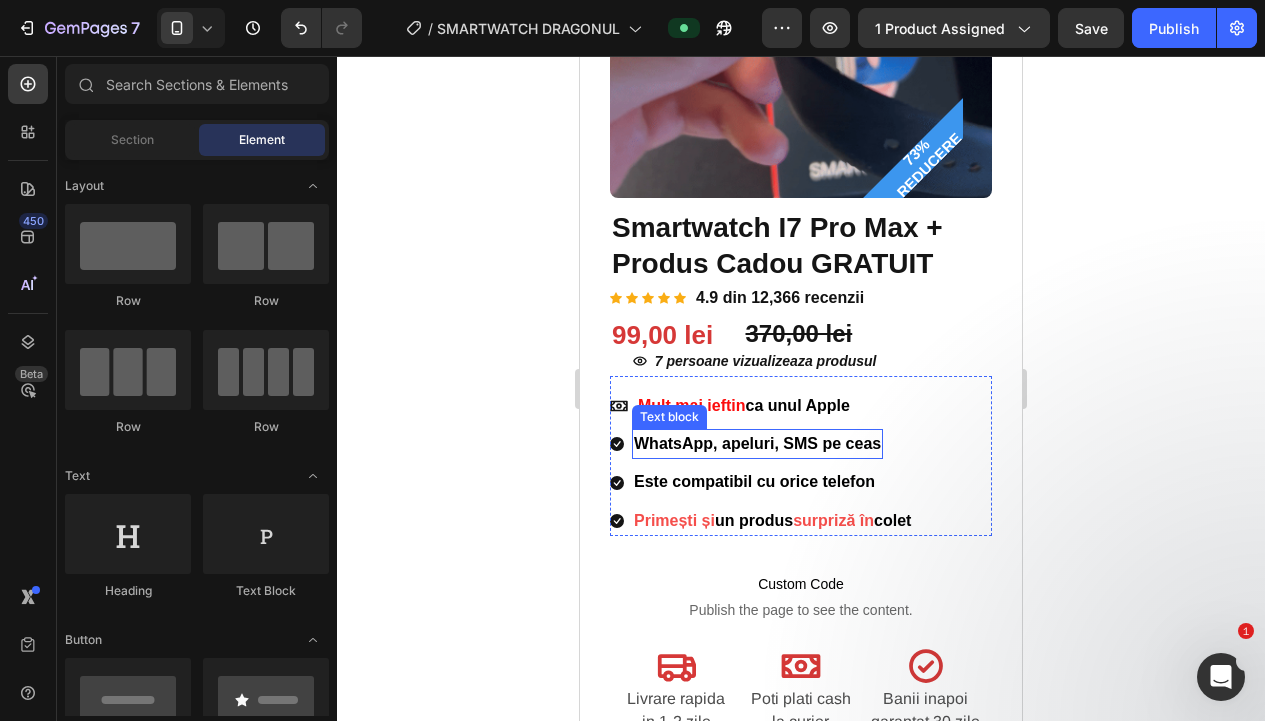 scroll, scrollTop: 365, scrollLeft: 0, axis: vertical 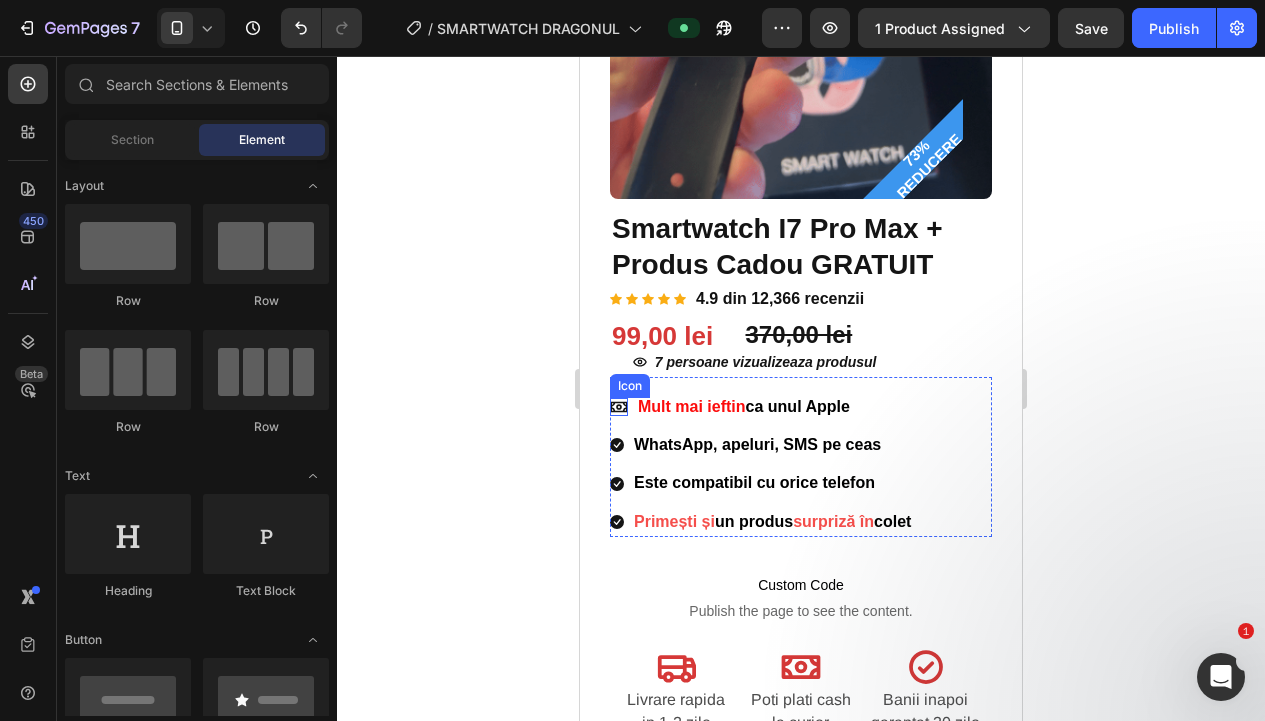 click on "Icon" at bounding box center [619, 407] 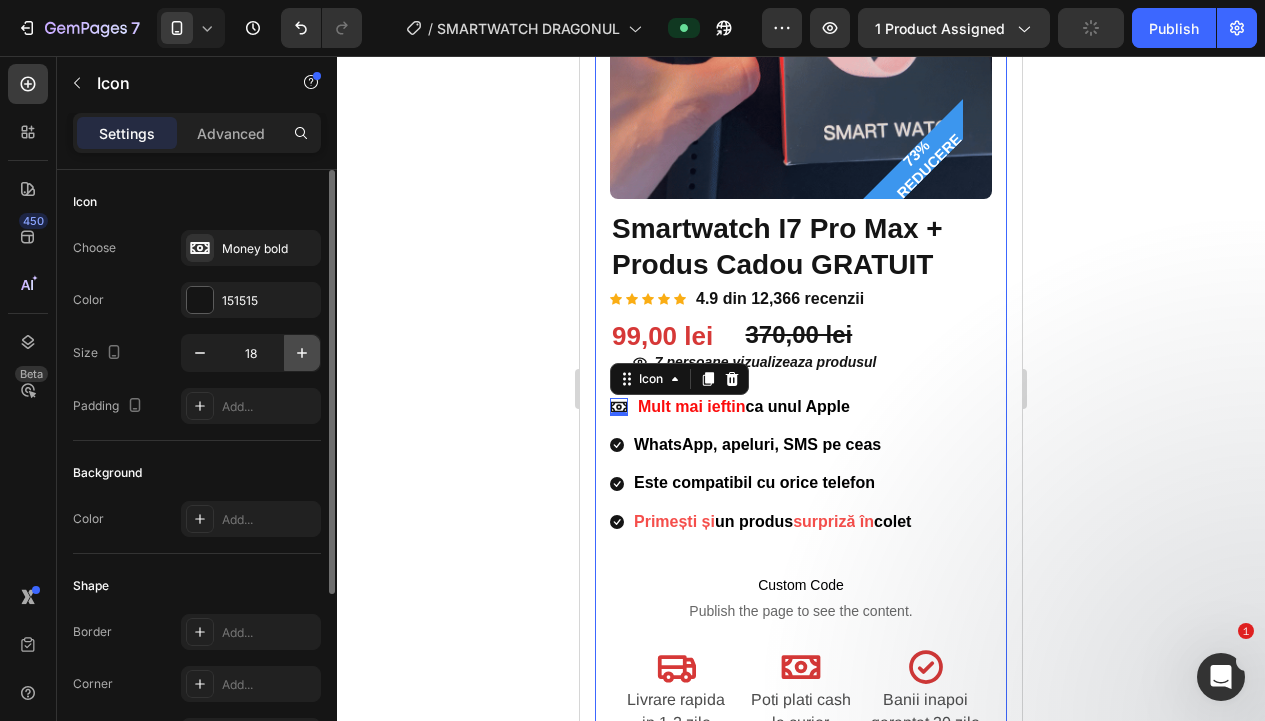 click at bounding box center (302, 353) 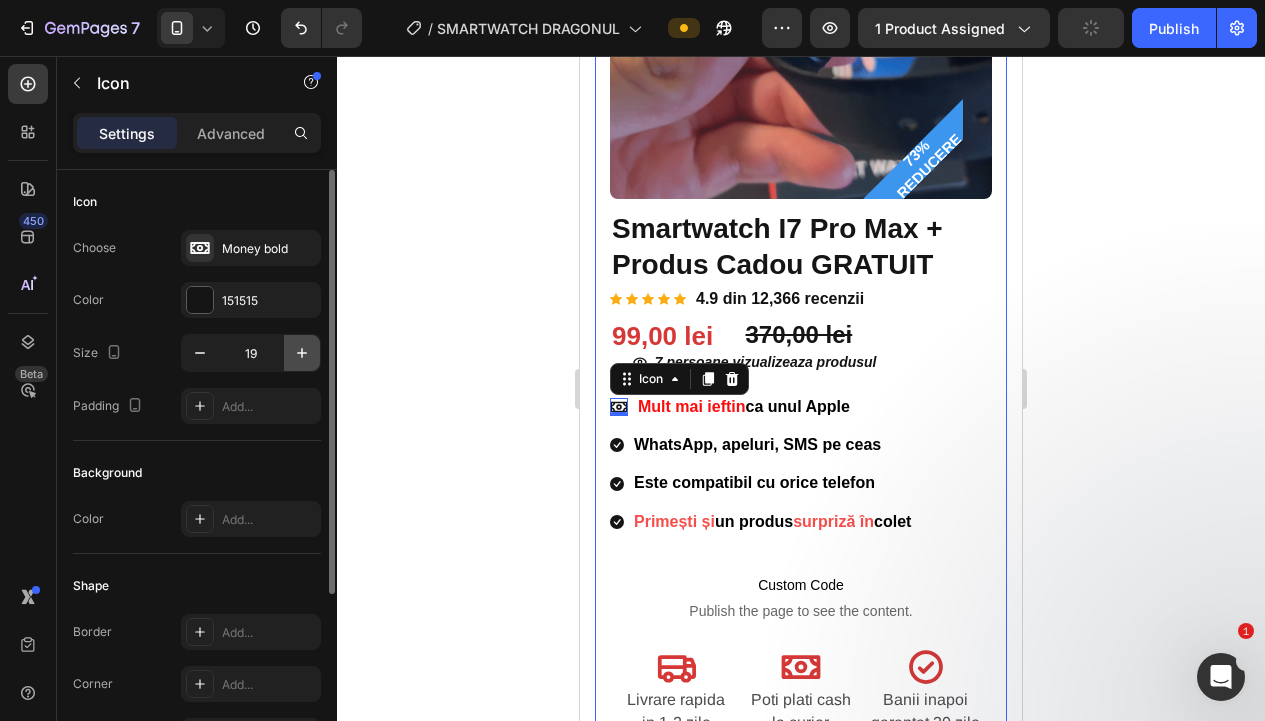 click at bounding box center [302, 353] 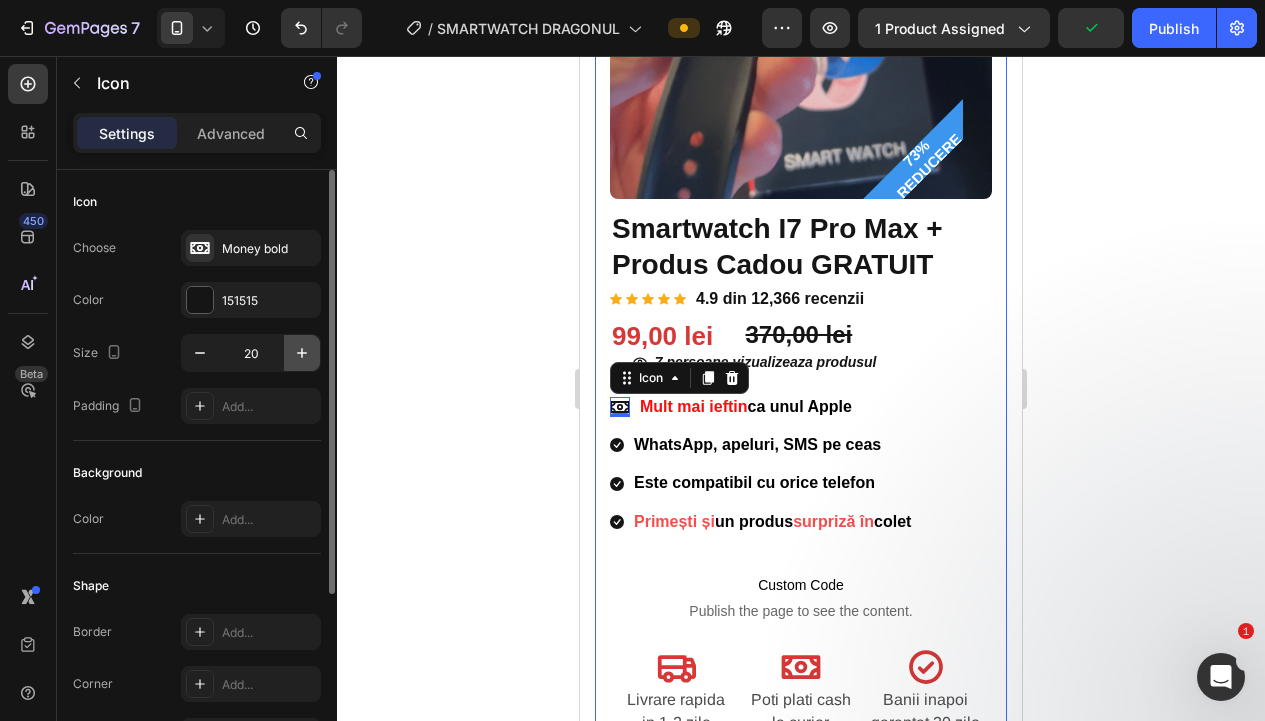 click at bounding box center [302, 353] 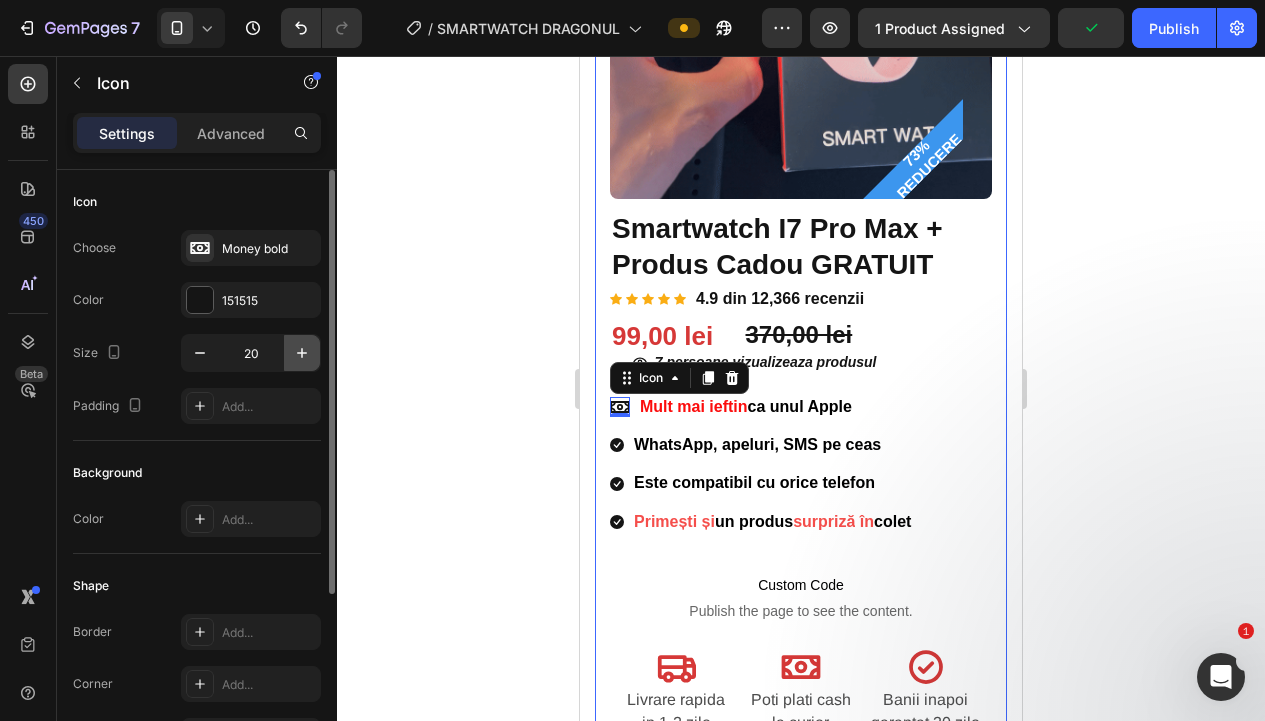 type on "21" 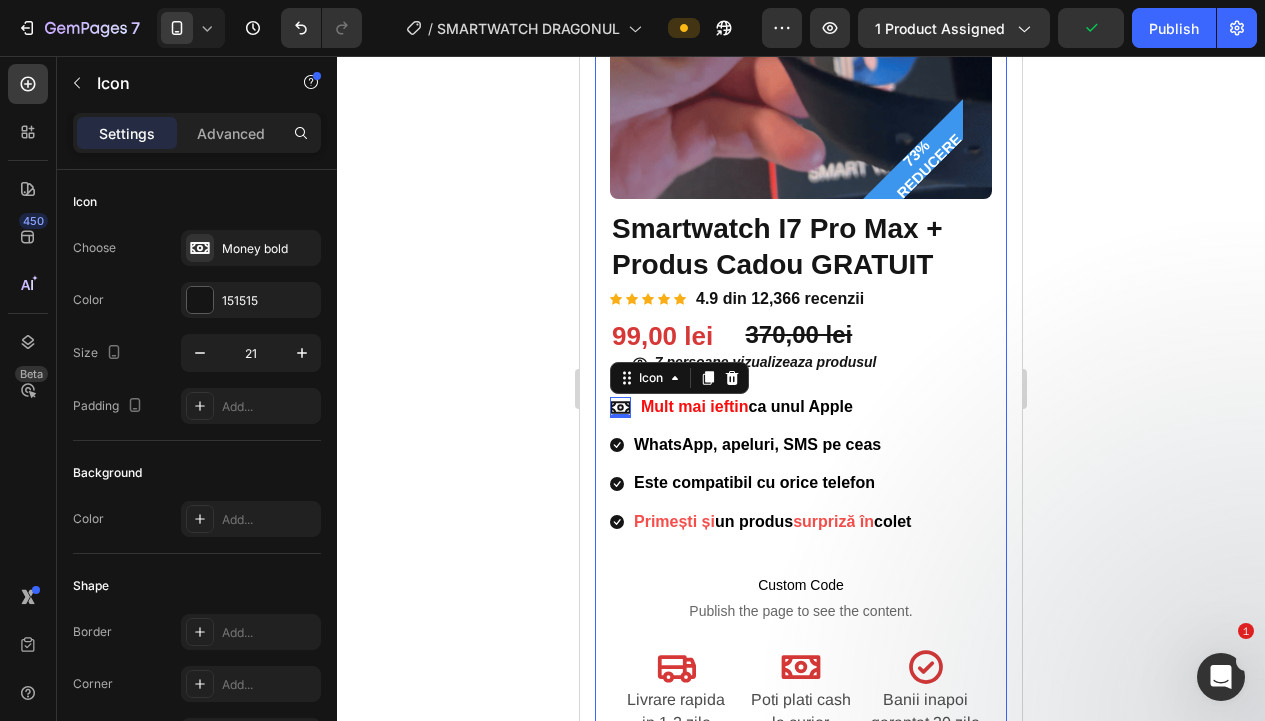 click 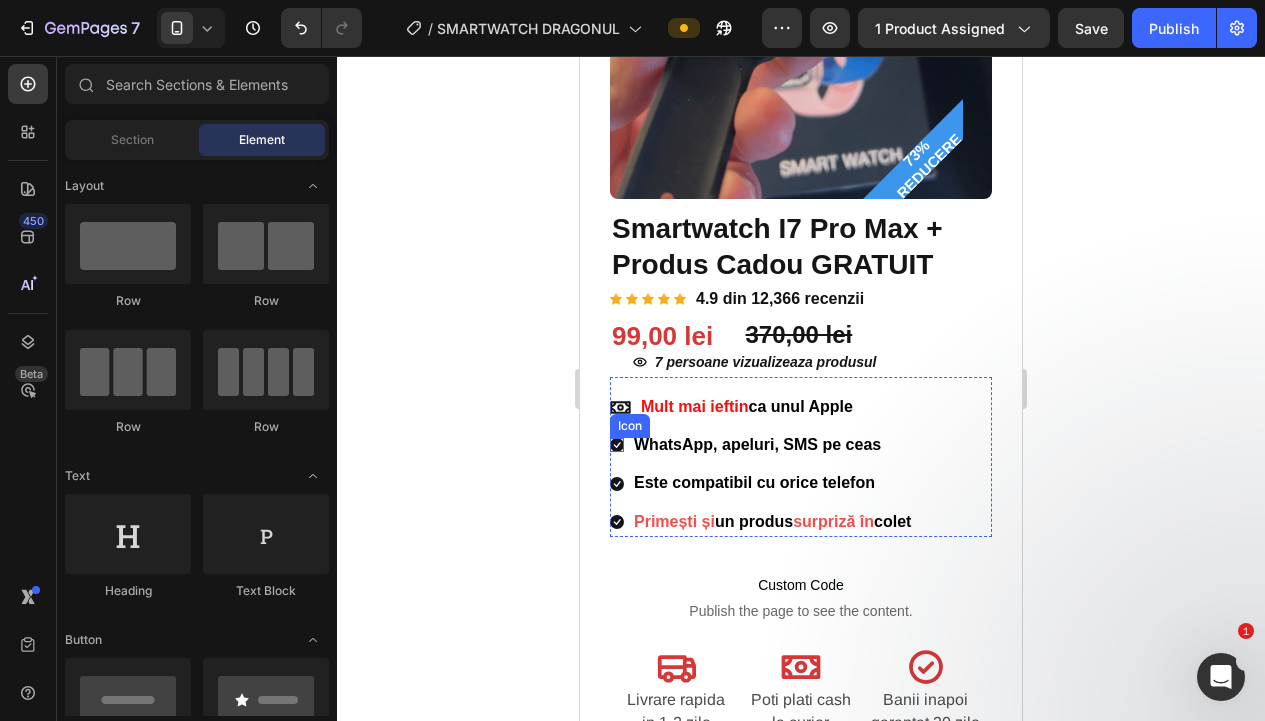 click 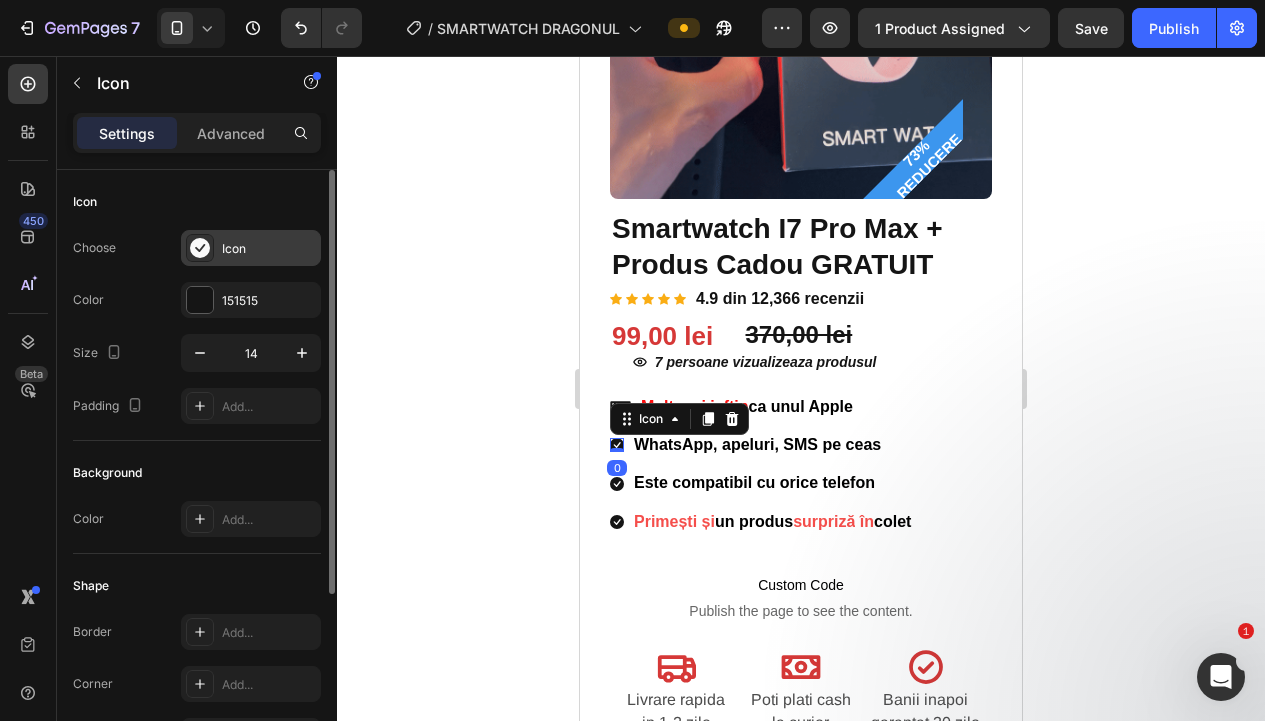 click on "Icon" at bounding box center (251, 248) 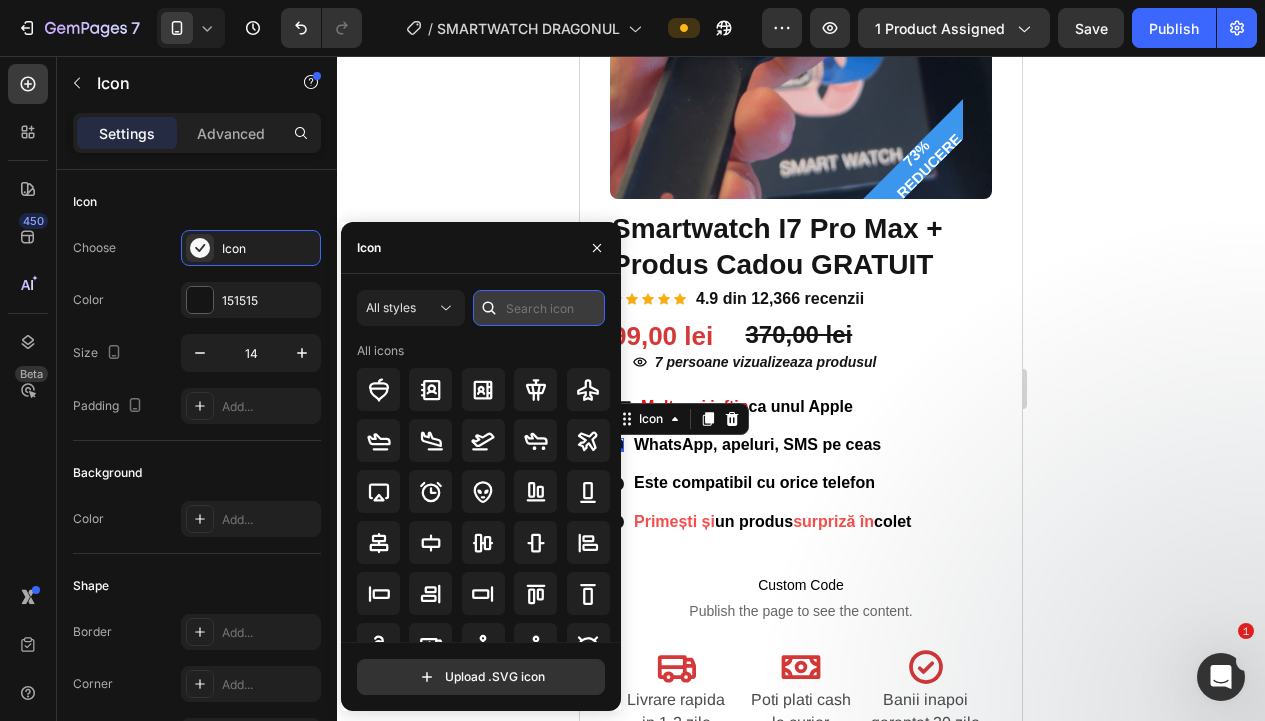 click at bounding box center [539, 308] 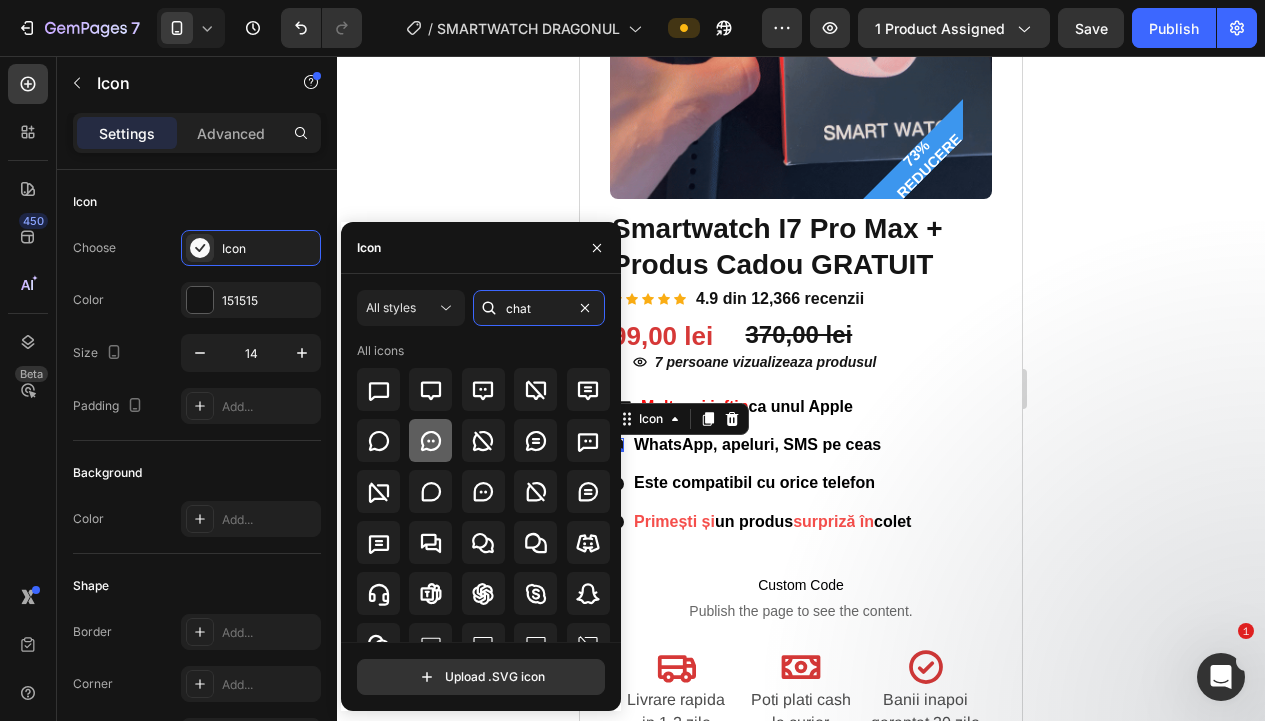 type on "chat" 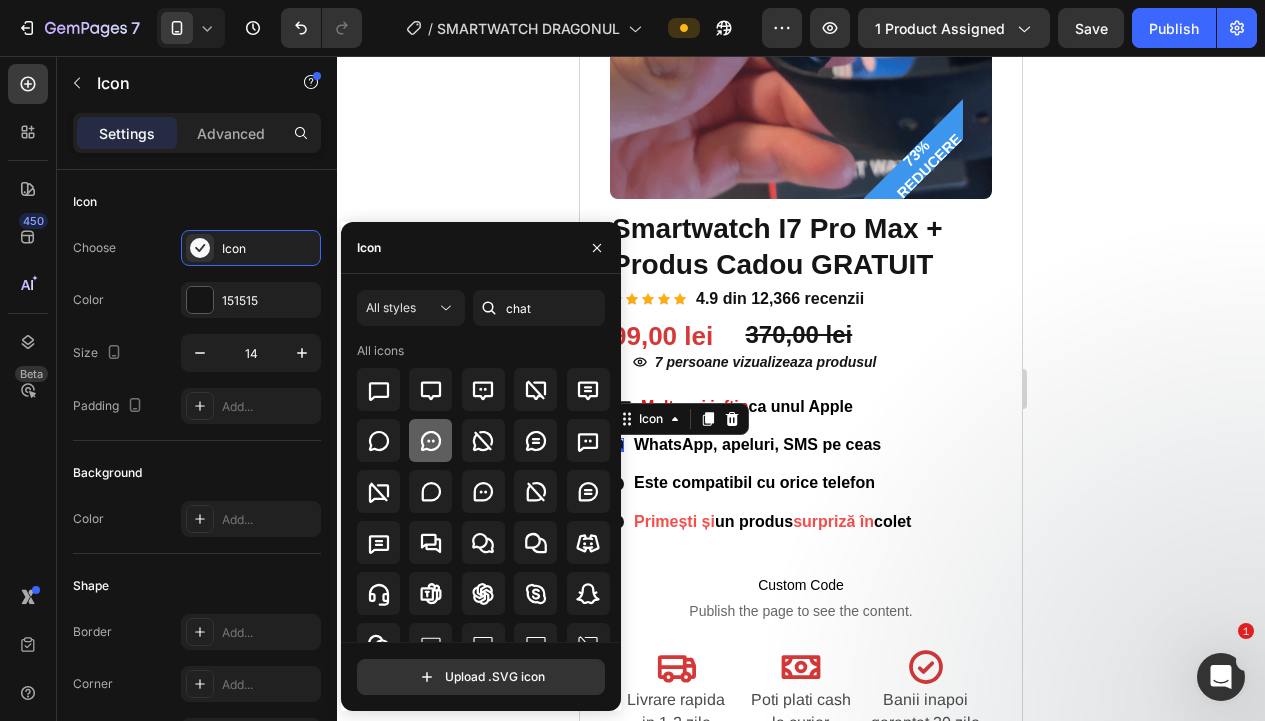 click 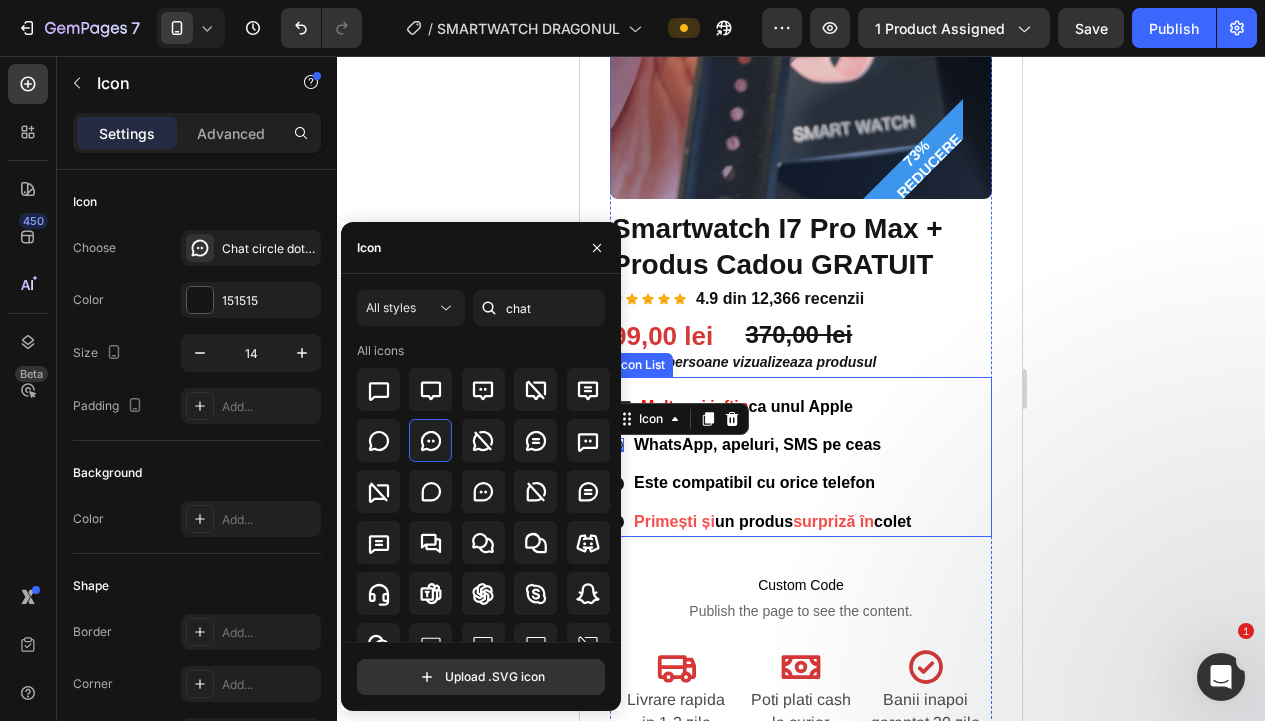 click 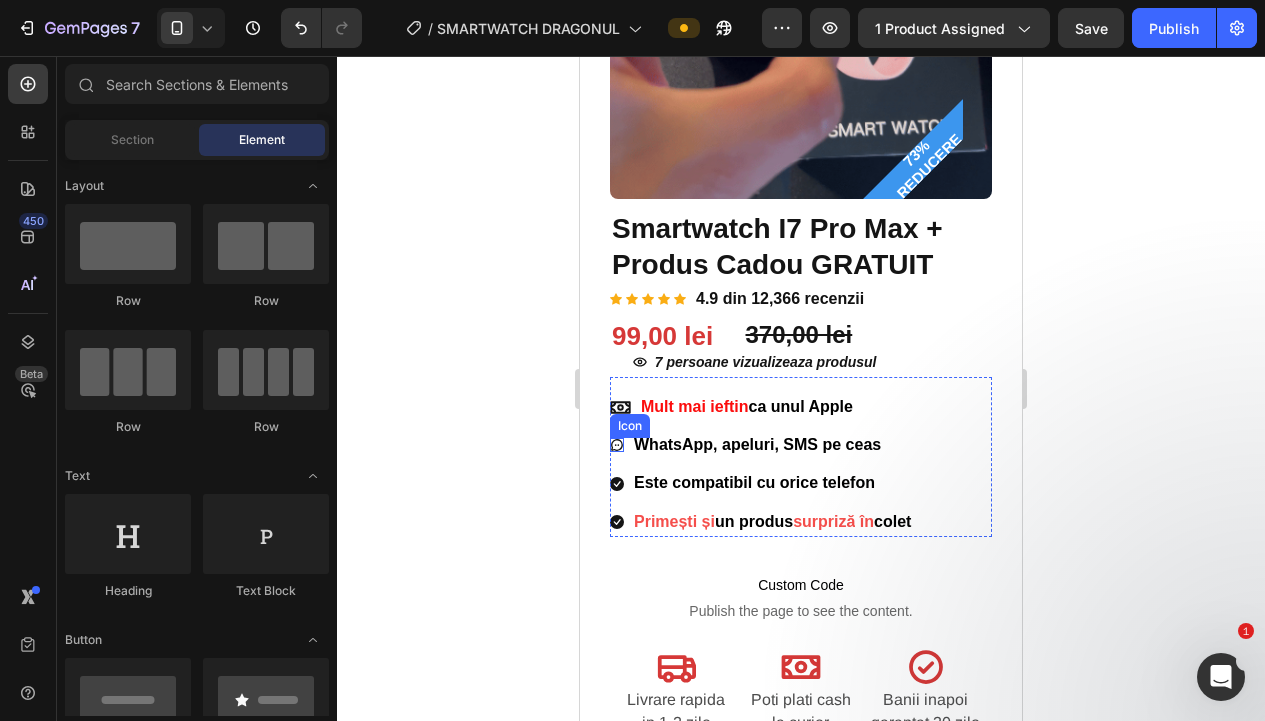 drag, startPoint x: 614, startPoint y: 442, endPoint x: 1083, endPoint y: 469, distance: 469.77655 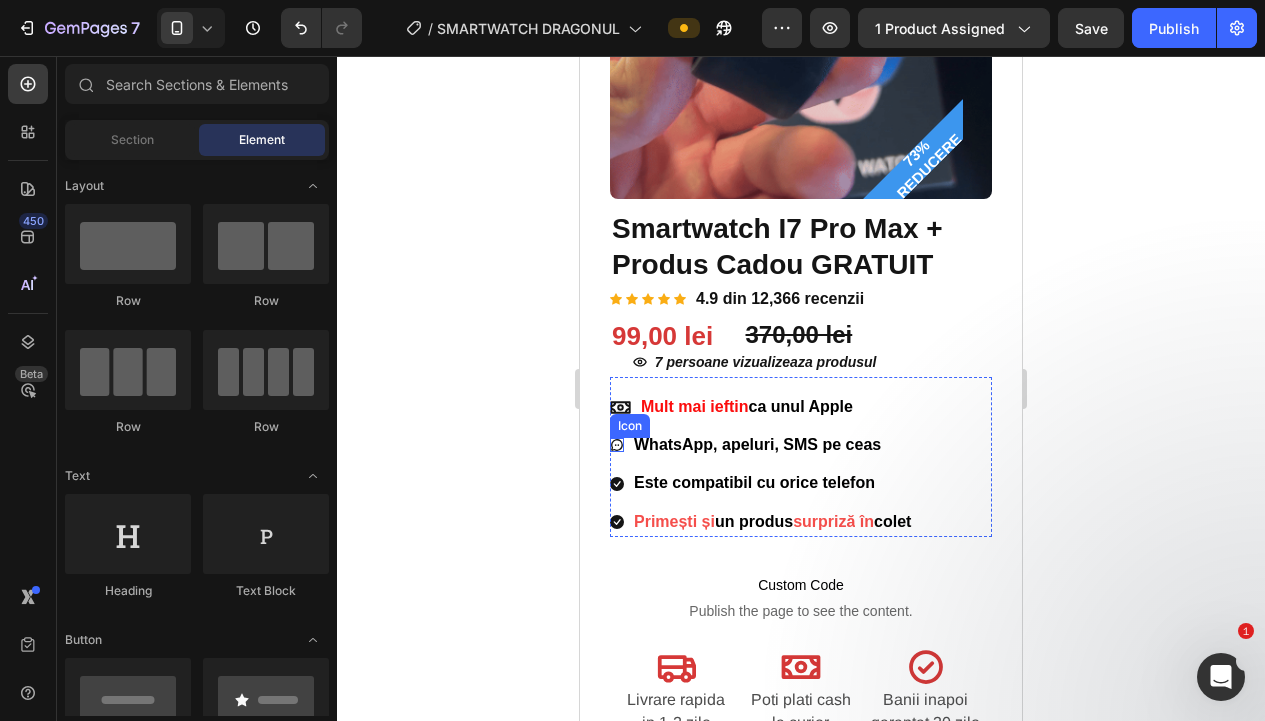 click 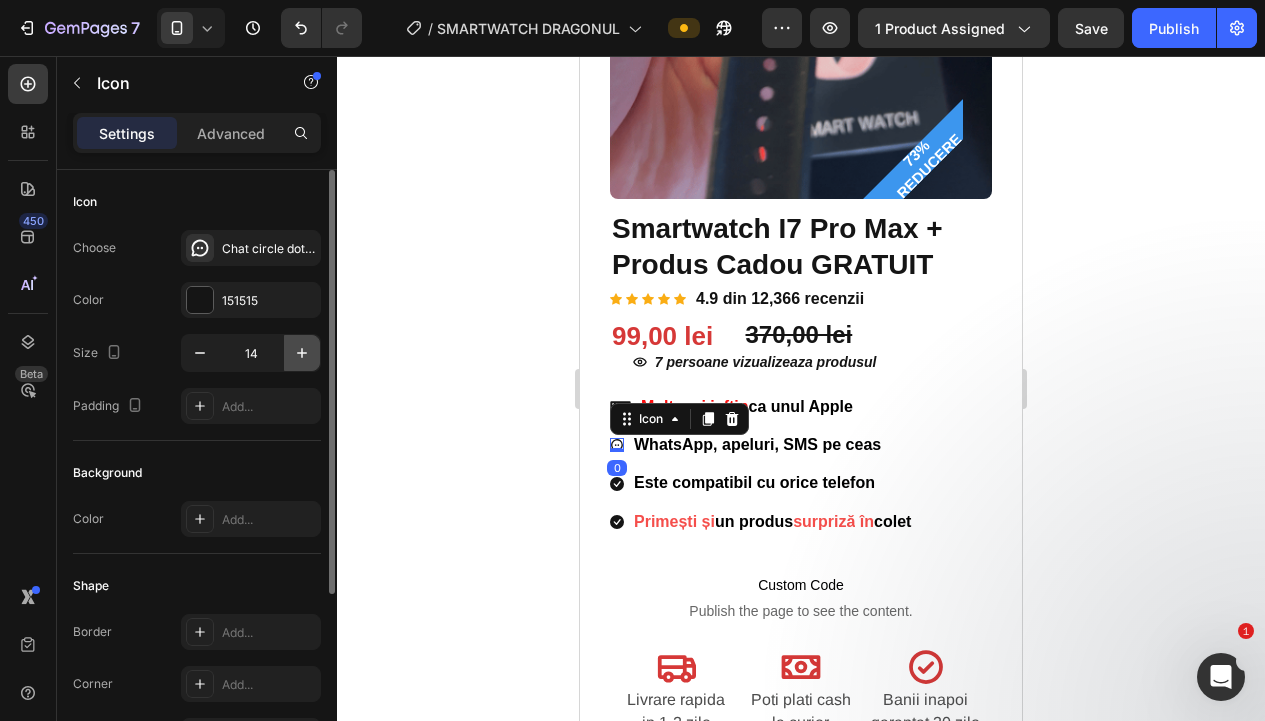 click 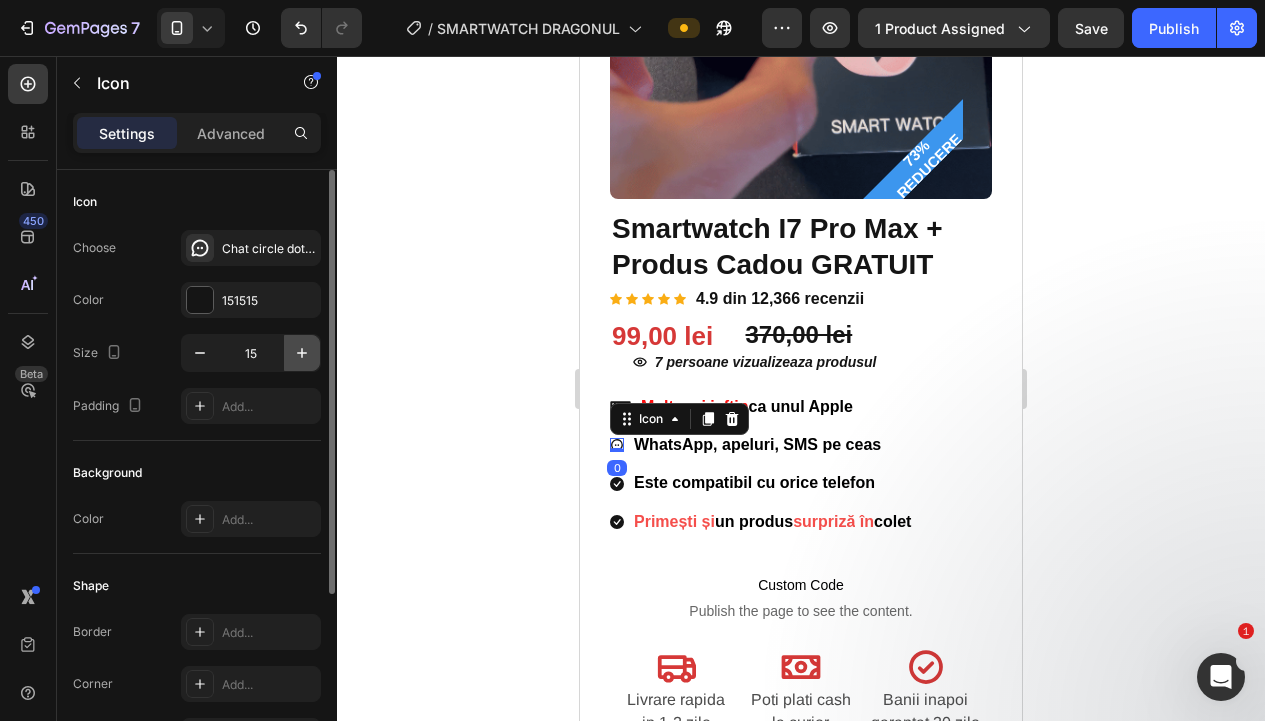 click 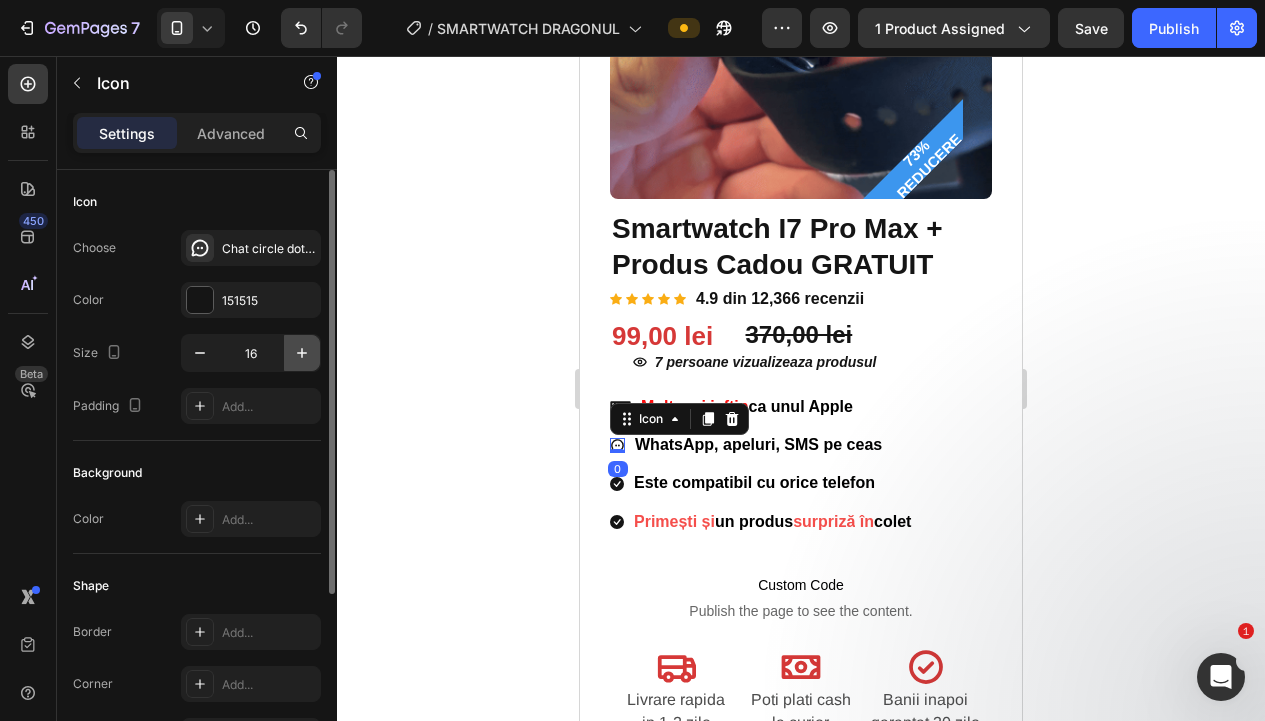click 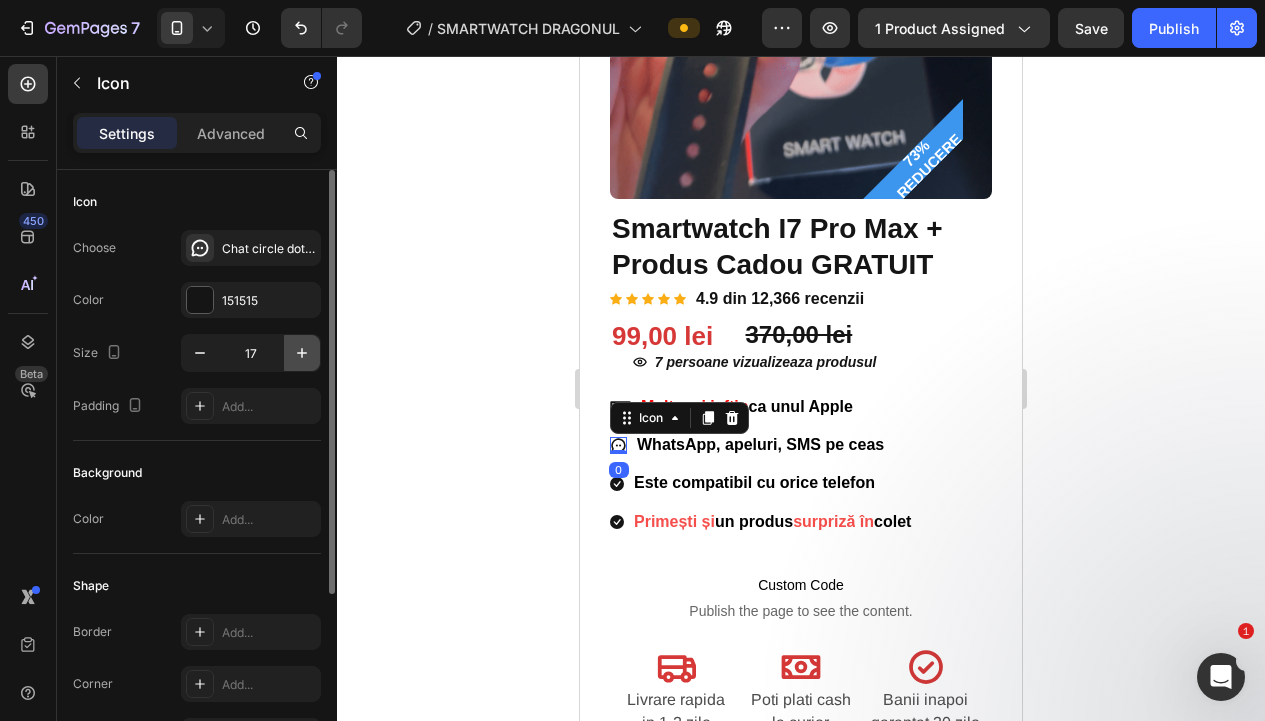 click 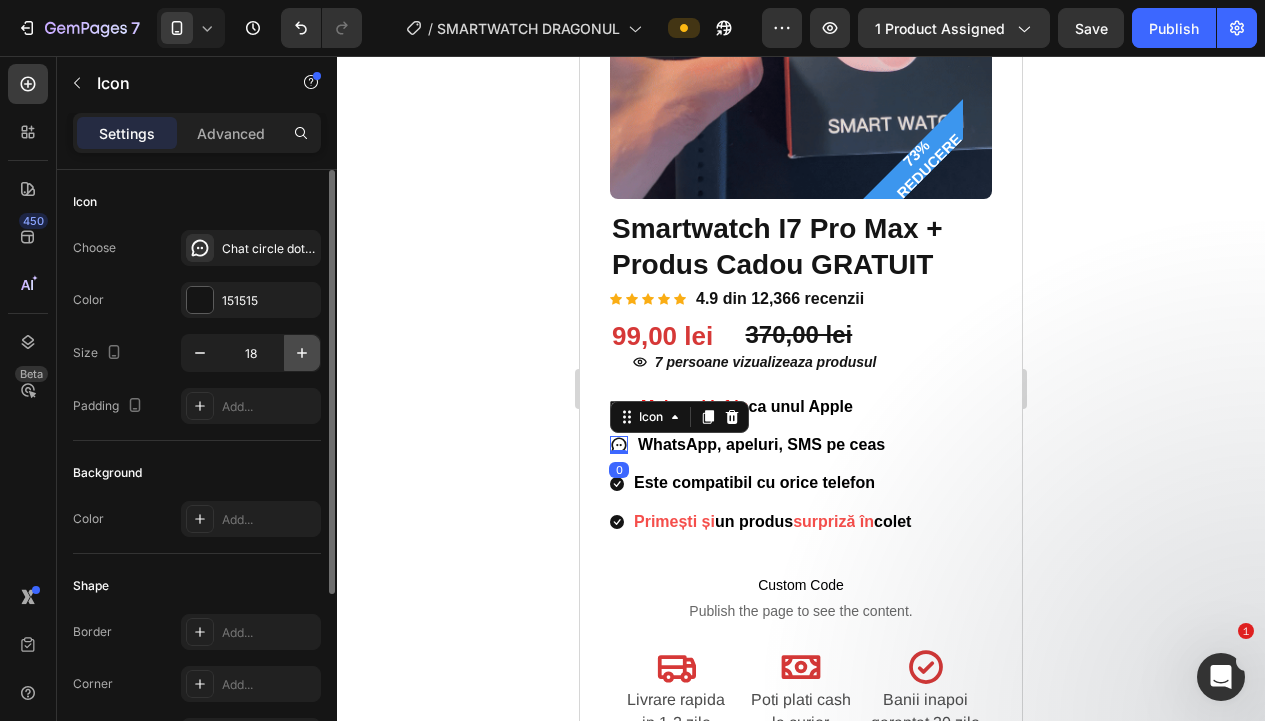 click 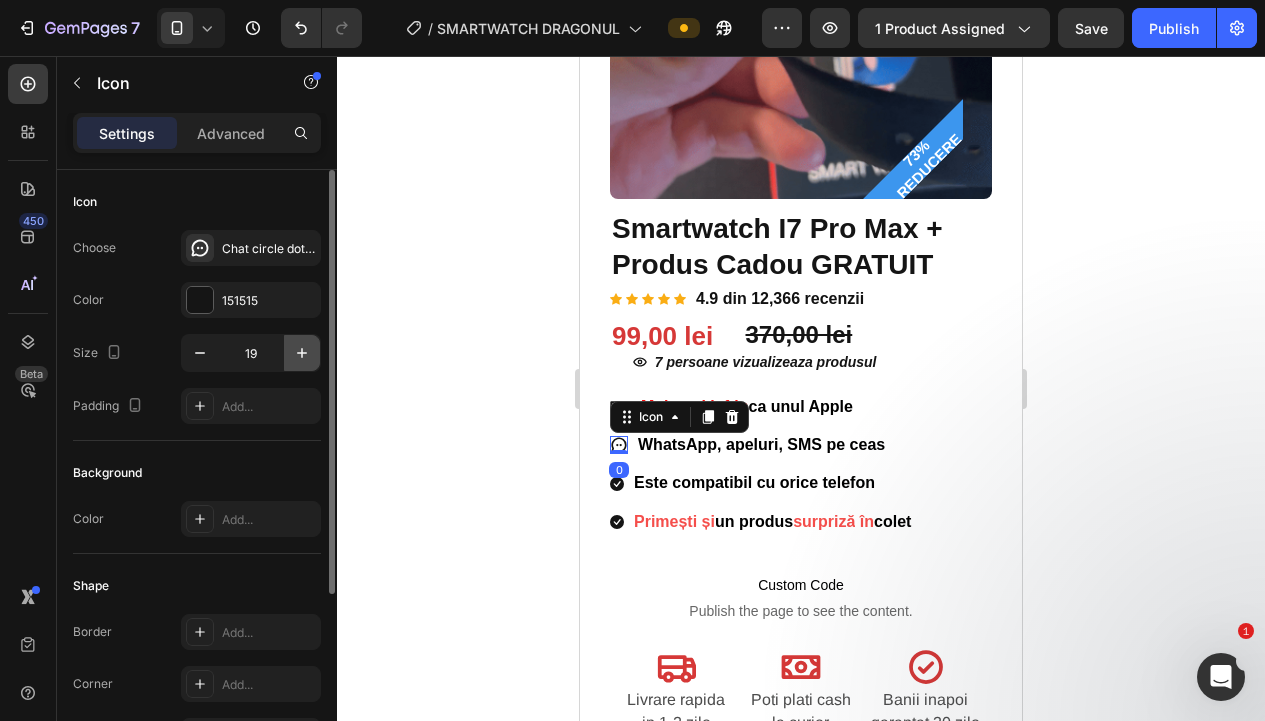 click 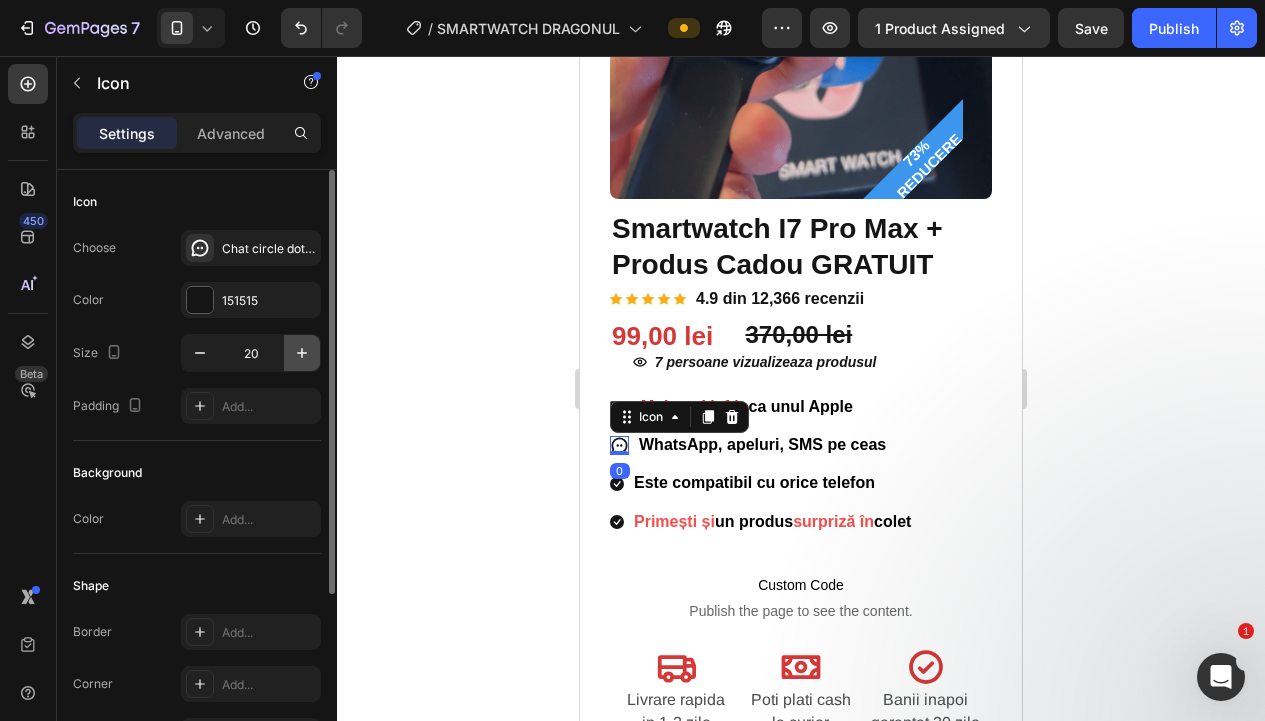 click 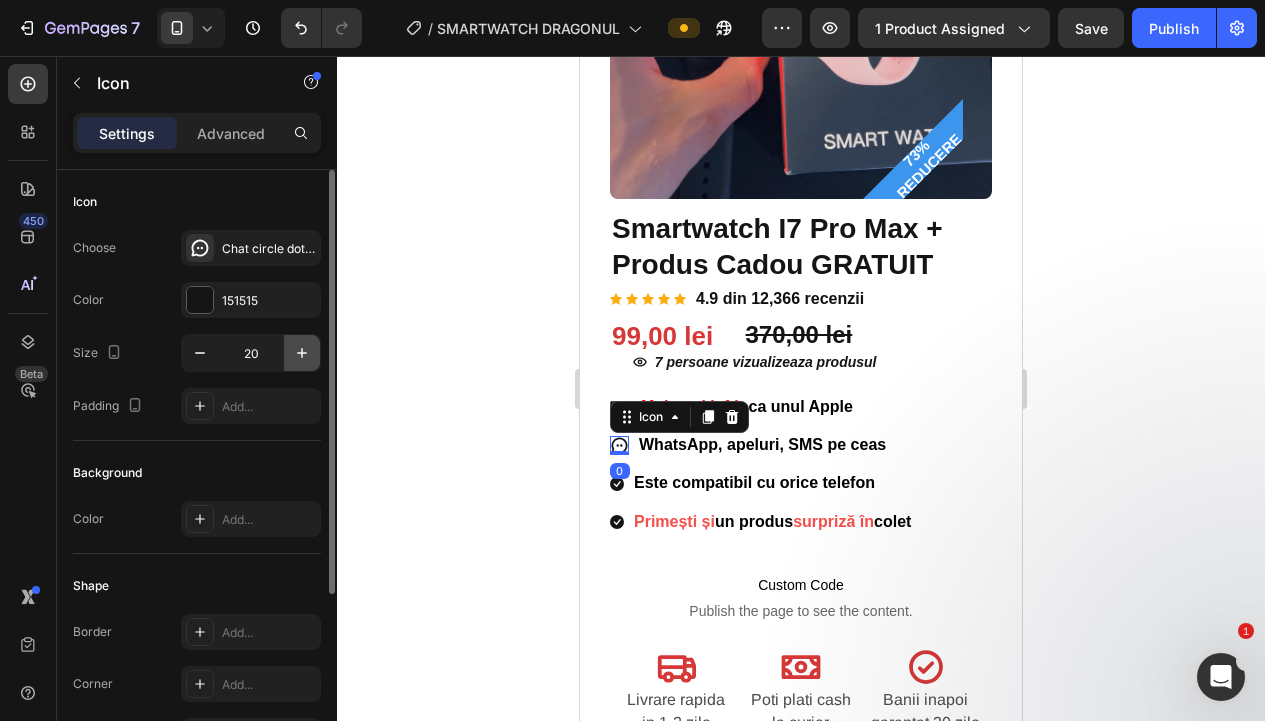 type on "21" 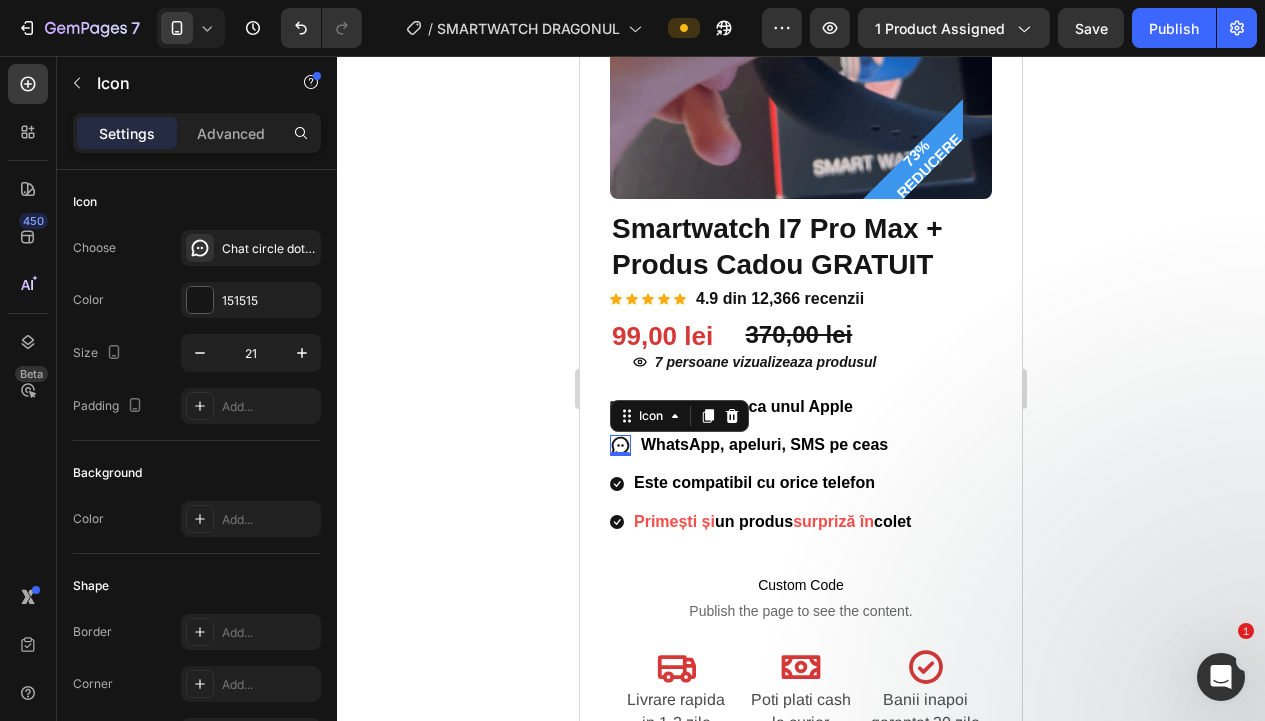 click 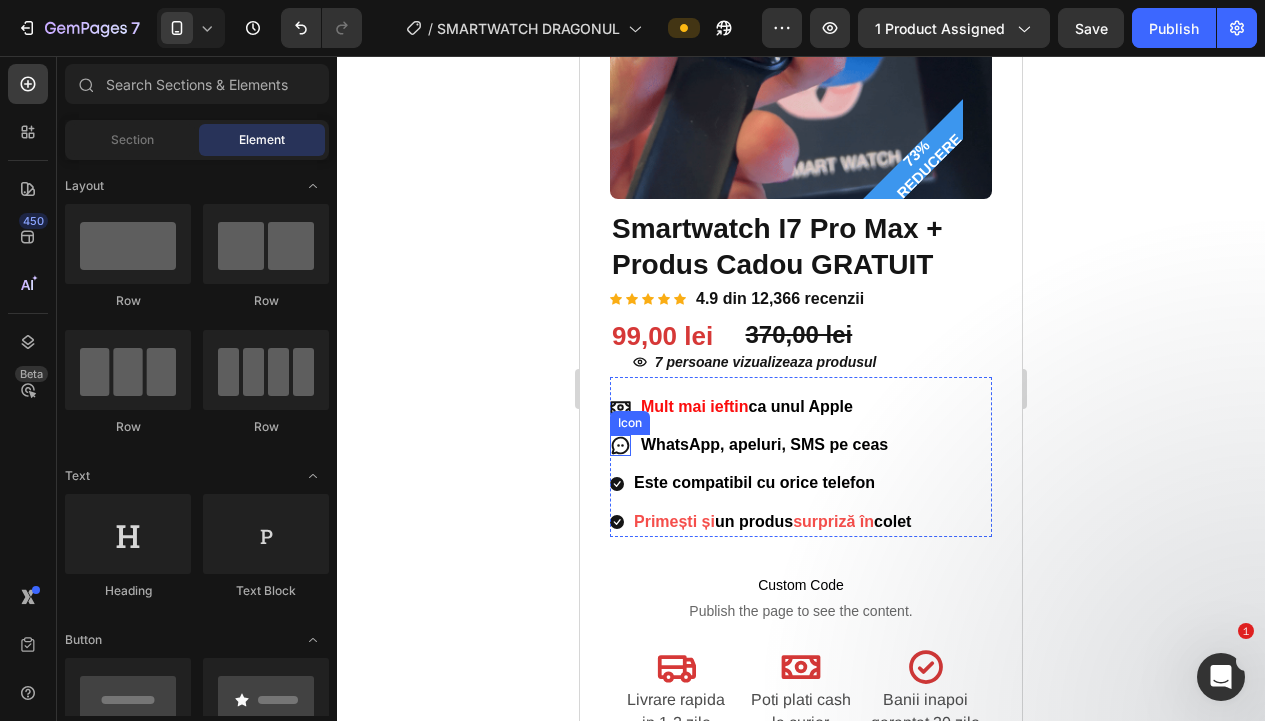 click 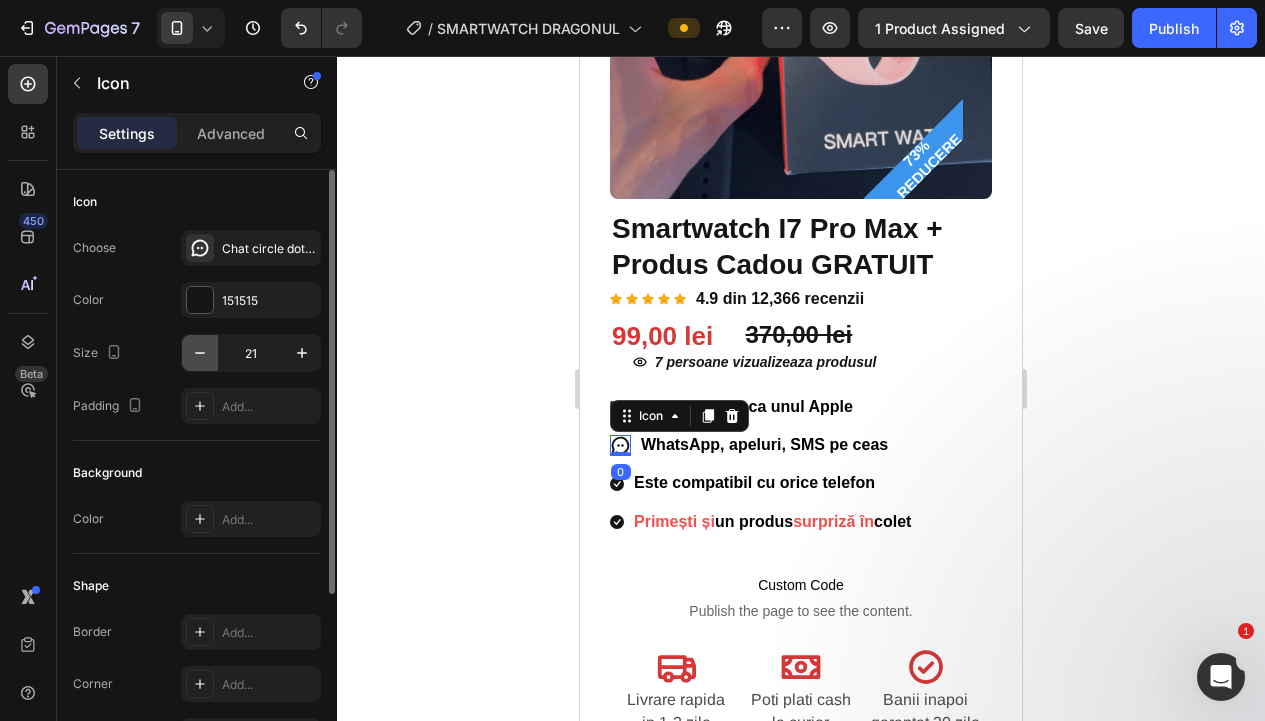 click 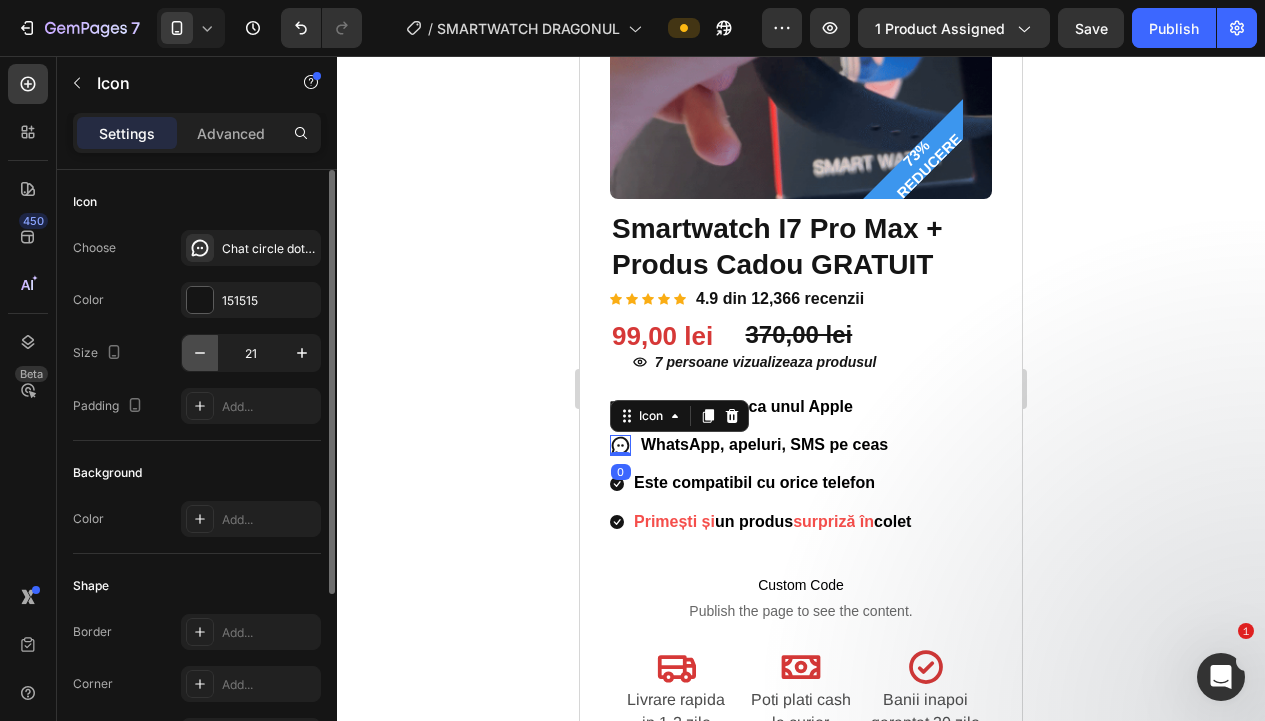 type on "20" 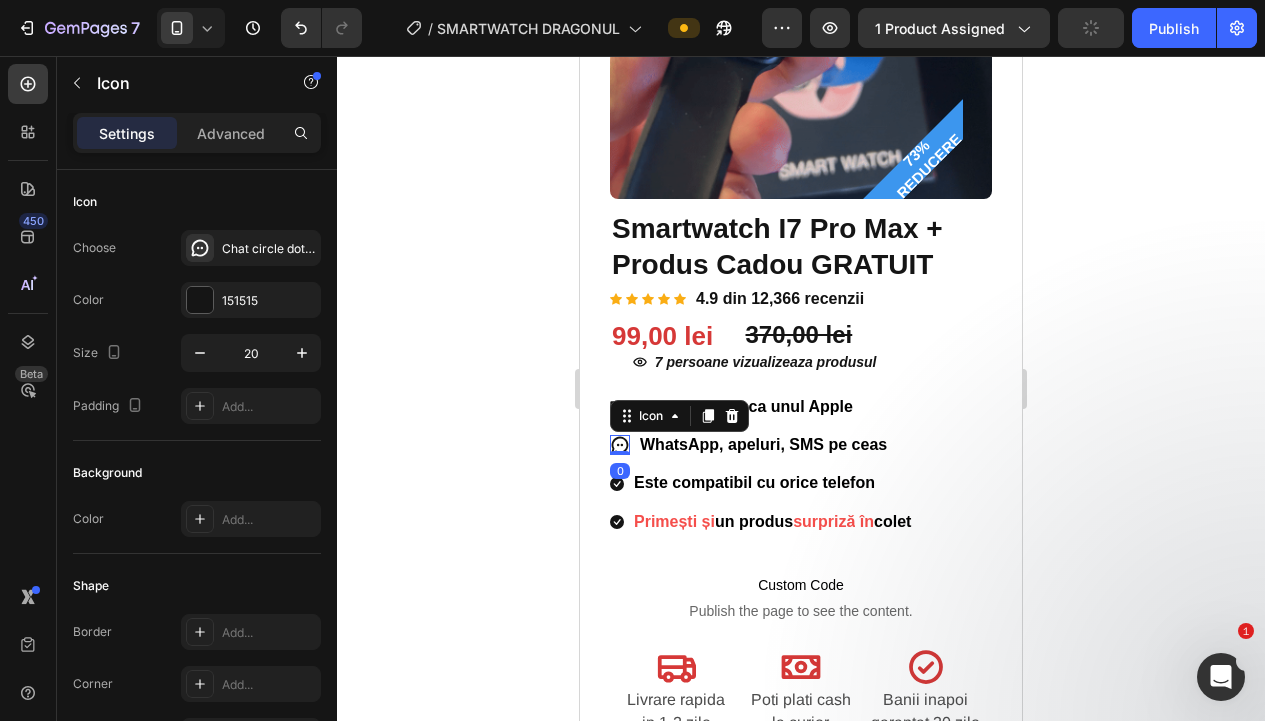 click 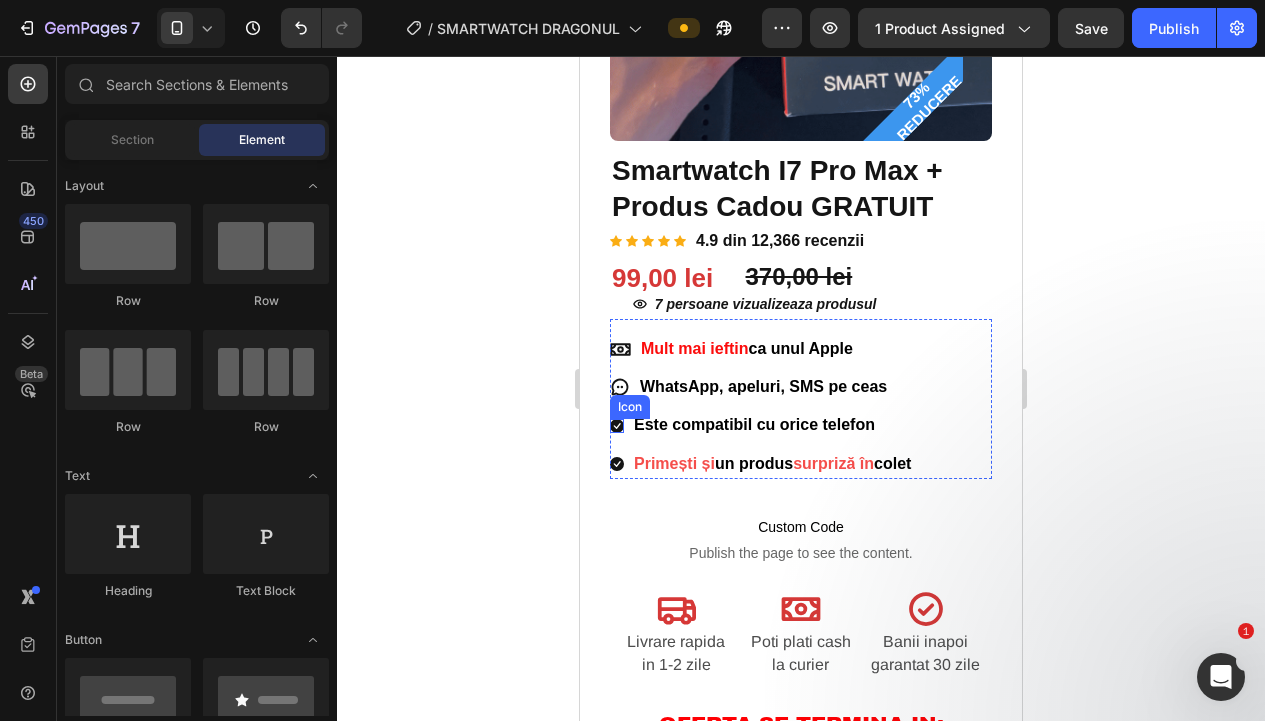 click on "Icon" at bounding box center [617, 426] 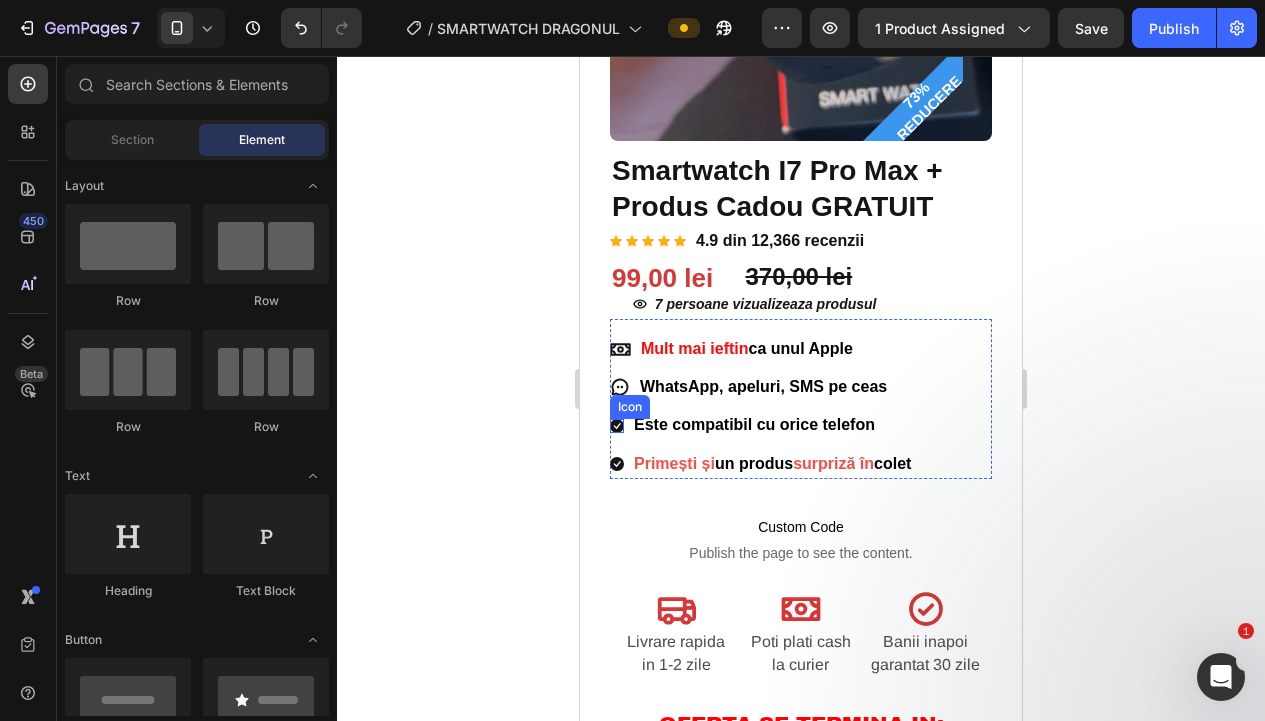 scroll, scrollTop: 422, scrollLeft: 0, axis: vertical 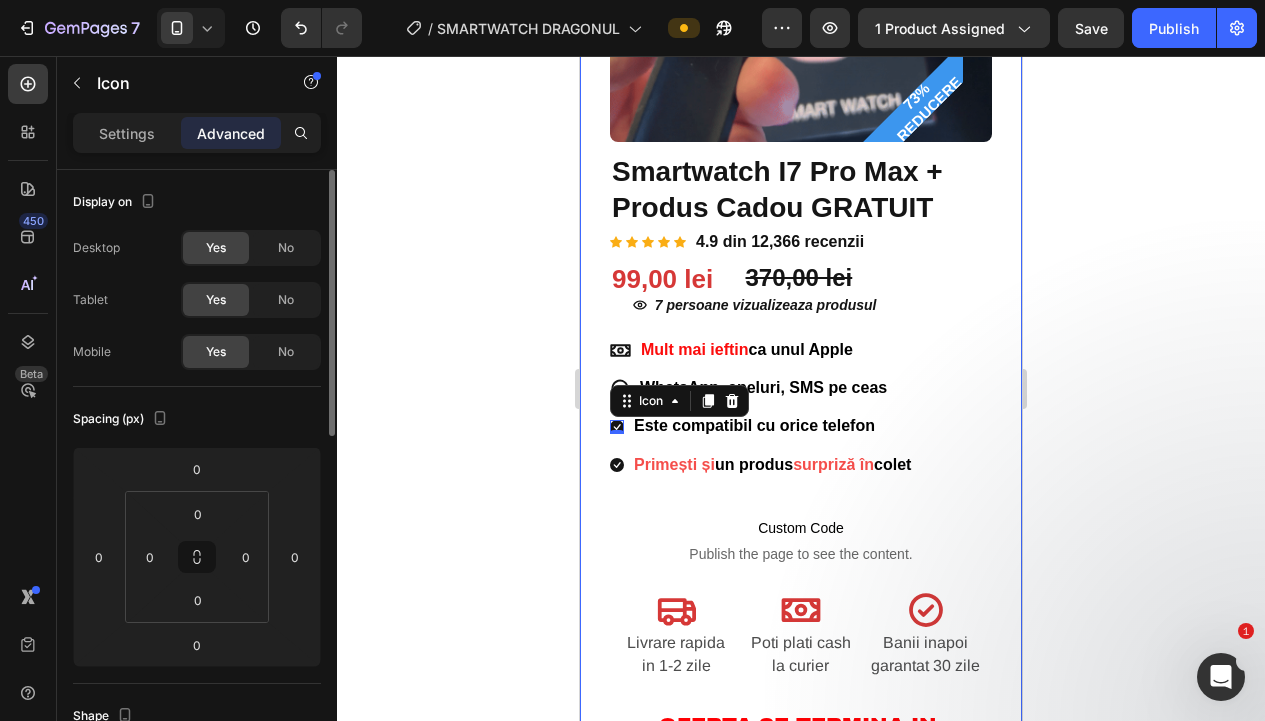 drag, startPoint x: 156, startPoint y: 140, endPoint x: 280, endPoint y: 228, distance: 152.05263 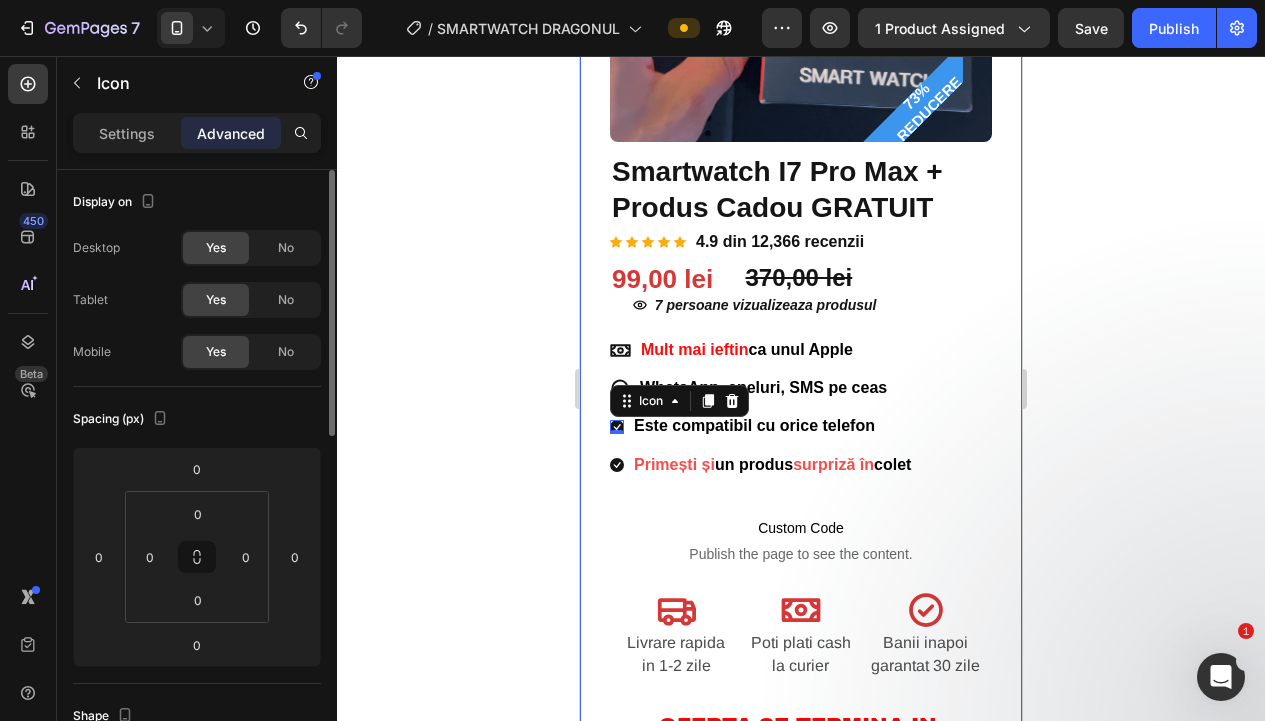 click on "Settings" 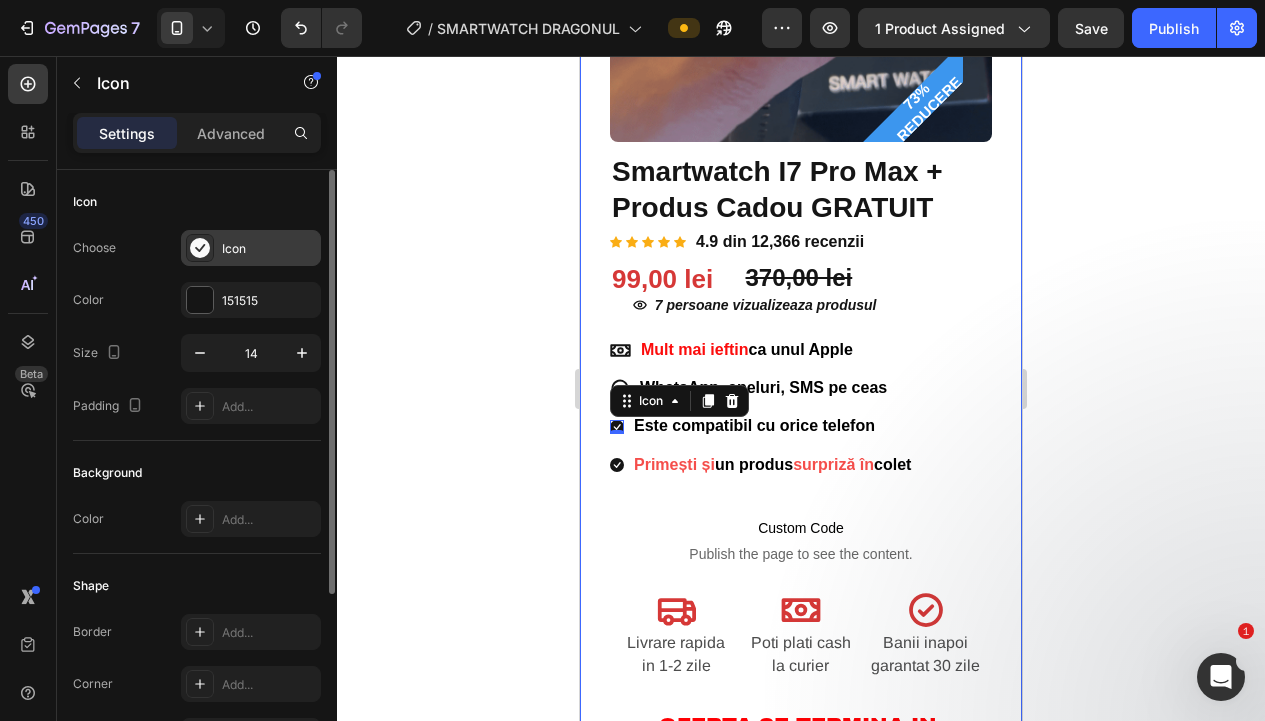 click on "Icon" at bounding box center [269, 249] 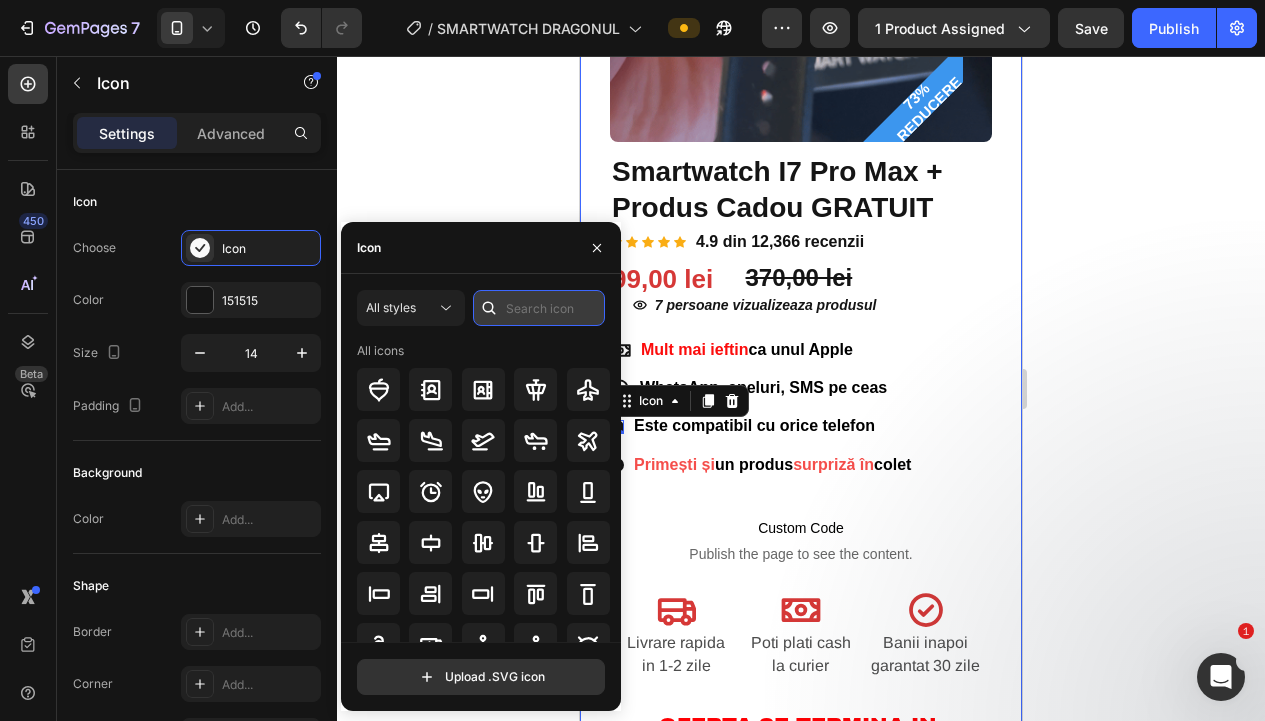 click at bounding box center [539, 308] 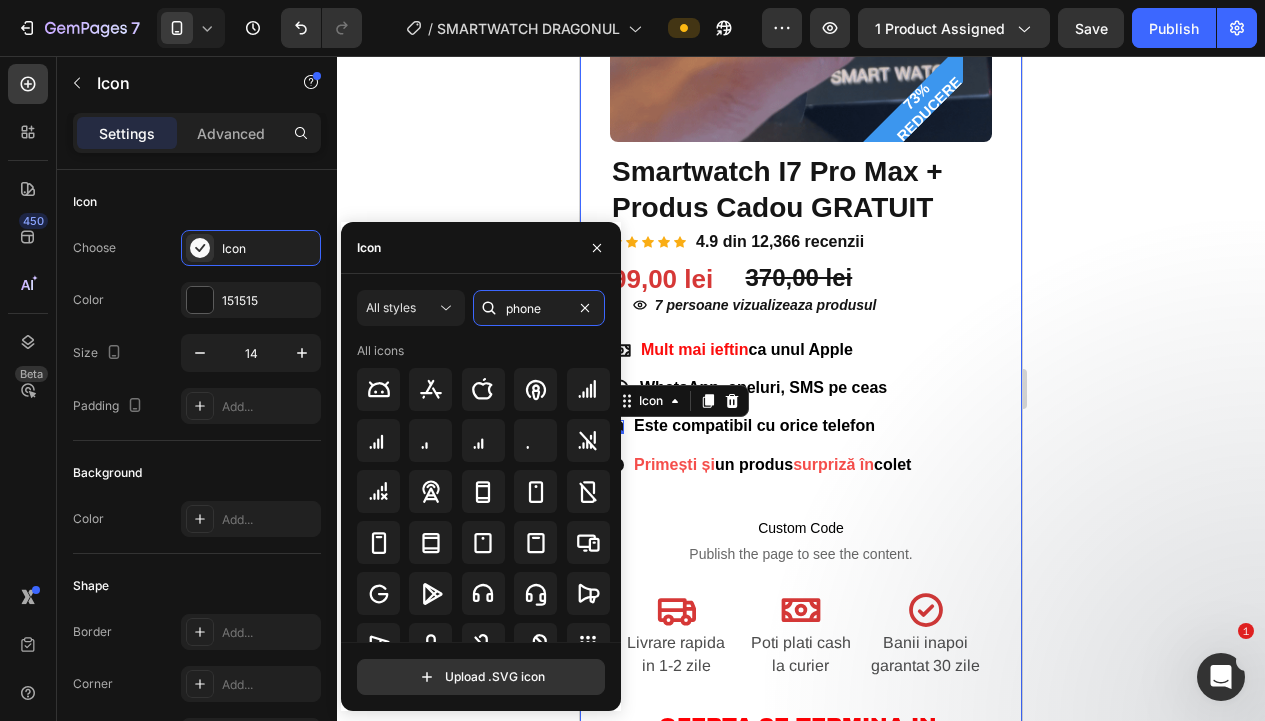 scroll, scrollTop: 20, scrollLeft: 0, axis: vertical 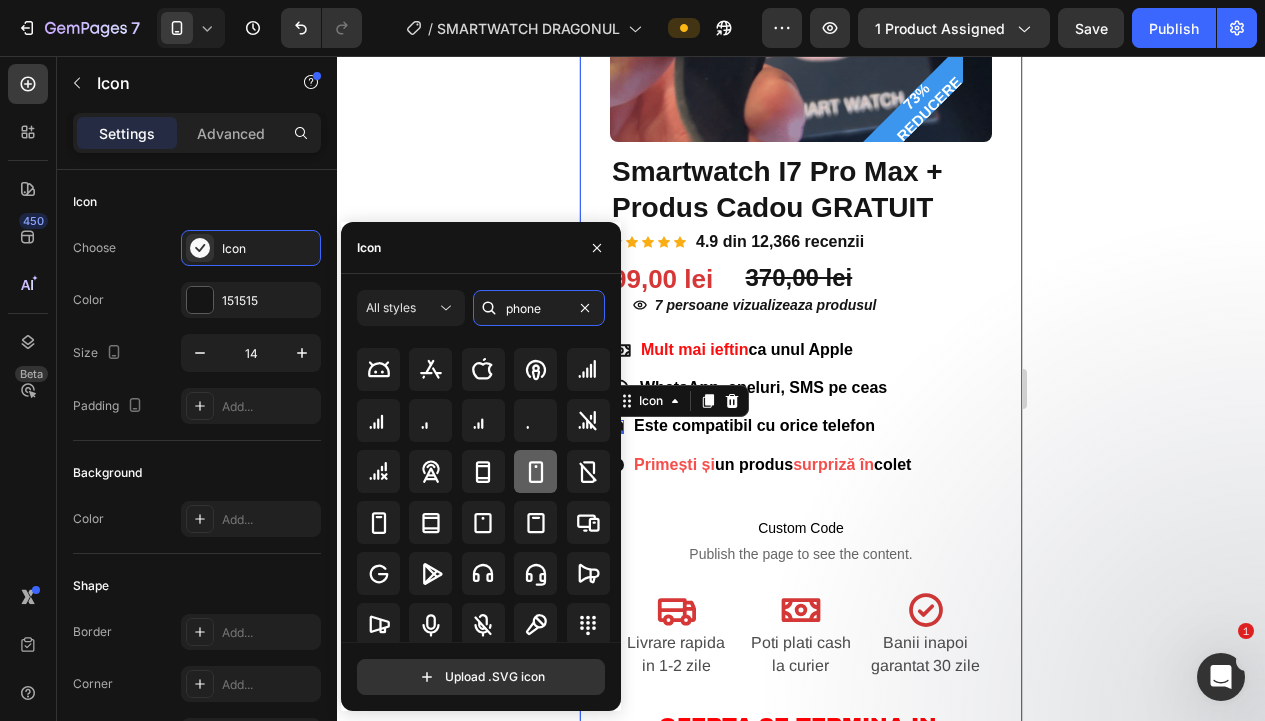type on "phone" 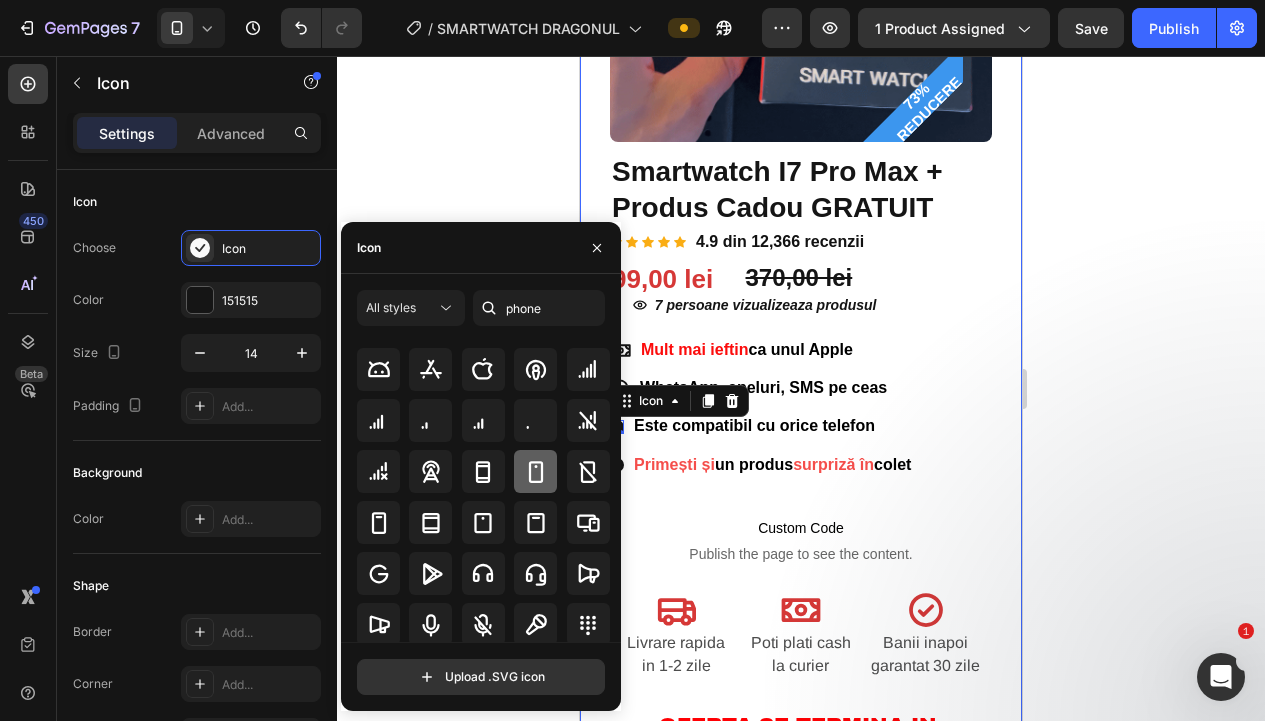 click 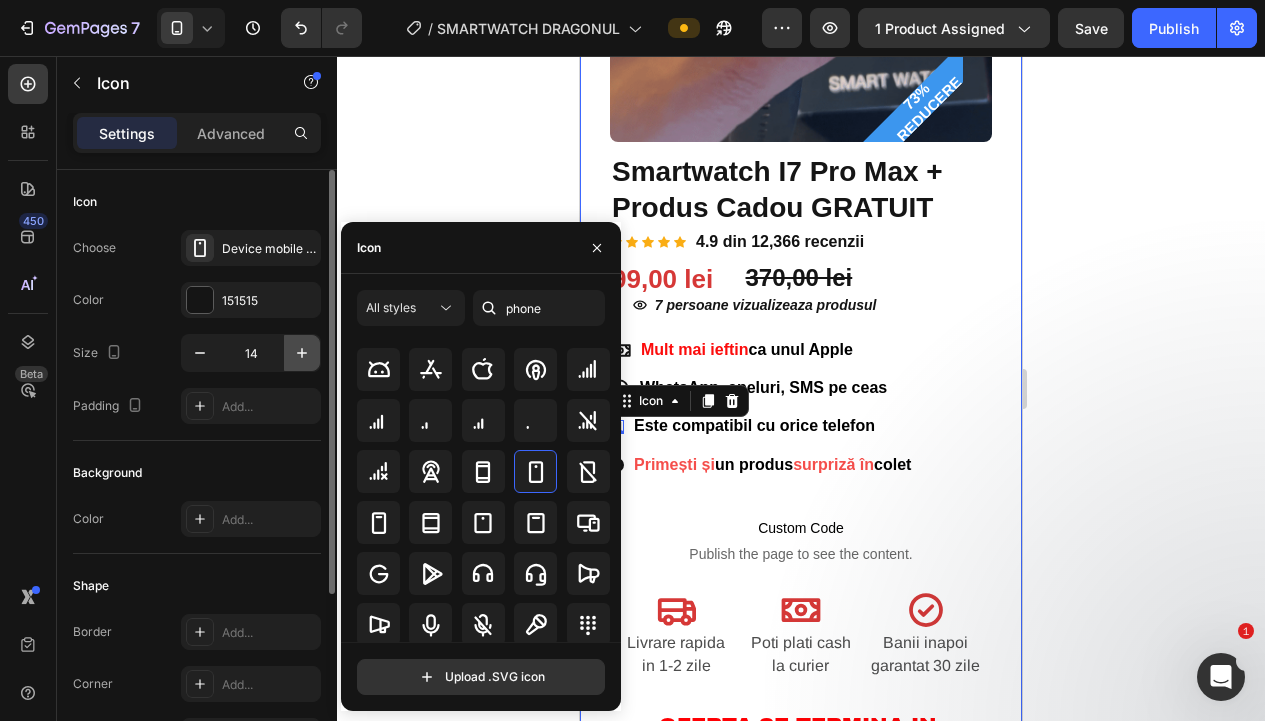 click at bounding box center (302, 353) 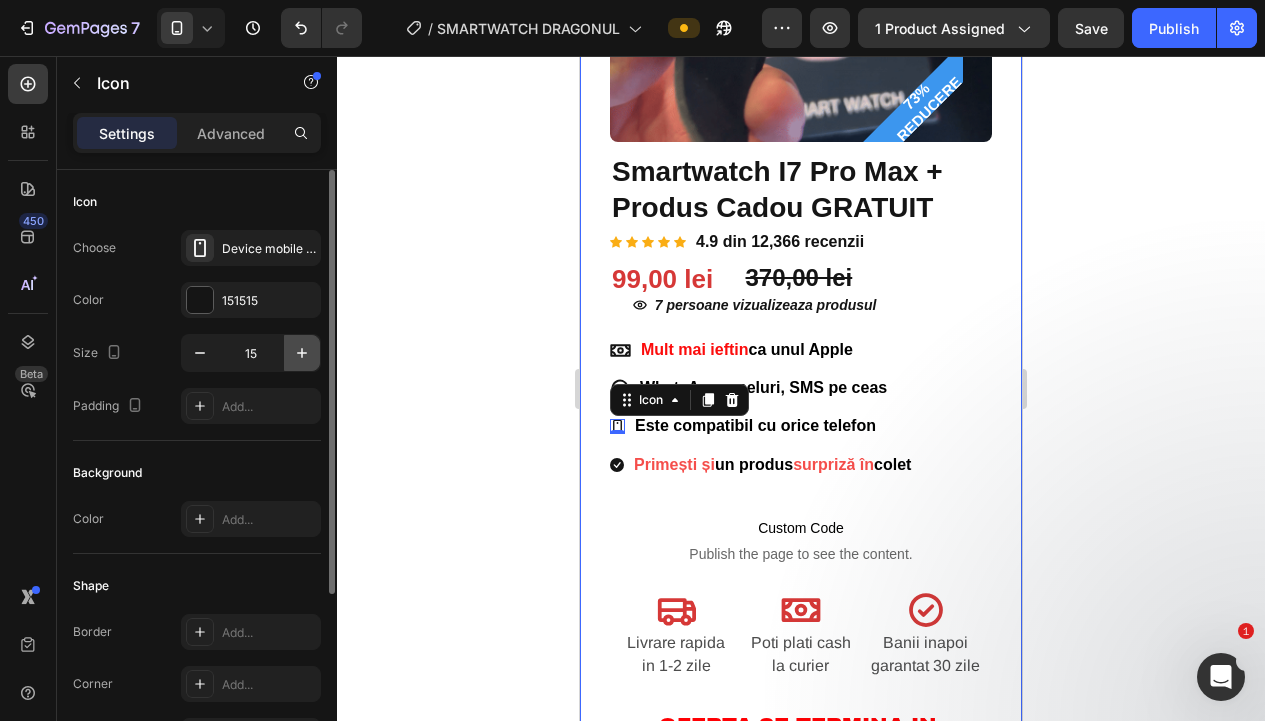 click at bounding box center (302, 353) 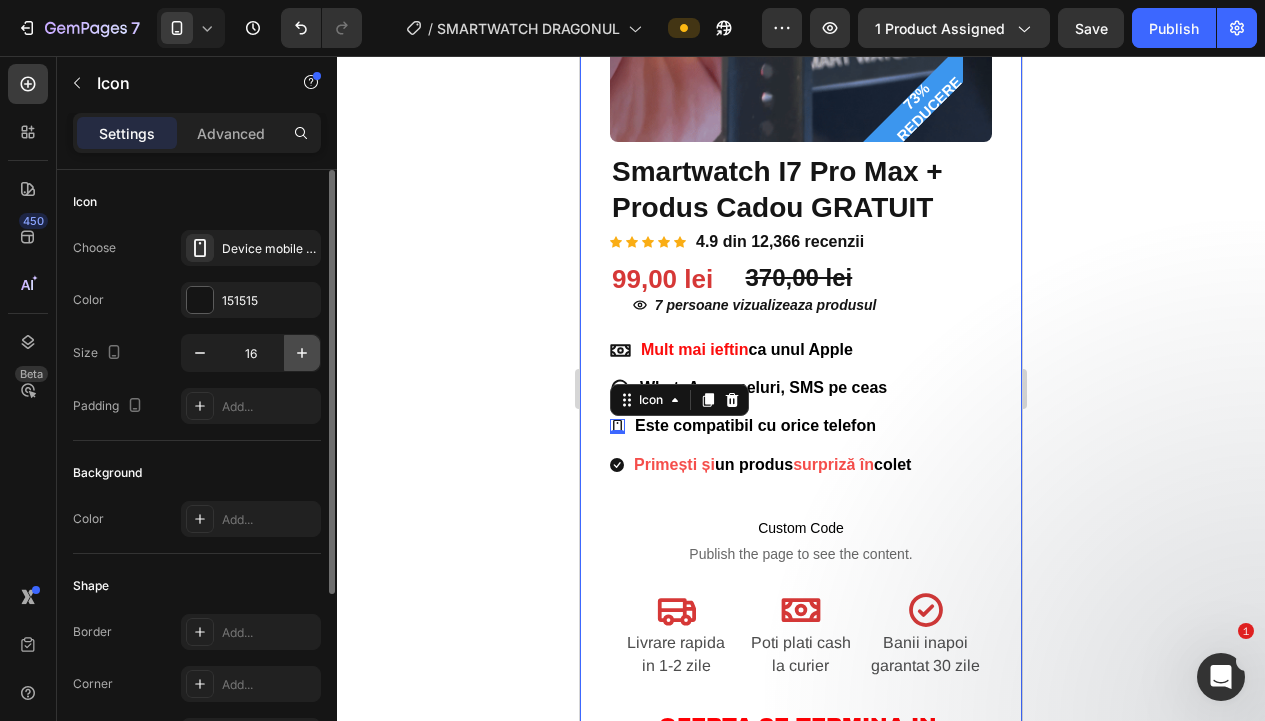 click at bounding box center [302, 353] 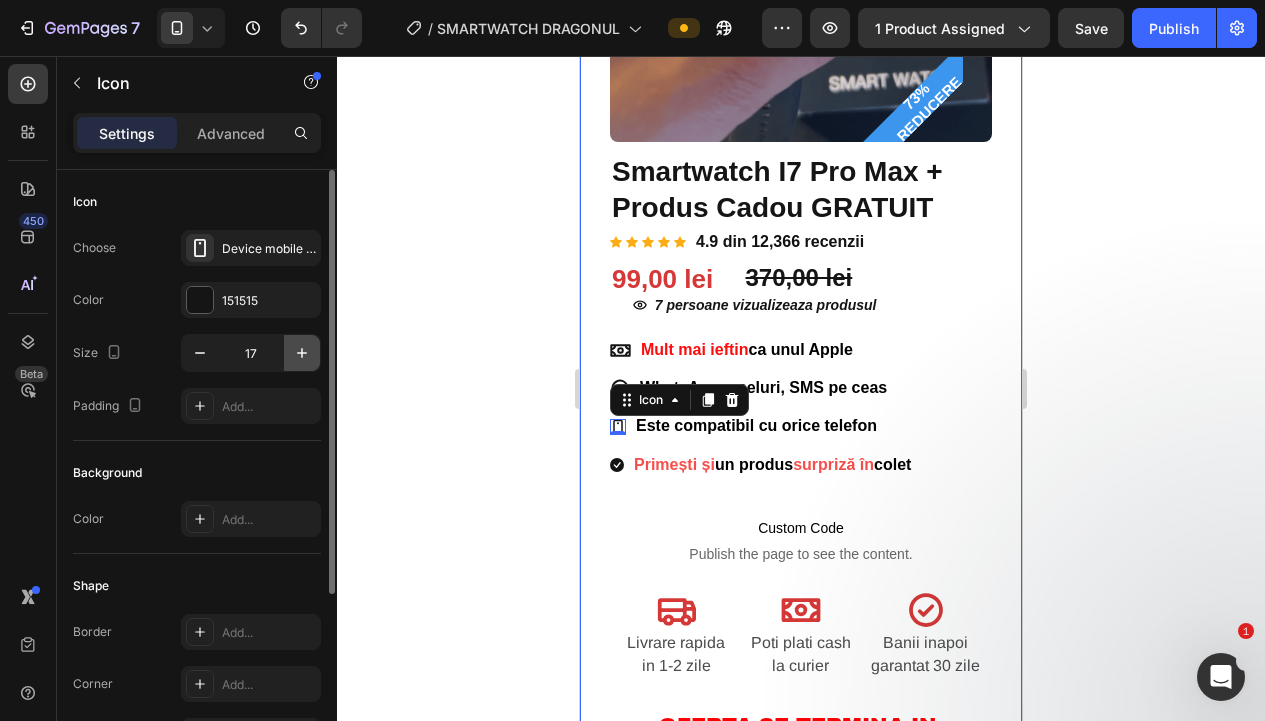 click at bounding box center [302, 353] 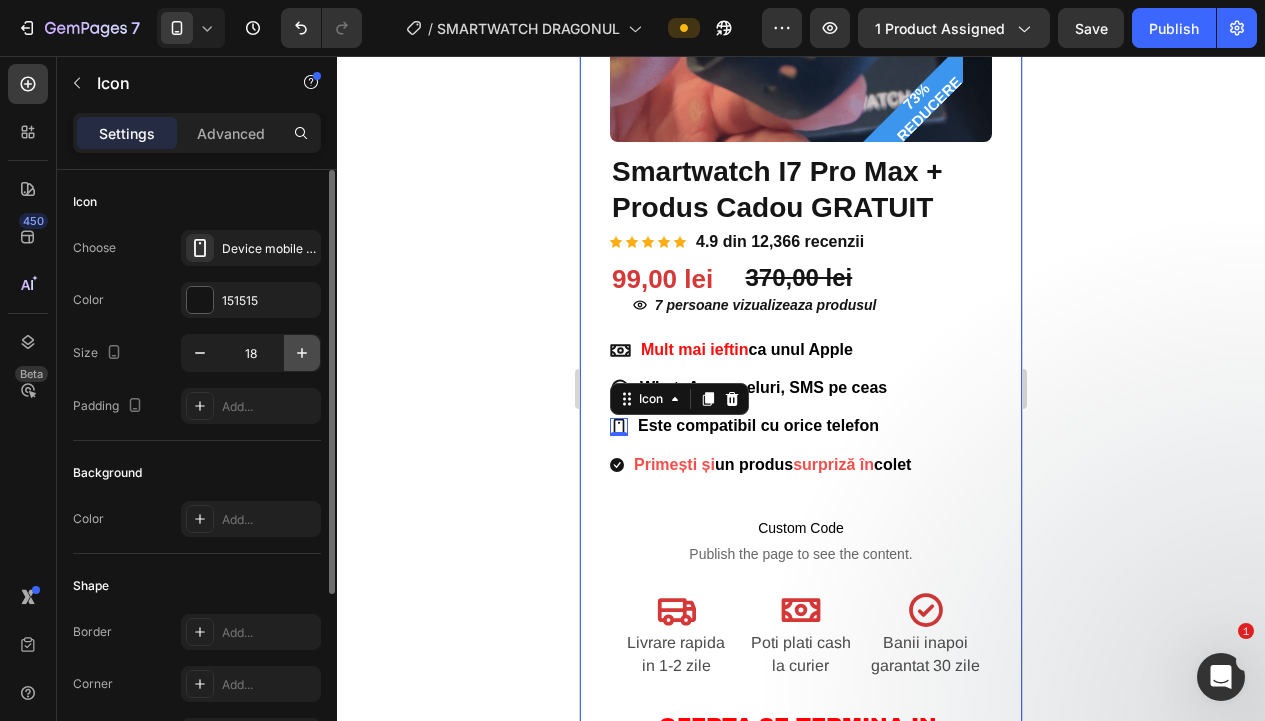 click at bounding box center [302, 353] 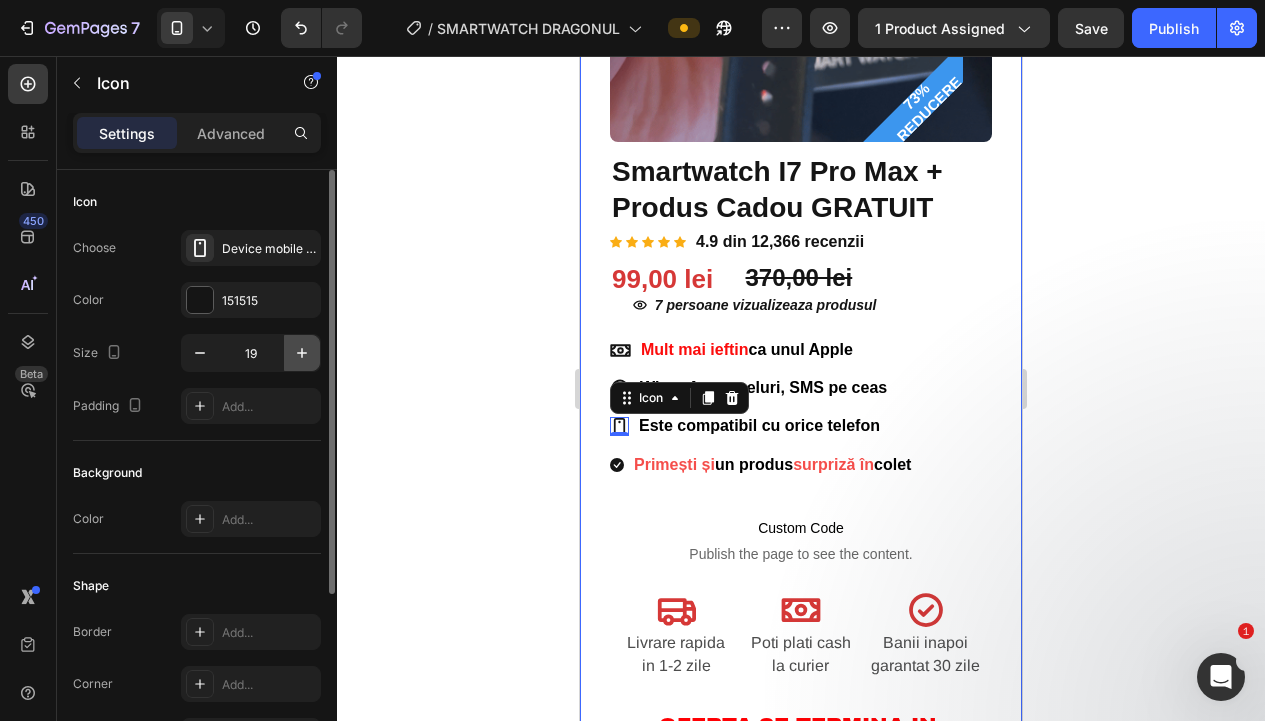 click at bounding box center [302, 353] 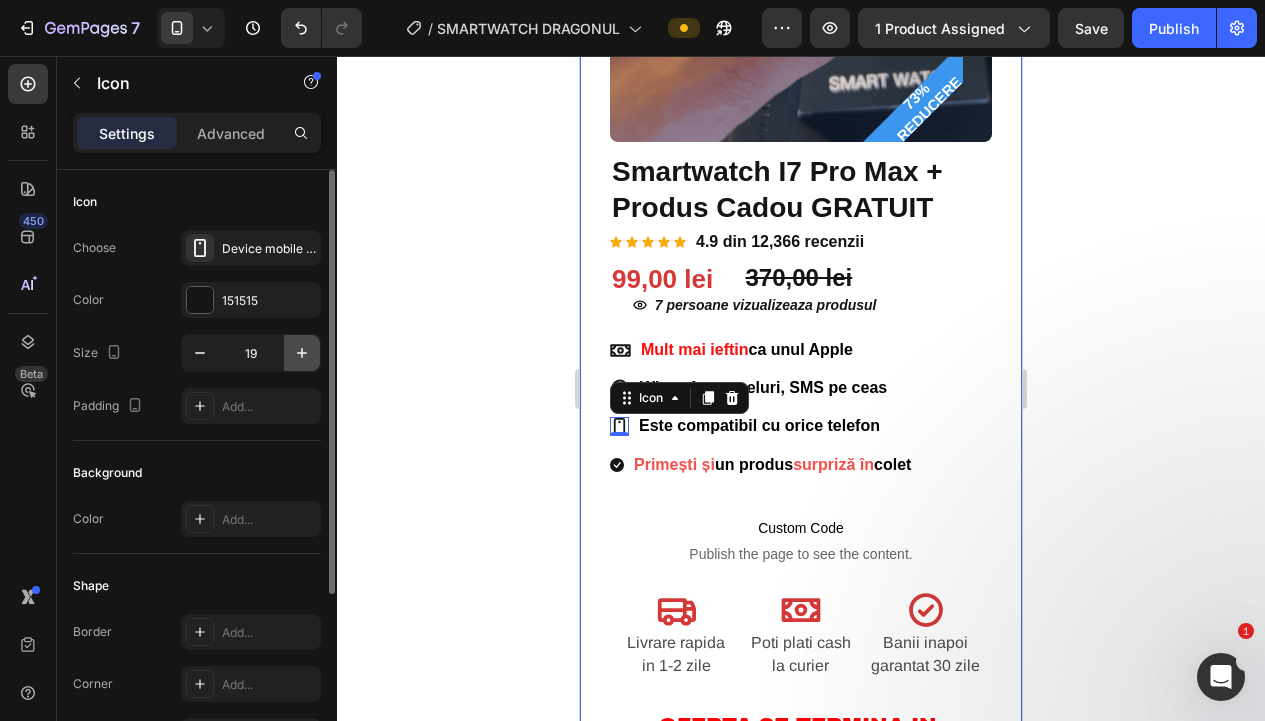 type on "20" 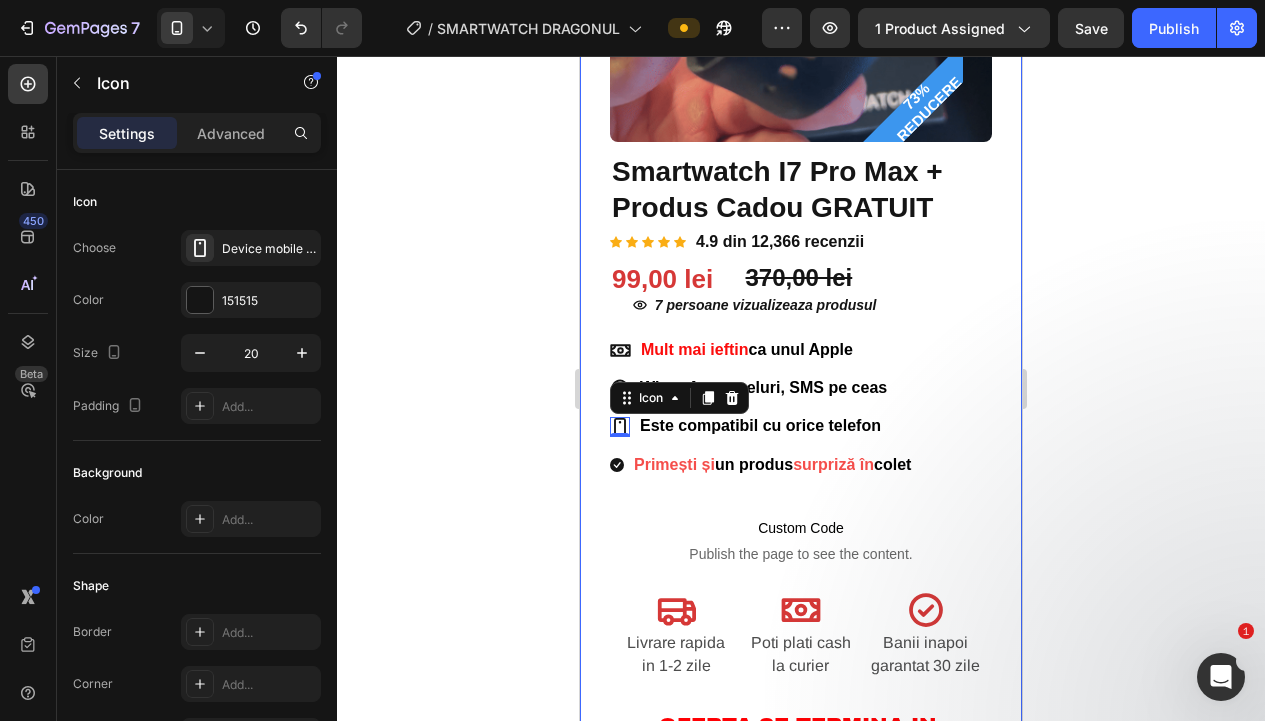 click 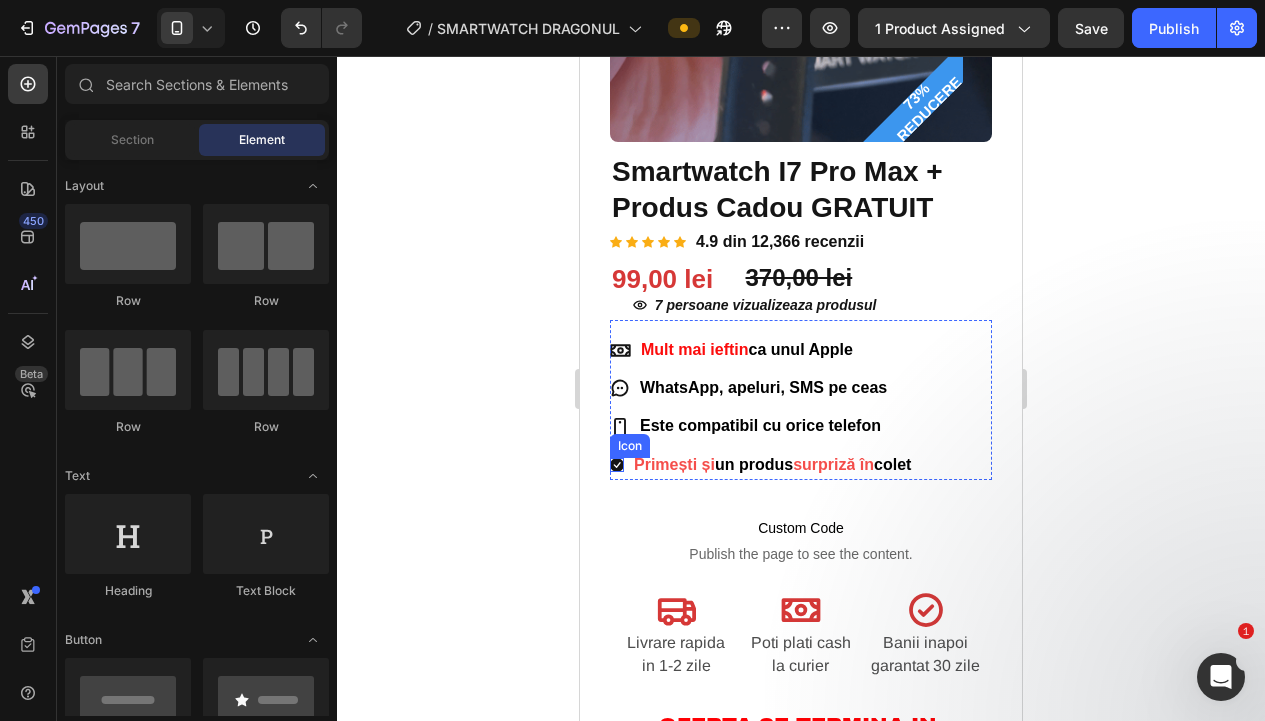 click 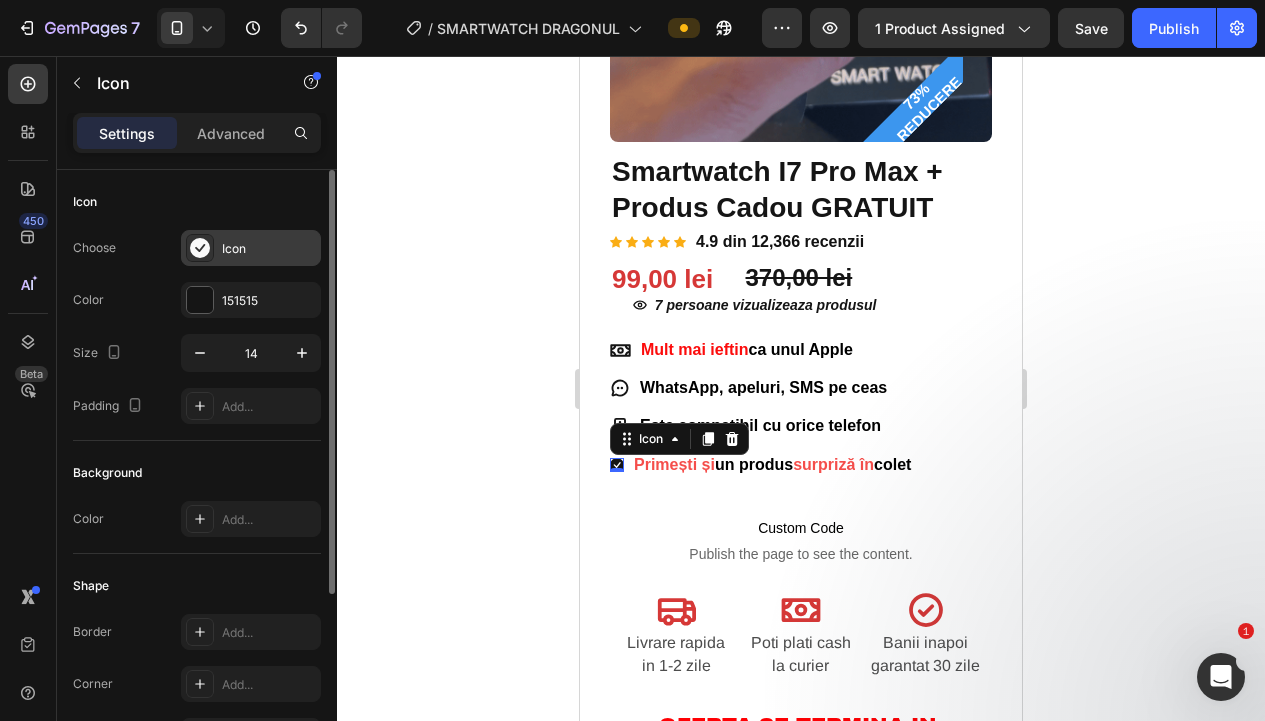 click on "Icon" at bounding box center (269, 249) 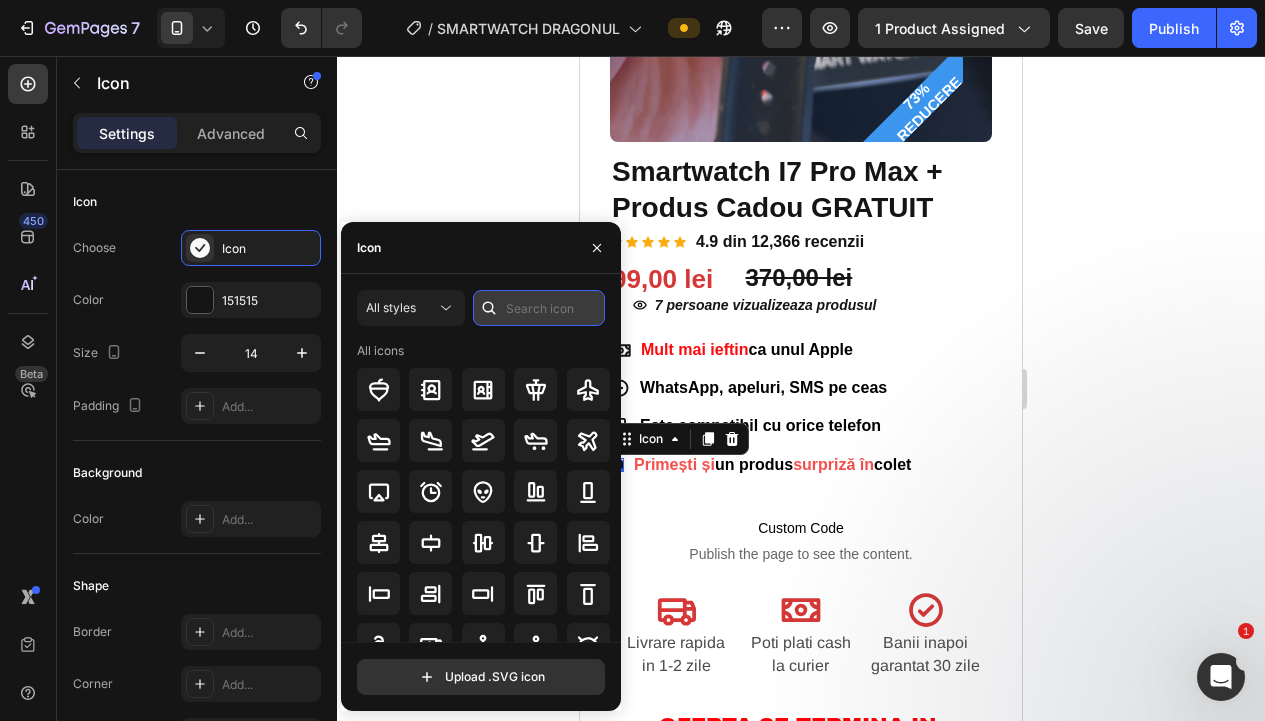 click at bounding box center (539, 308) 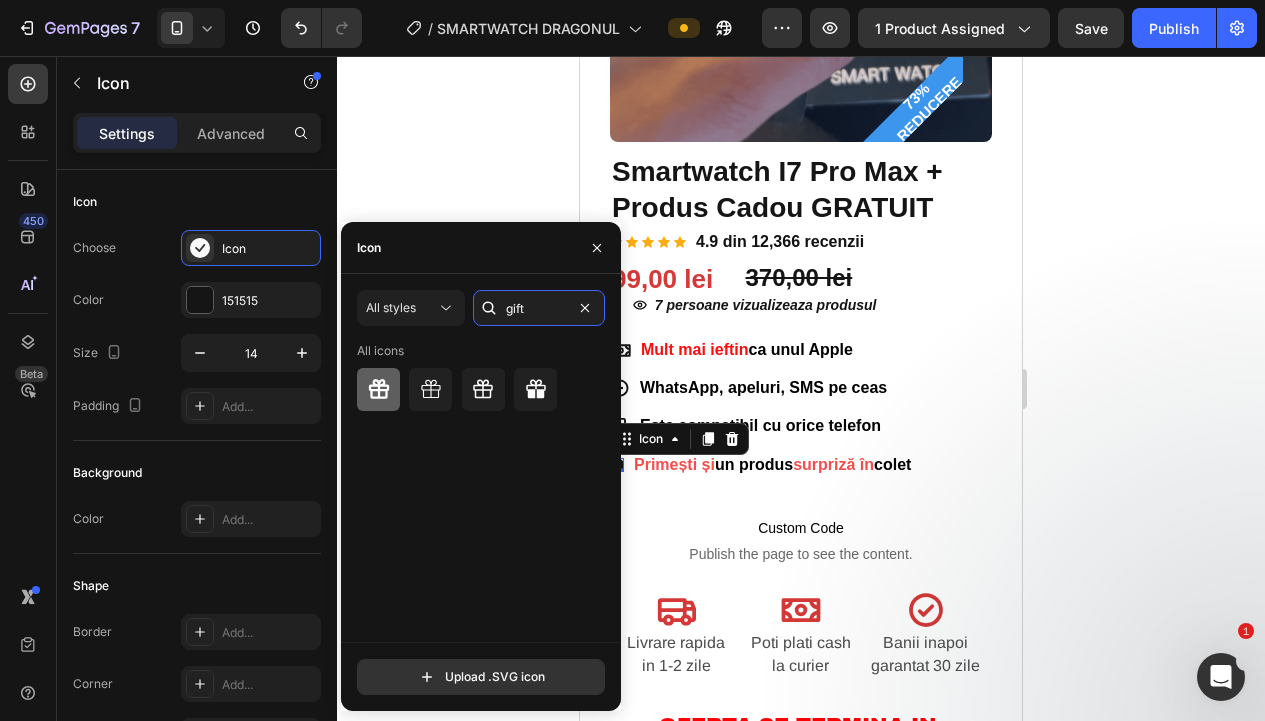 type on "gift" 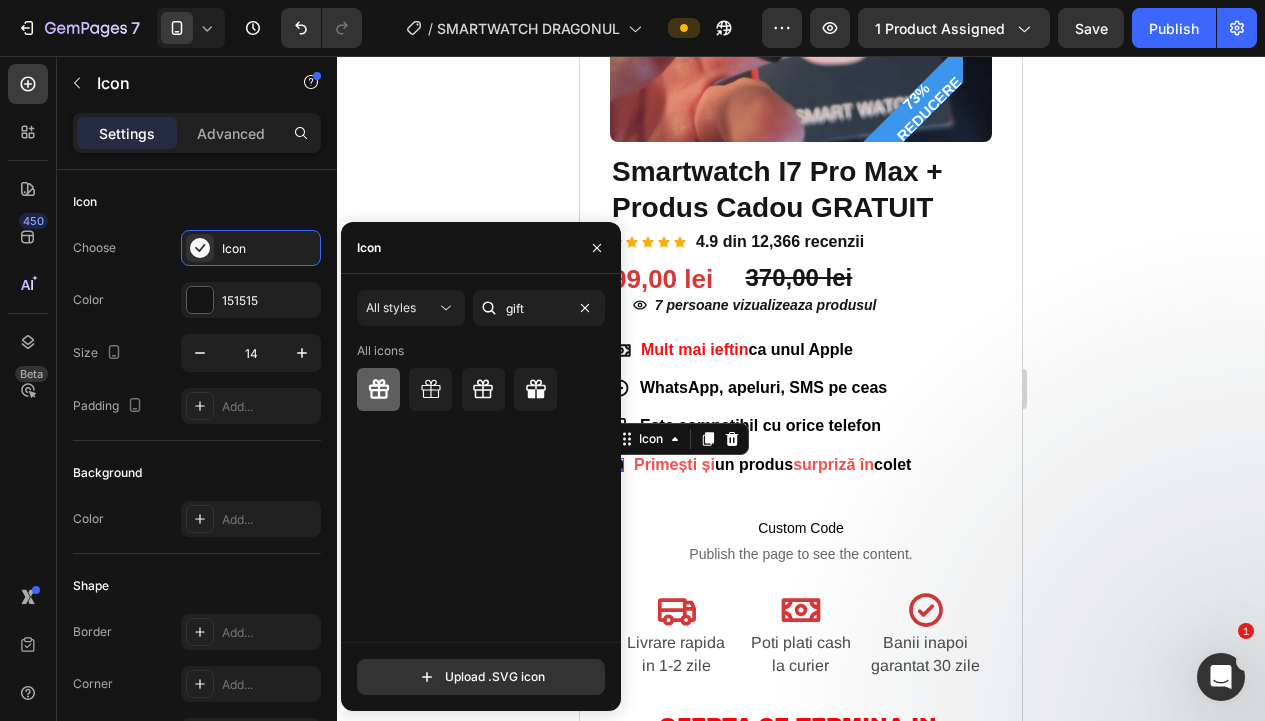 click 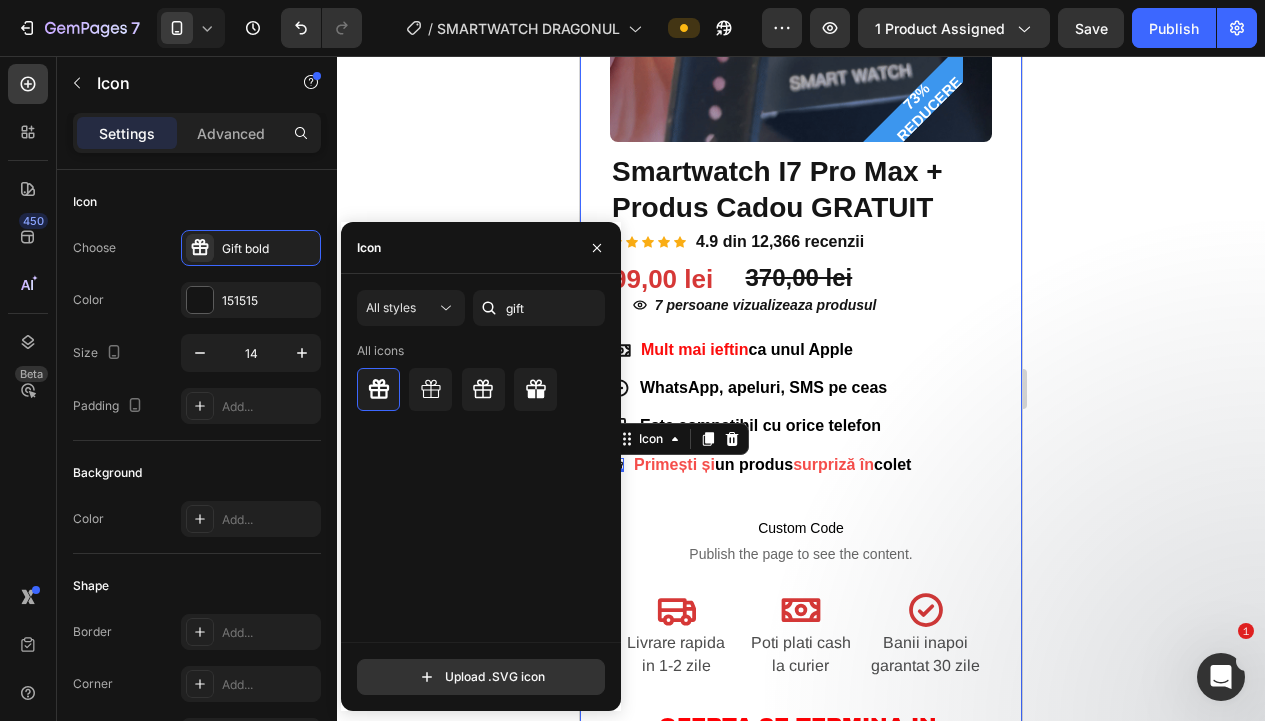 click 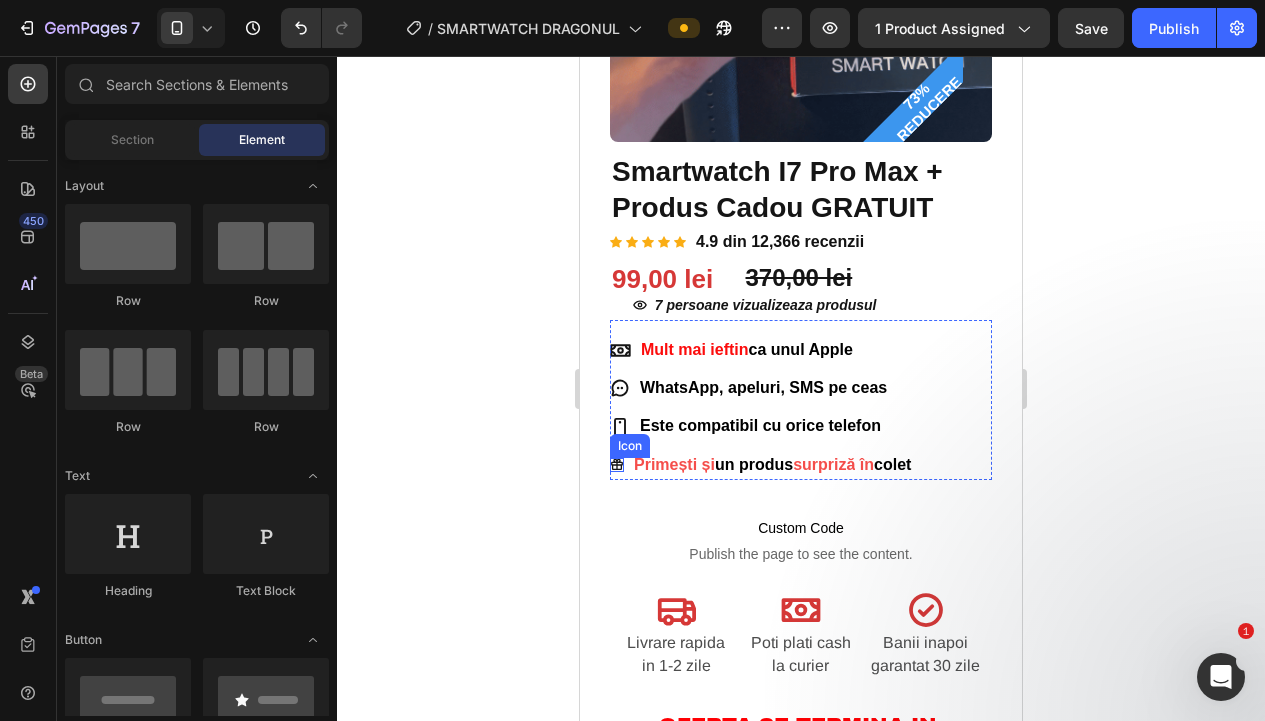 click 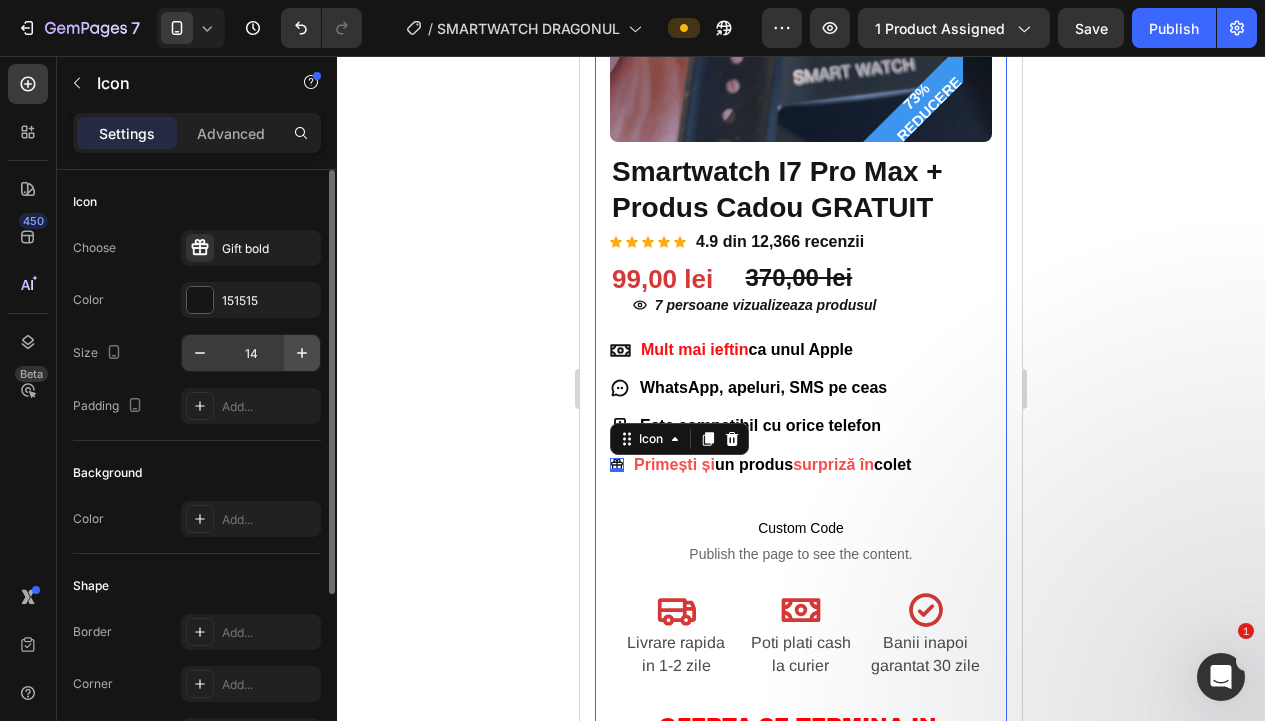 drag, startPoint x: 278, startPoint y: 357, endPoint x: 289, endPoint y: 359, distance: 11.18034 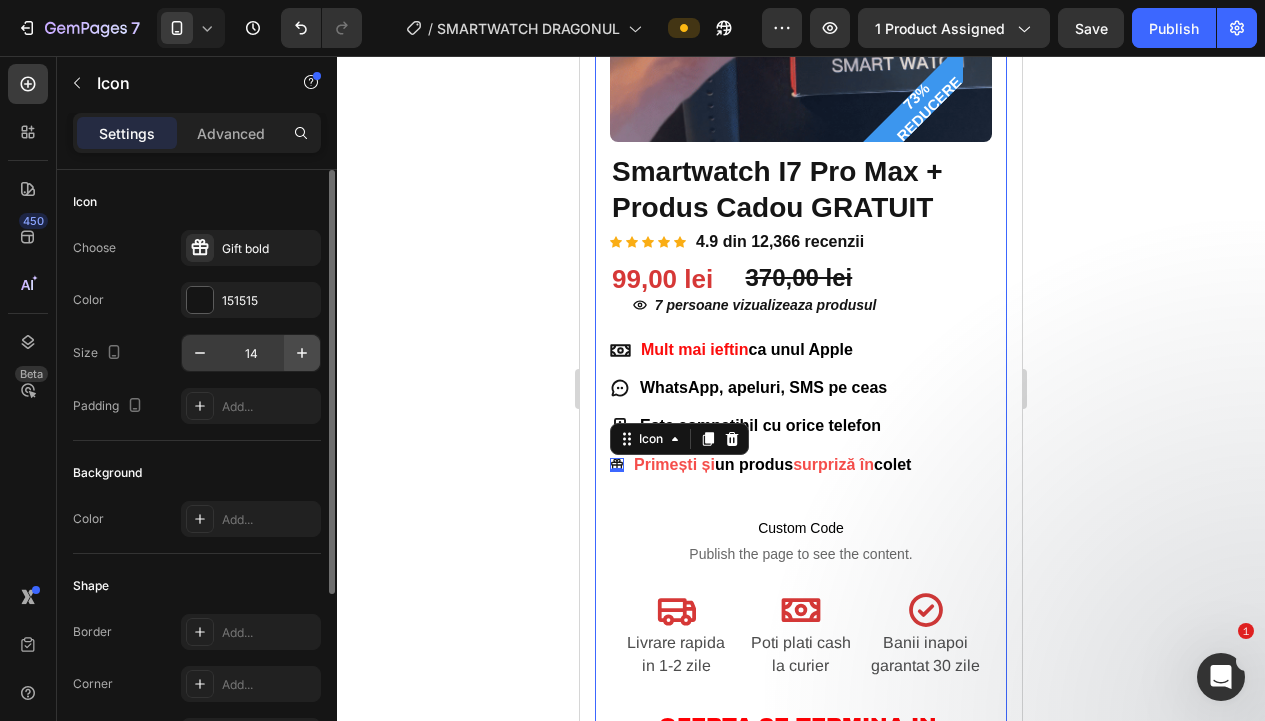 click on "14" at bounding box center (251, 353) 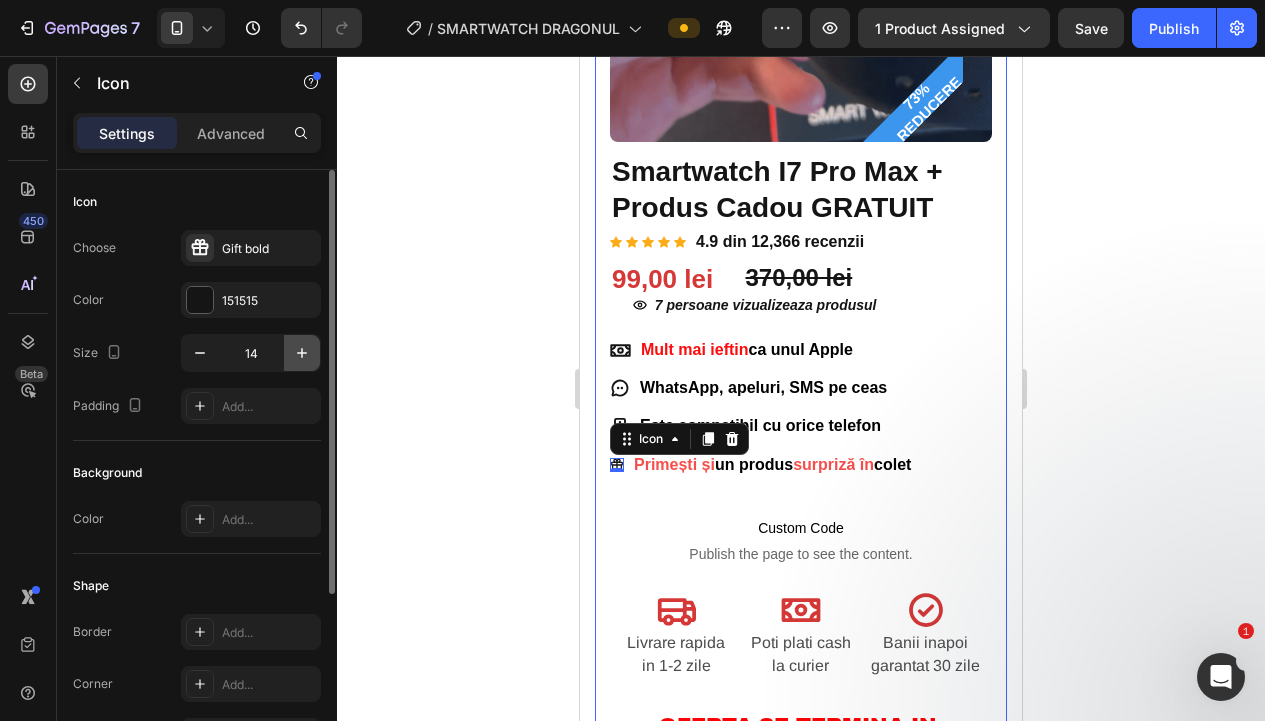 click at bounding box center (302, 353) 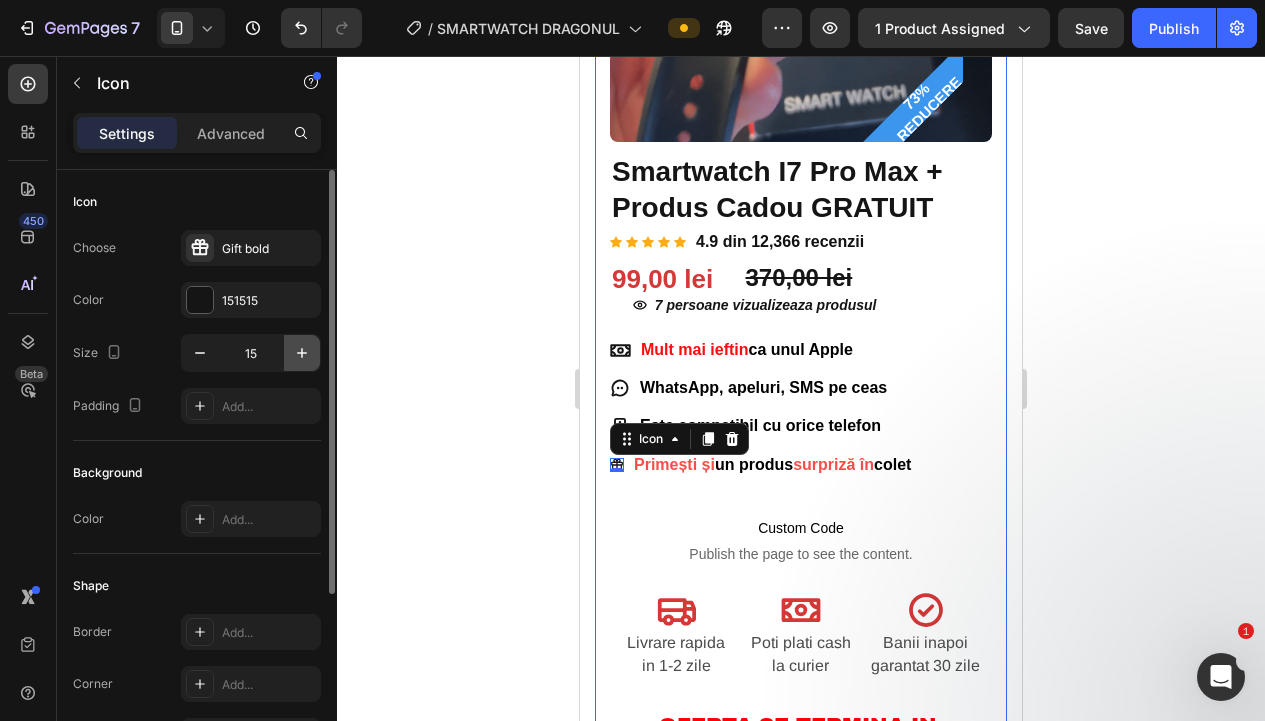 click at bounding box center [302, 353] 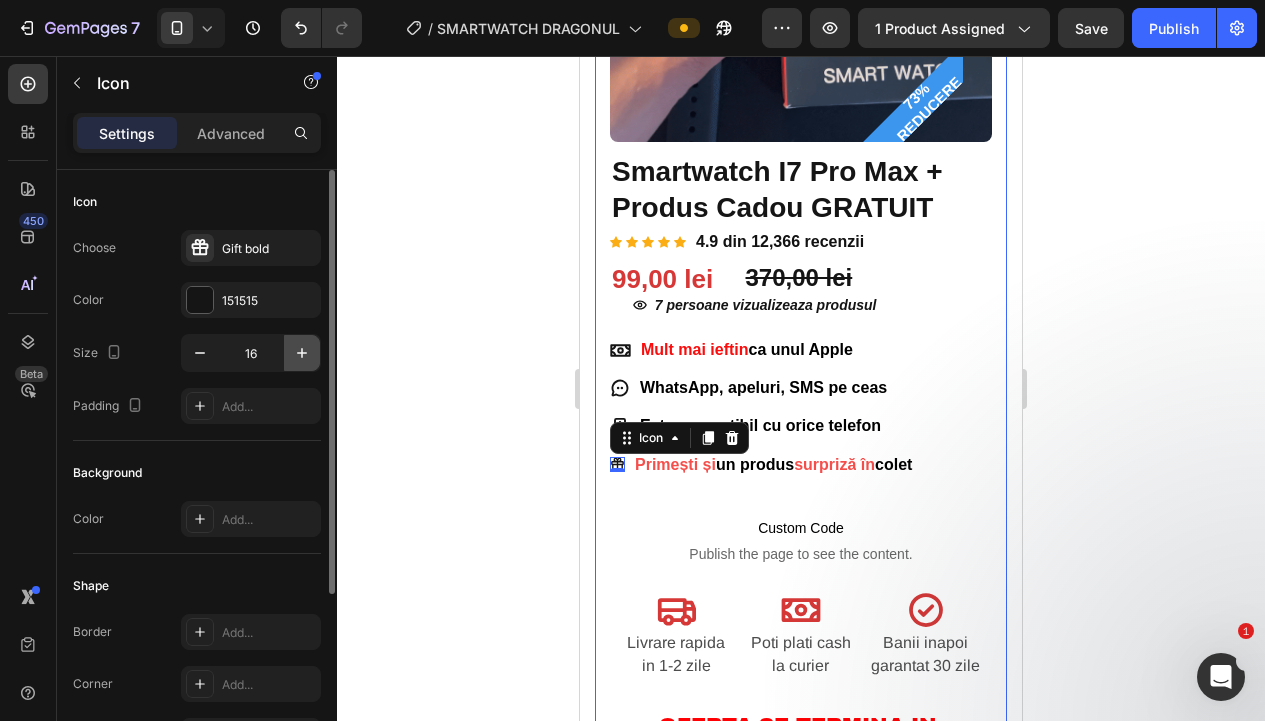 click at bounding box center (302, 353) 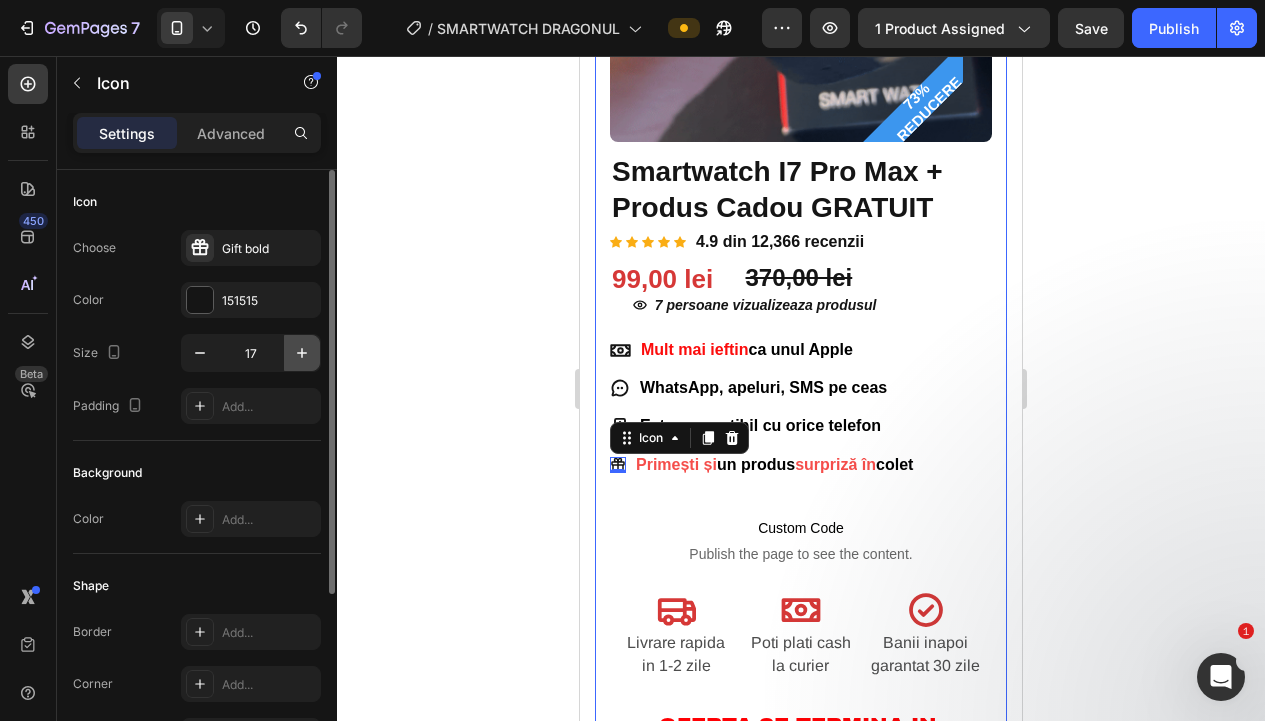 click at bounding box center [302, 353] 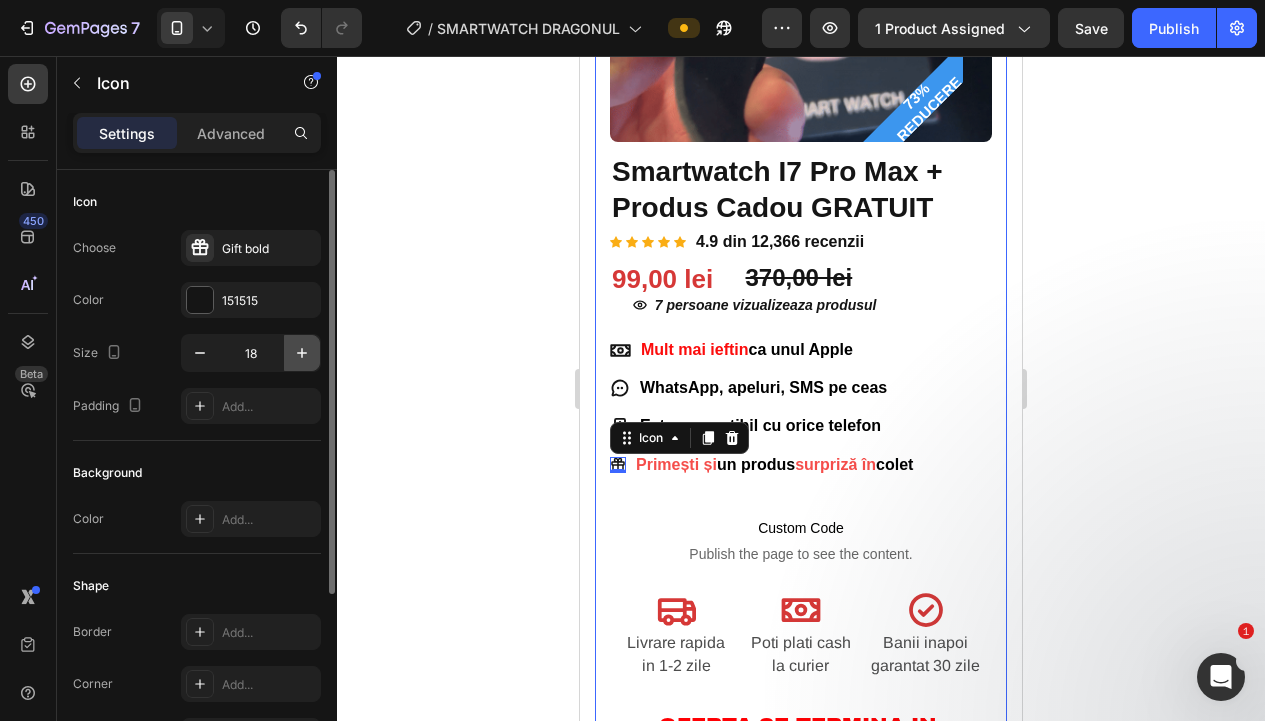 click at bounding box center (302, 353) 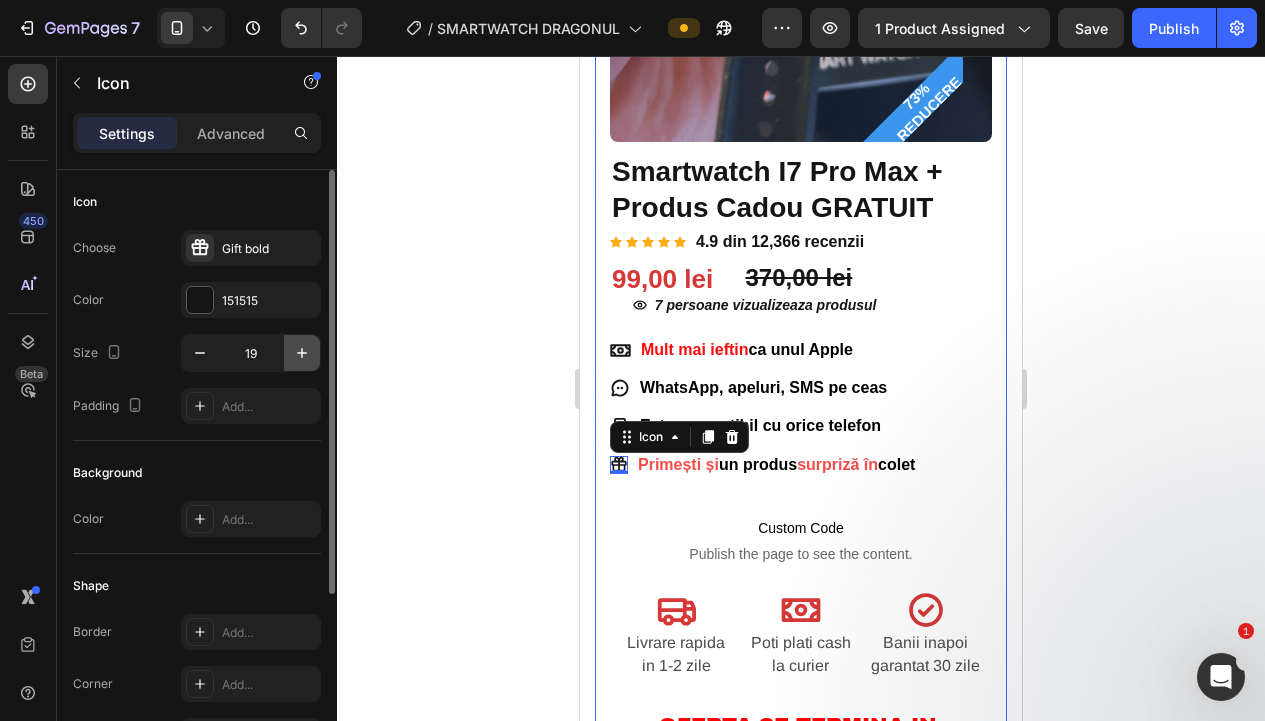 click at bounding box center [302, 353] 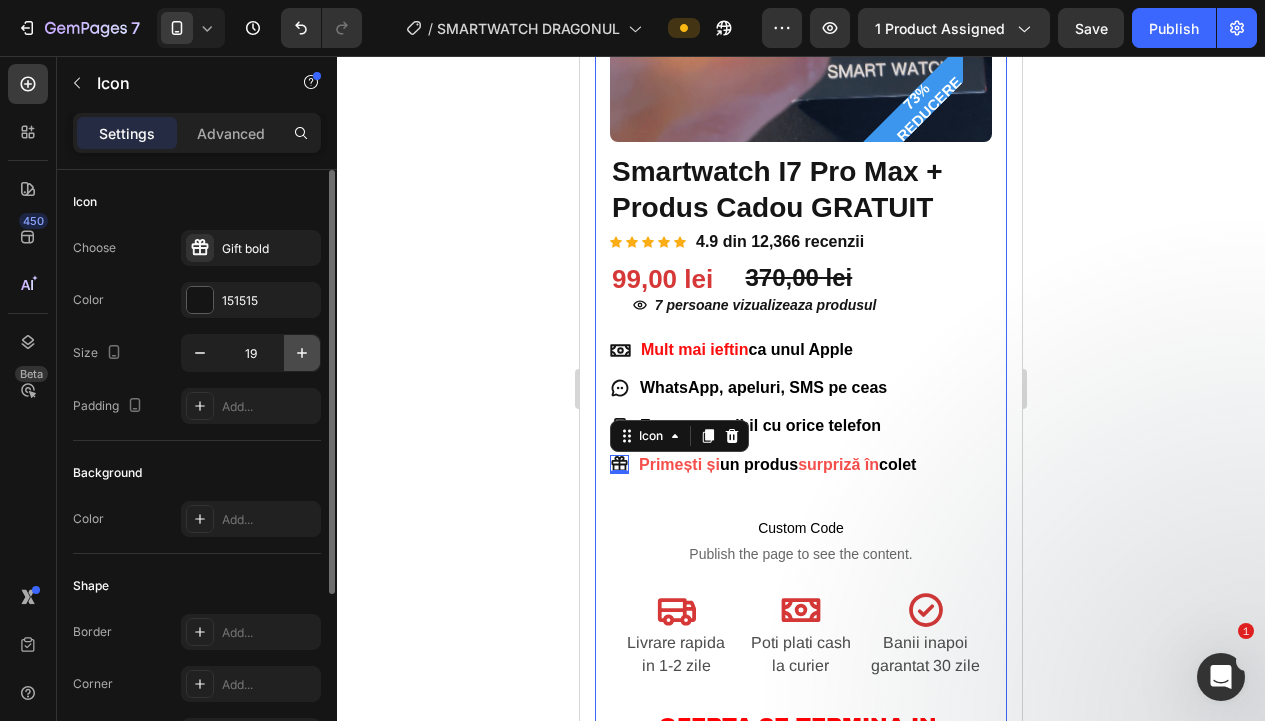 type on "20" 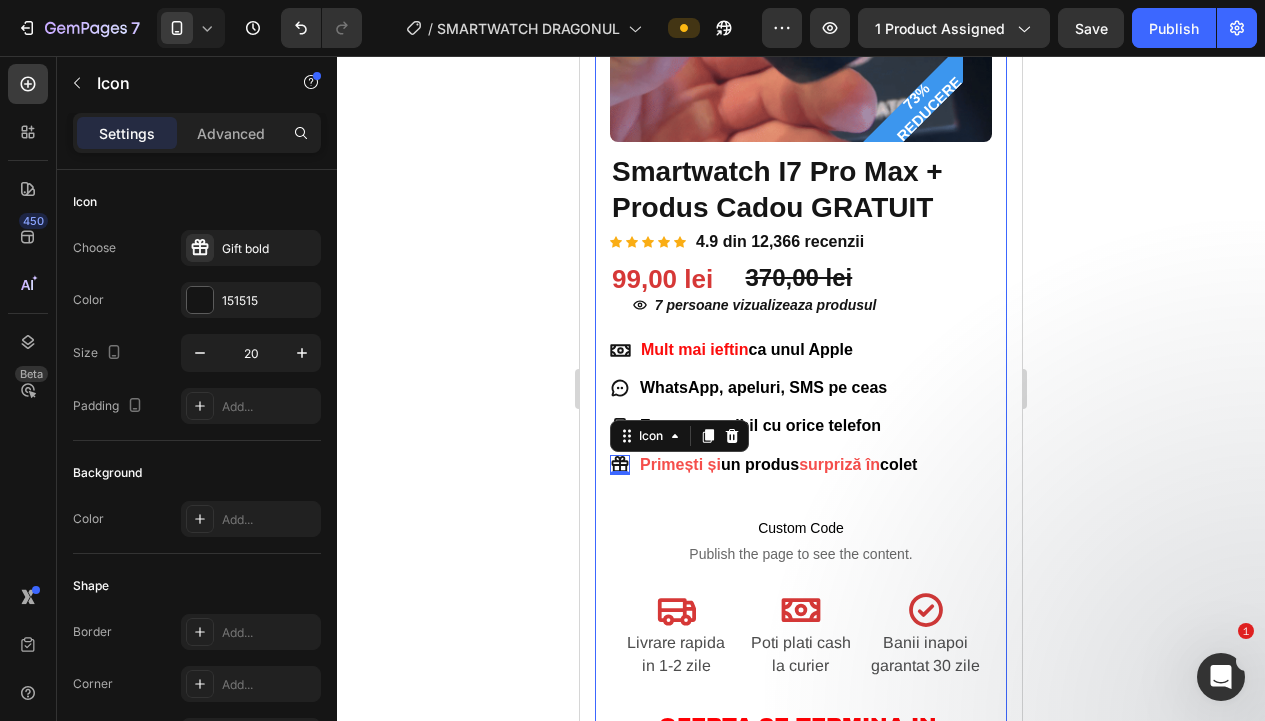 click 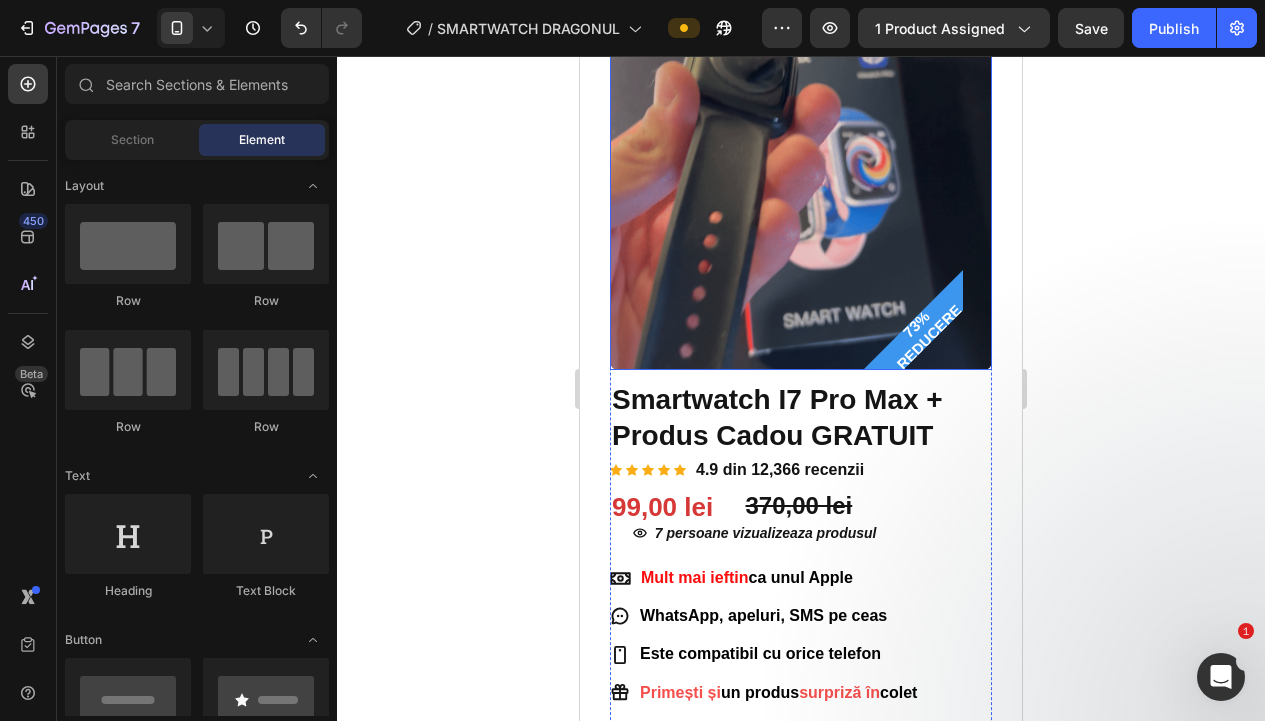 scroll, scrollTop: 219, scrollLeft: 0, axis: vertical 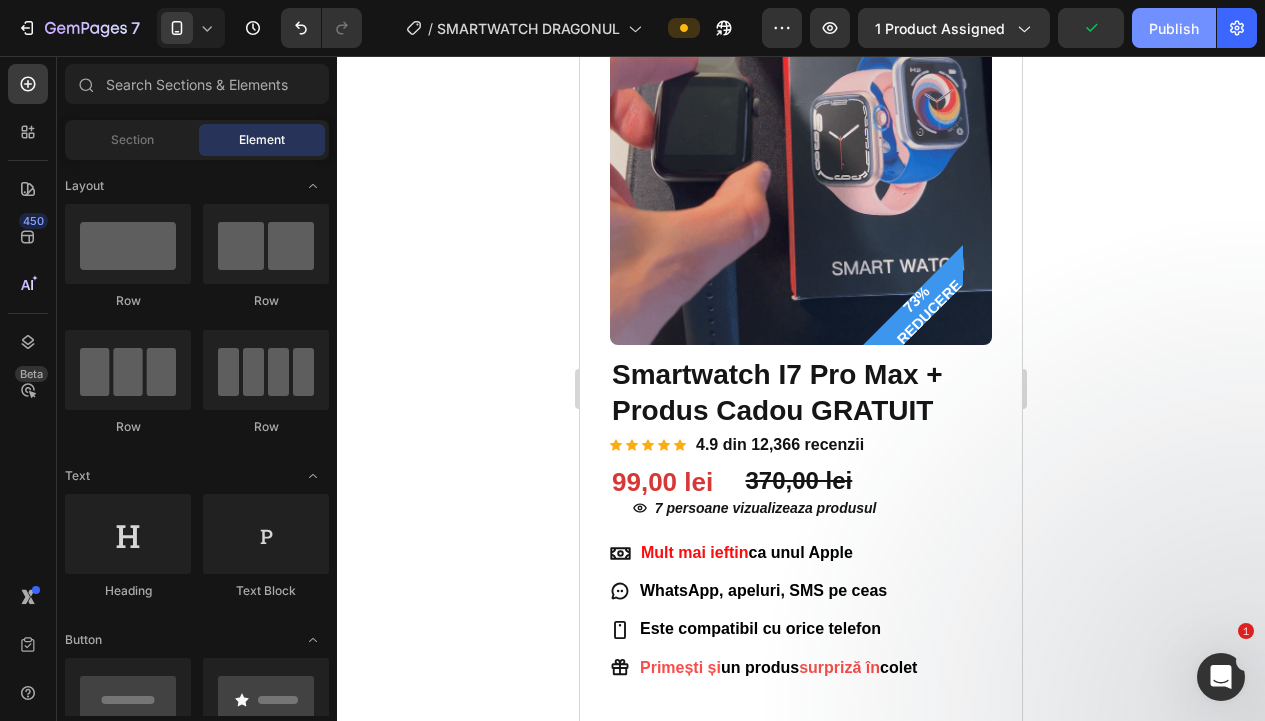 drag, startPoint x: 1197, startPoint y: 38, endPoint x: 1208, endPoint y: 36, distance: 11.18034 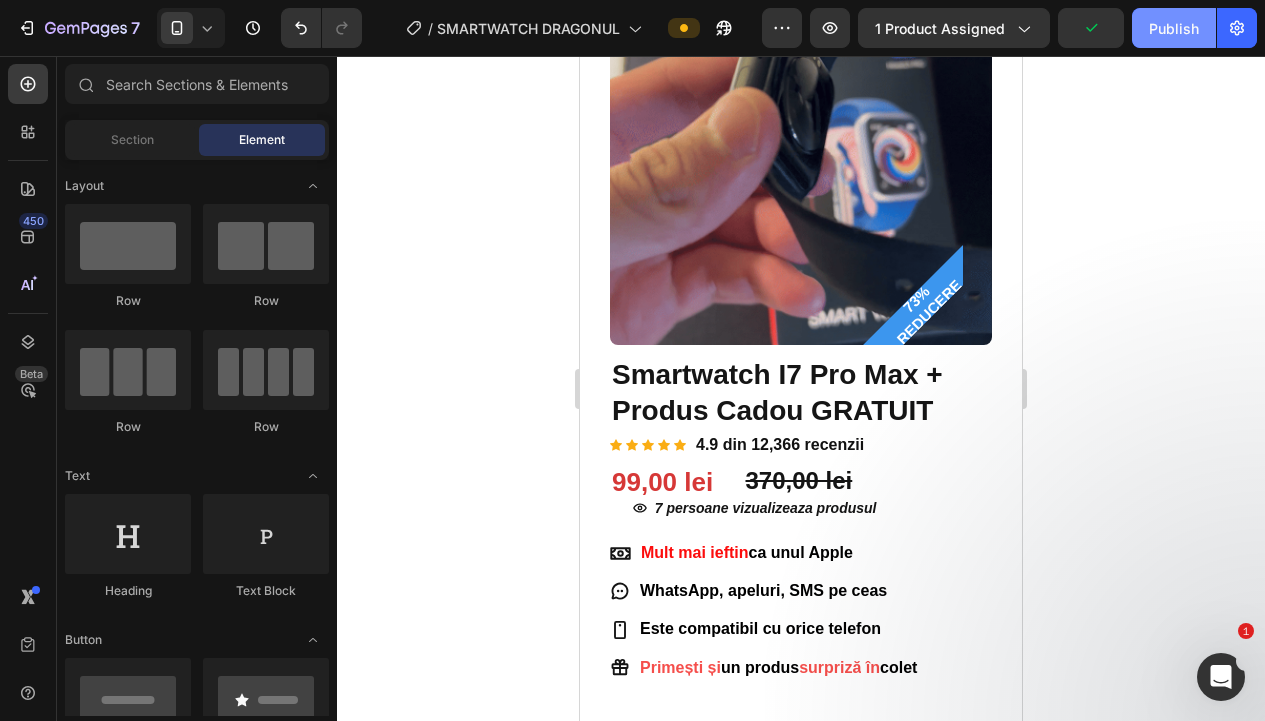 click on "Publish" 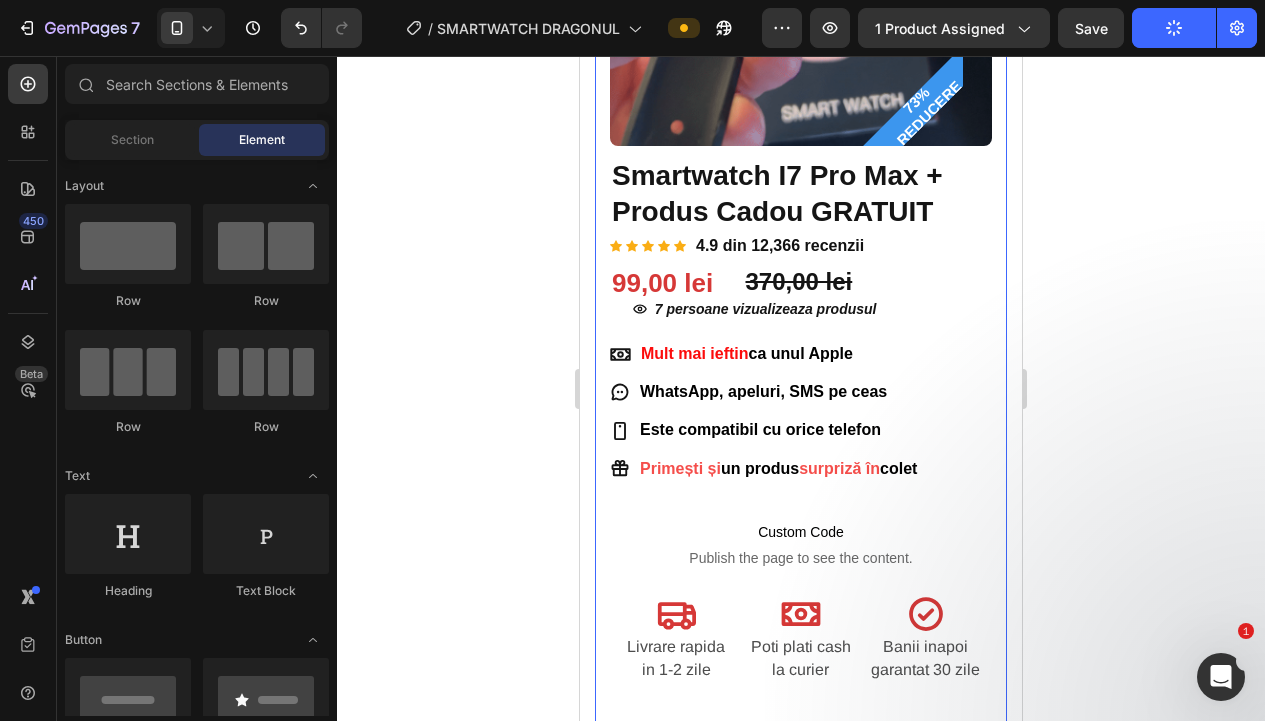 scroll, scrollTop: 421, scrollLeft: 0, axis: vertical 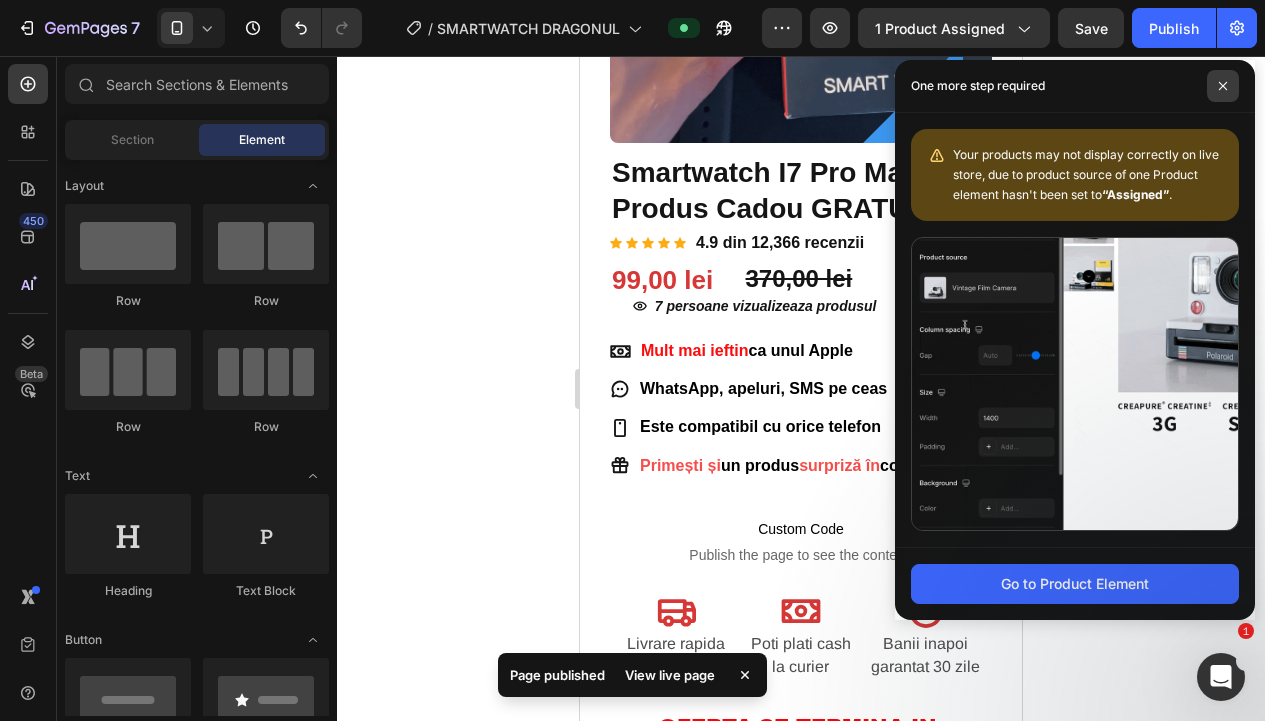 click at bounding box center (1223, 86) 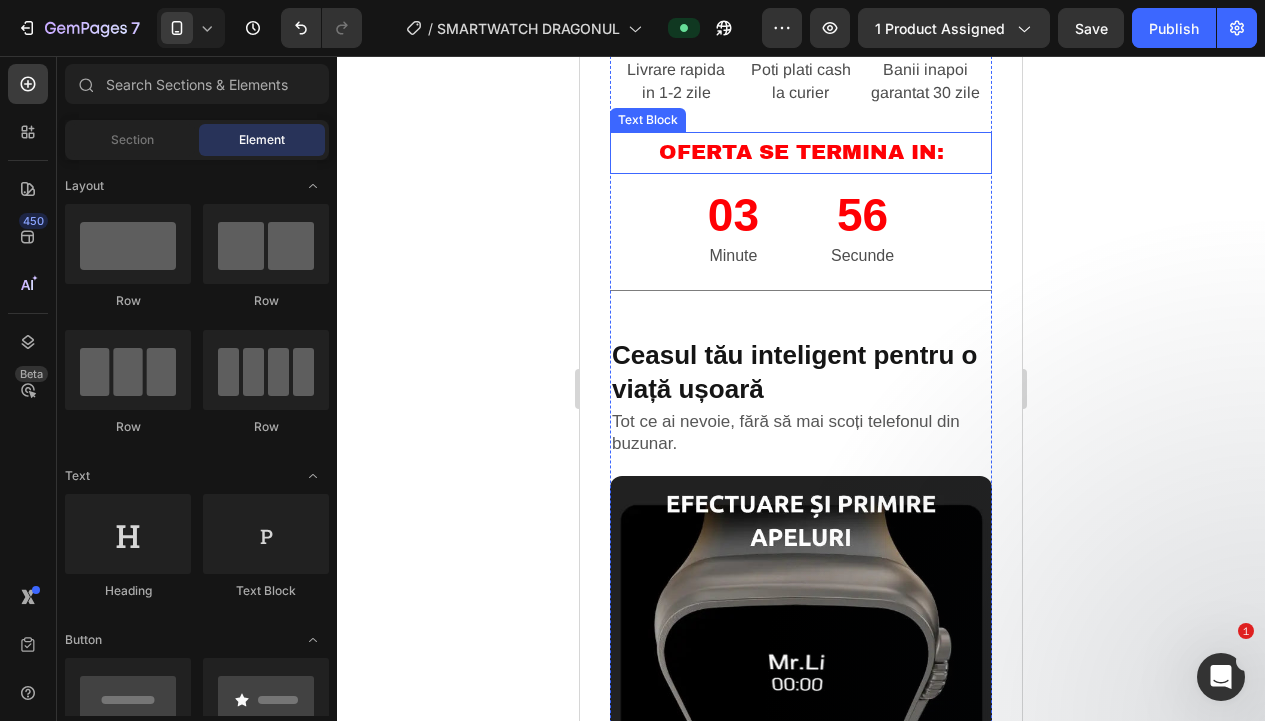 scroll, scrollTop: 998, scrollLeft: 0, axis: vertical 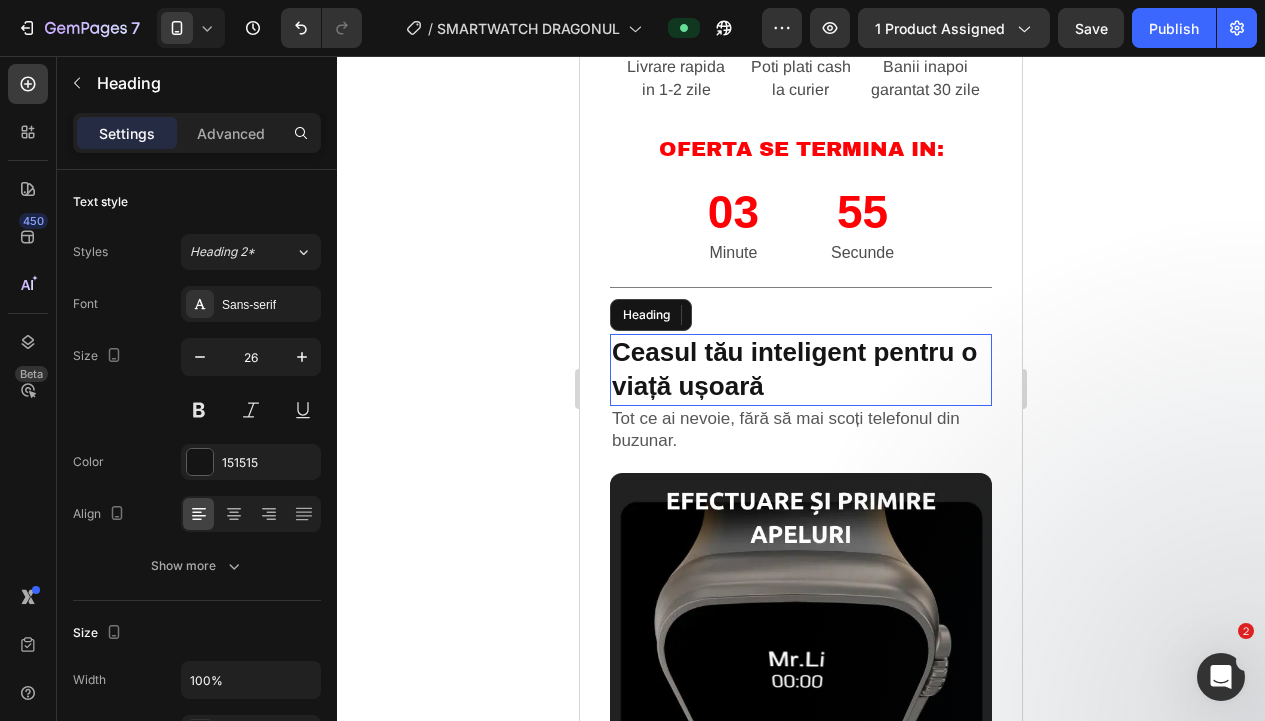 click on "Ceasul tău inteligent pentru o viață ușoară" at bounding box center (801, 370) 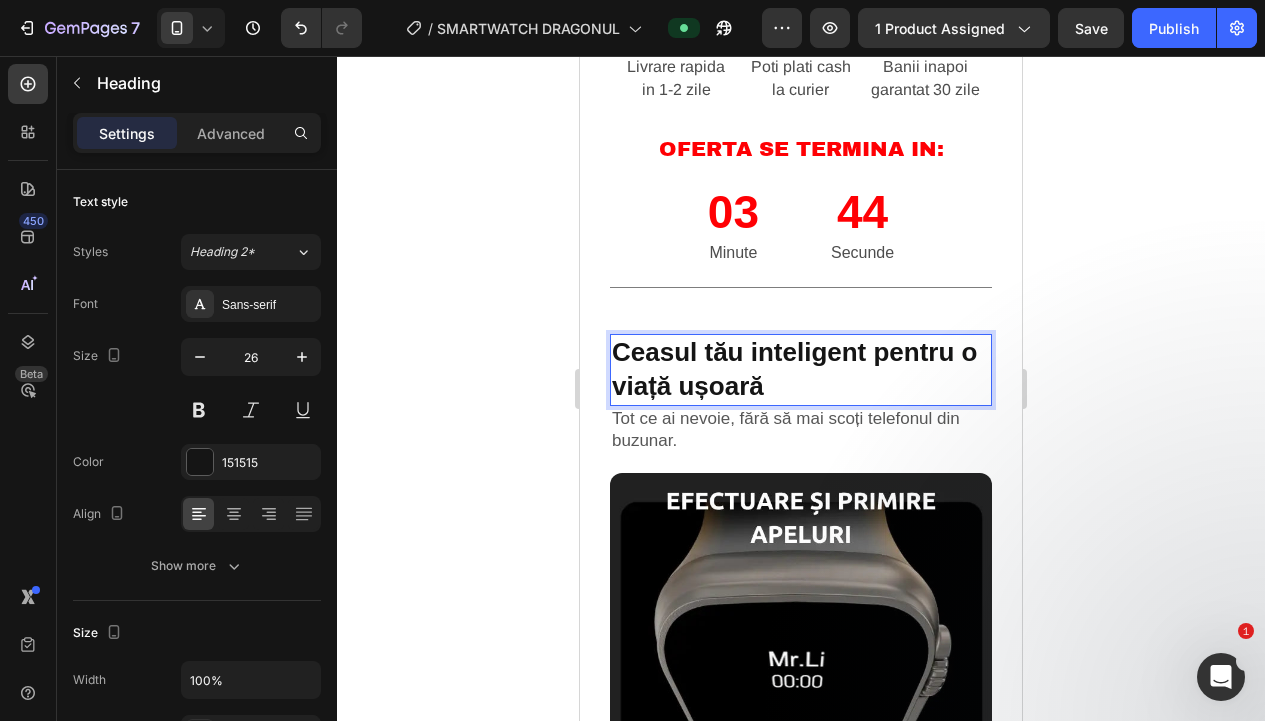 click on "Ceasul tău inteligent pentru o viață ușoară" at bounding box center (801, 370) 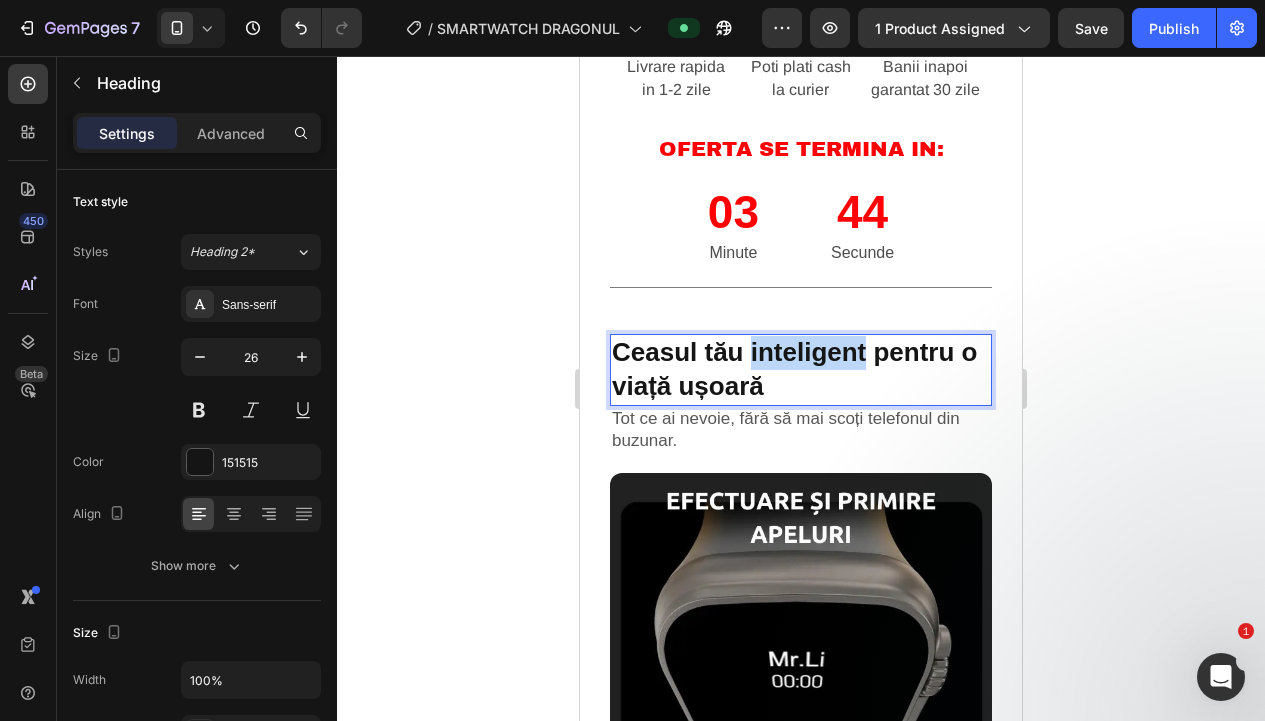 click on "Ceasul tău inteligent pentru o viață ușoară" at bounding box center [801, 370] 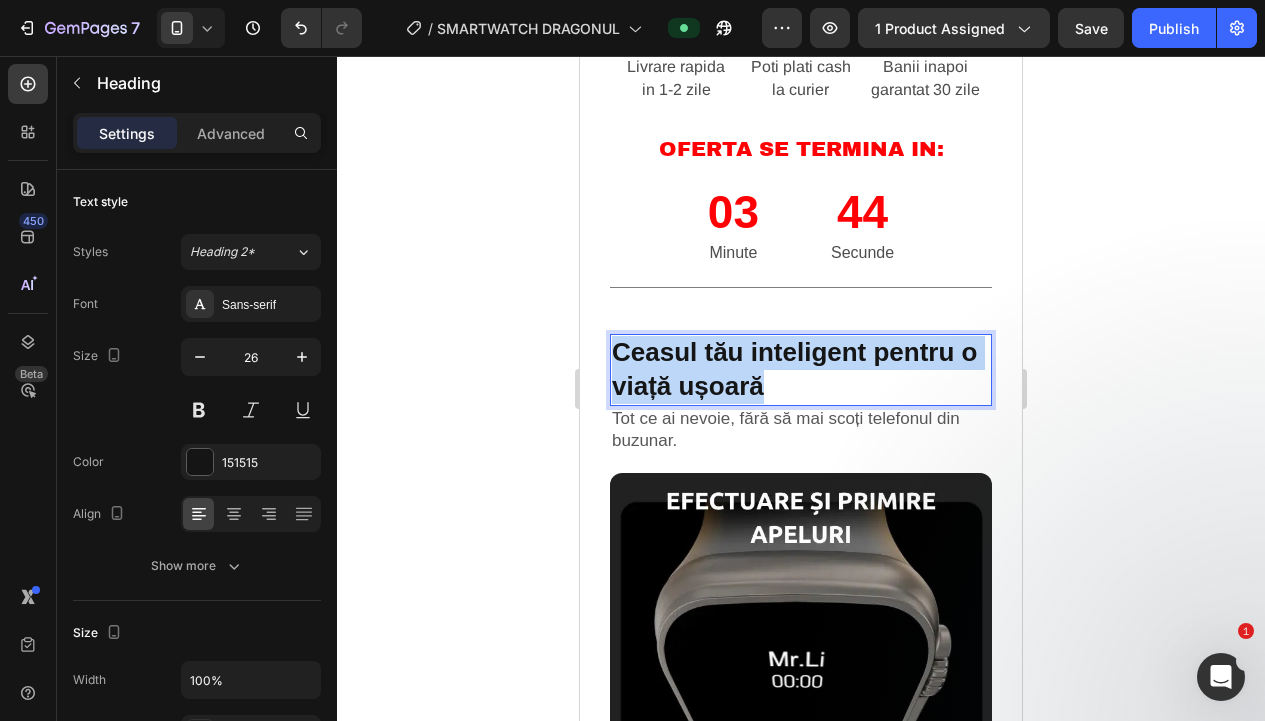 click on "Ceasul tău inteligent pentru o viață ușoară" at bounding box center (801, 370) 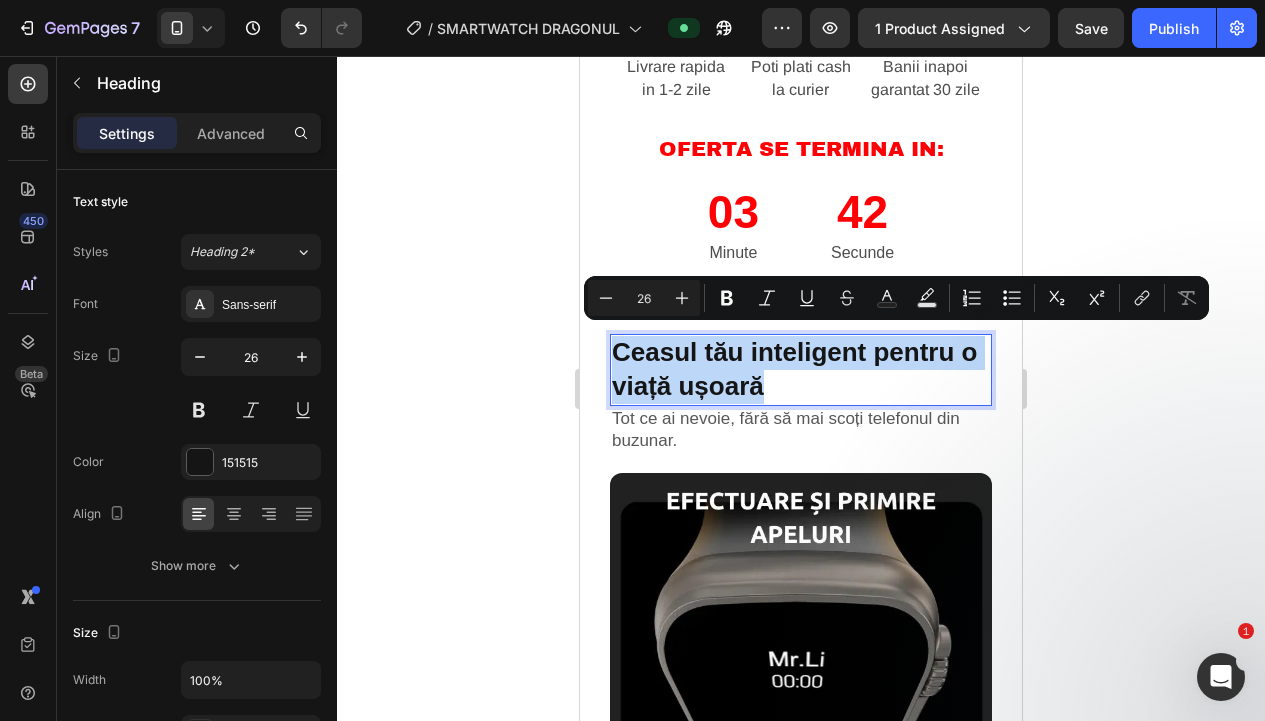 copy on "Ceasul tău inteligent pentru o viață ușoară" 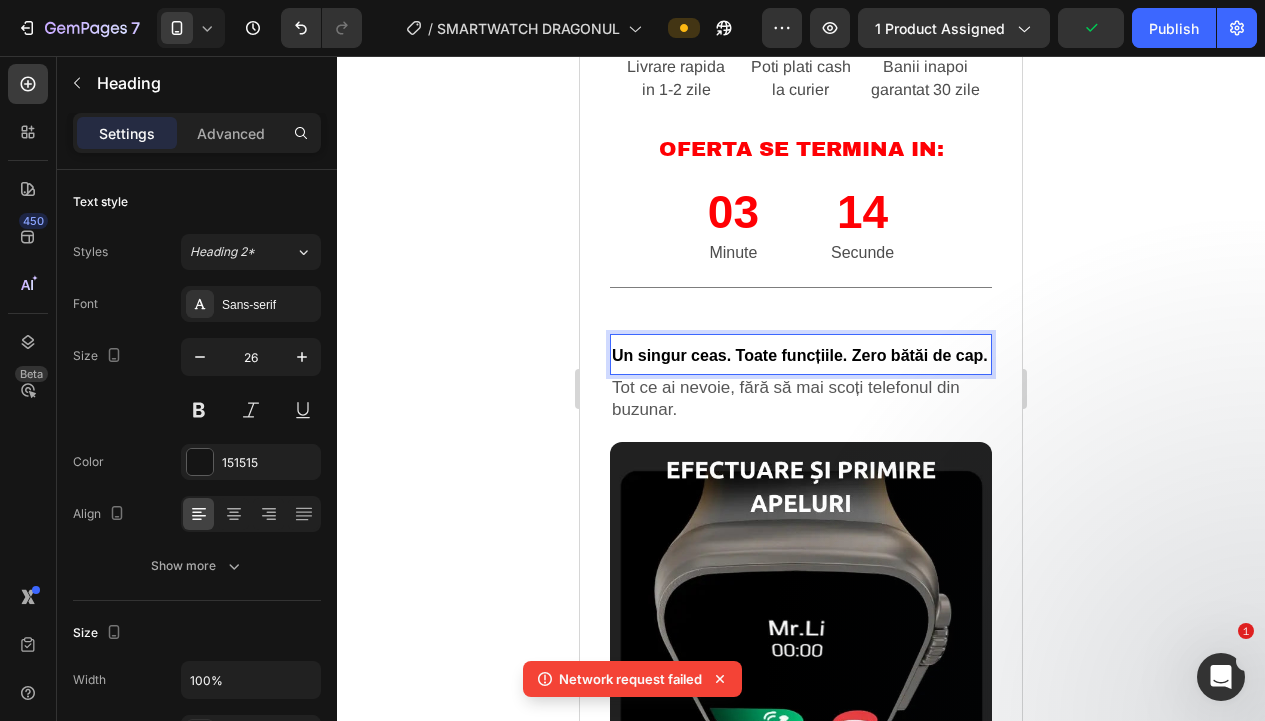 click on "Un singur ceas. Toate funcțiile. Zero bătăi de cap." at bounding box center (800, 355) 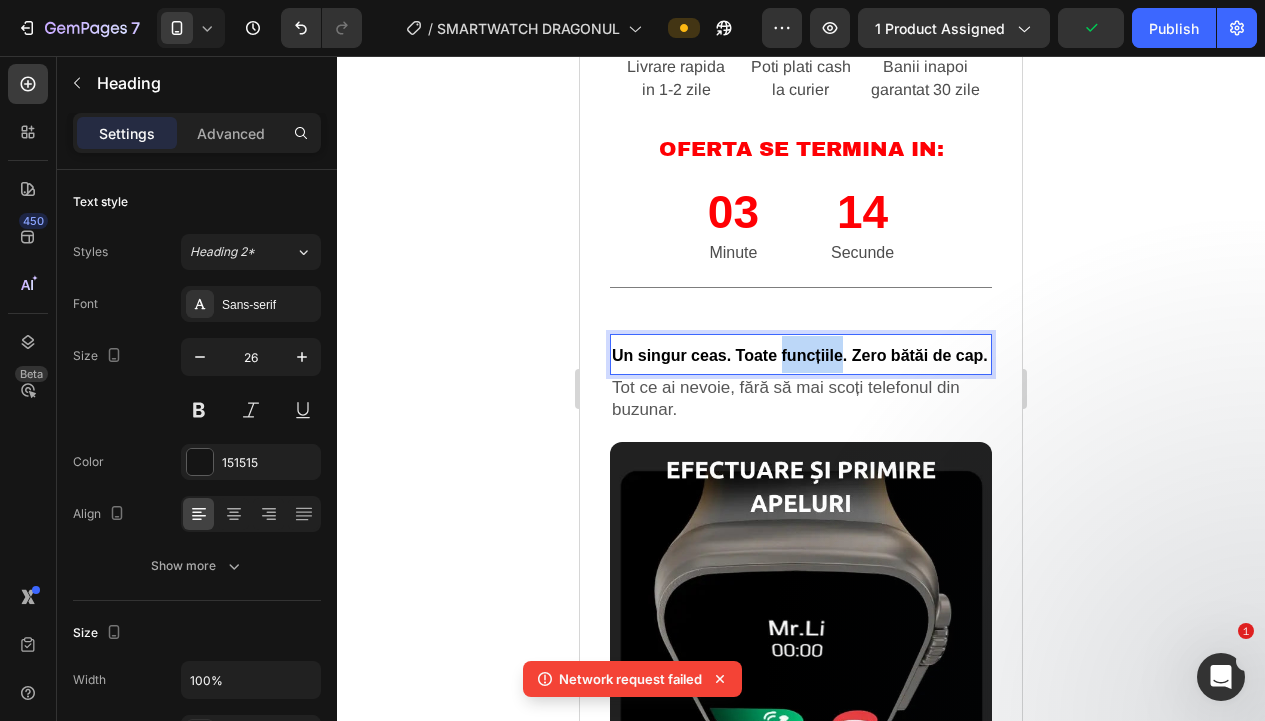 click on "Un singur ceas. Toate funcțiile. Zero bătăi de cap." at bounding box center [800, 355] 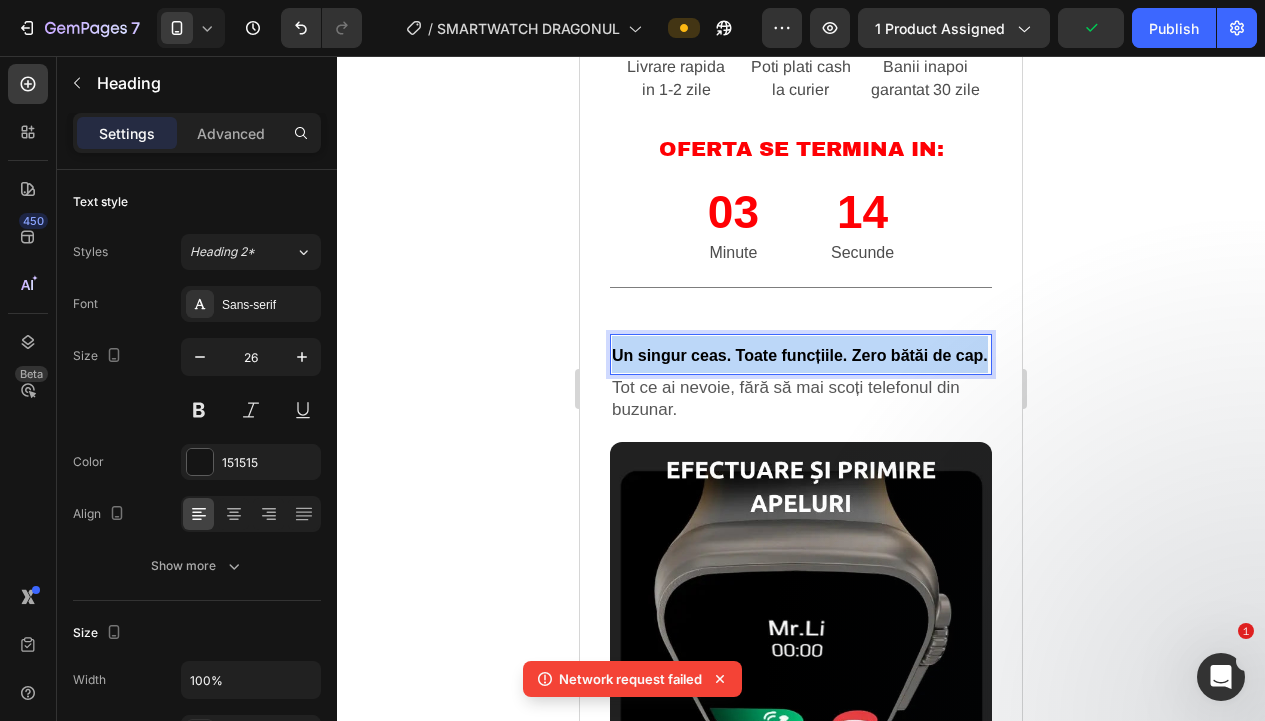 click on "Un singur ceas. Toate funcțiile. Zero bătăi de cap." at bounding box center (800, 355) 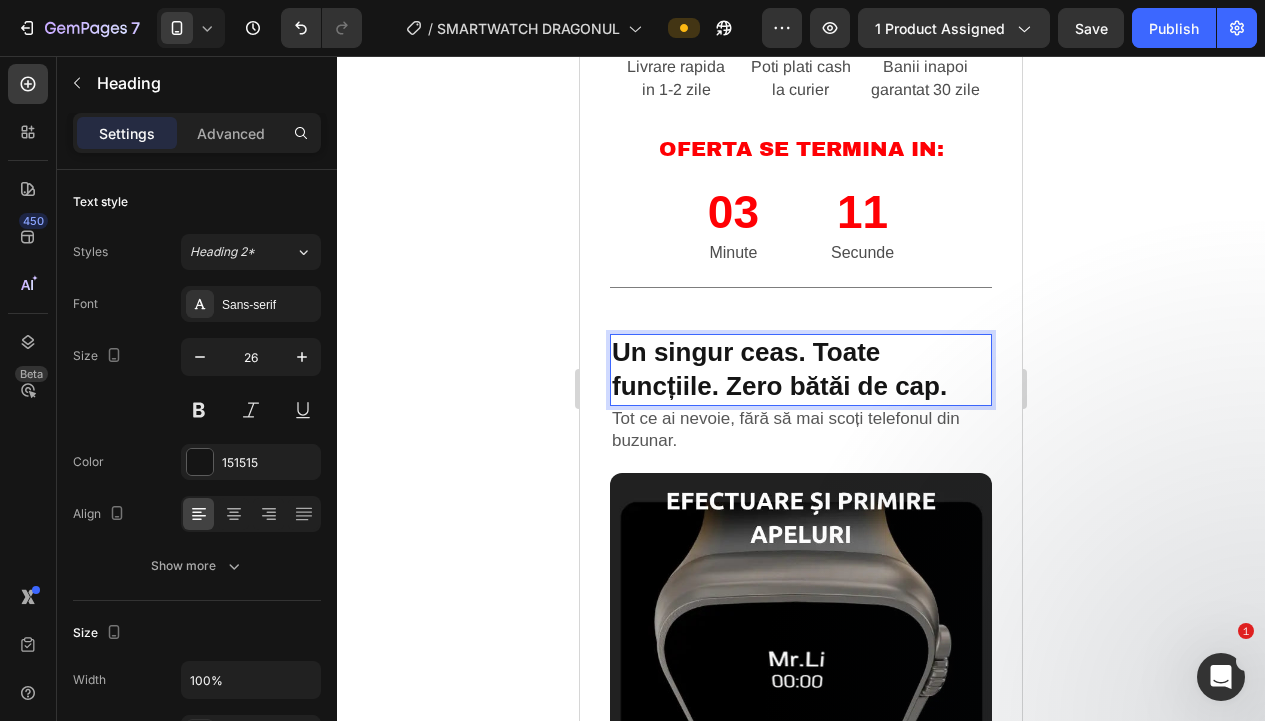 drag, startPoint x: 437, startPoint y: 345, endPoint x: 1086, endPoint y: 401, distance: 651.41156 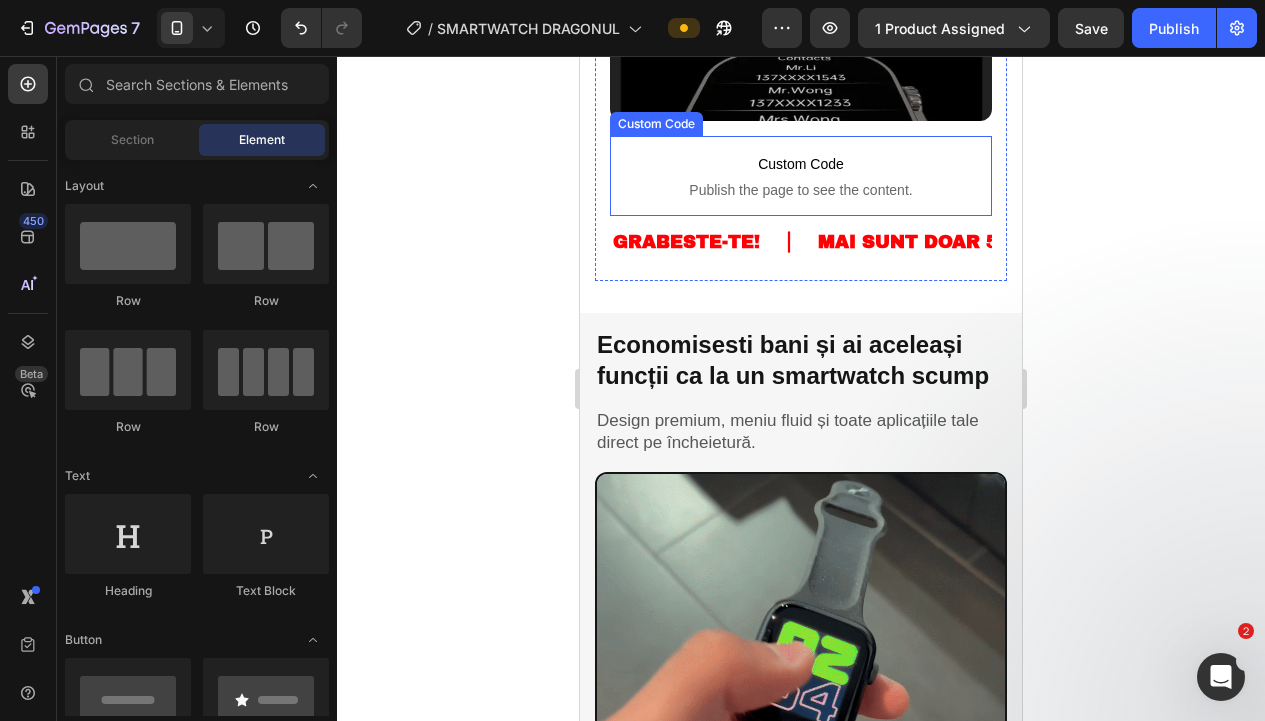 scroll, scrollTop: 1752, scrollLeft: 0, axis: vertical 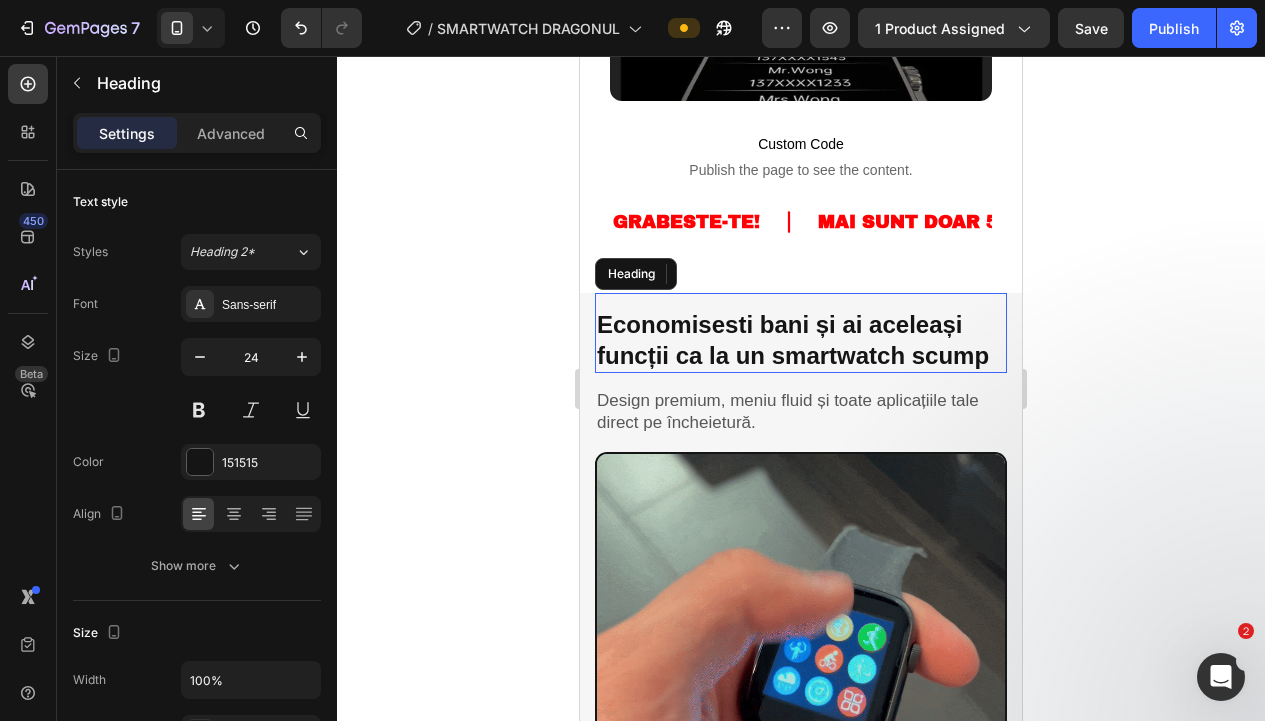 click on "Economisesti bani și ai aceleași funcții ca la un smartwatch scump" at bounding box center (801, 340) 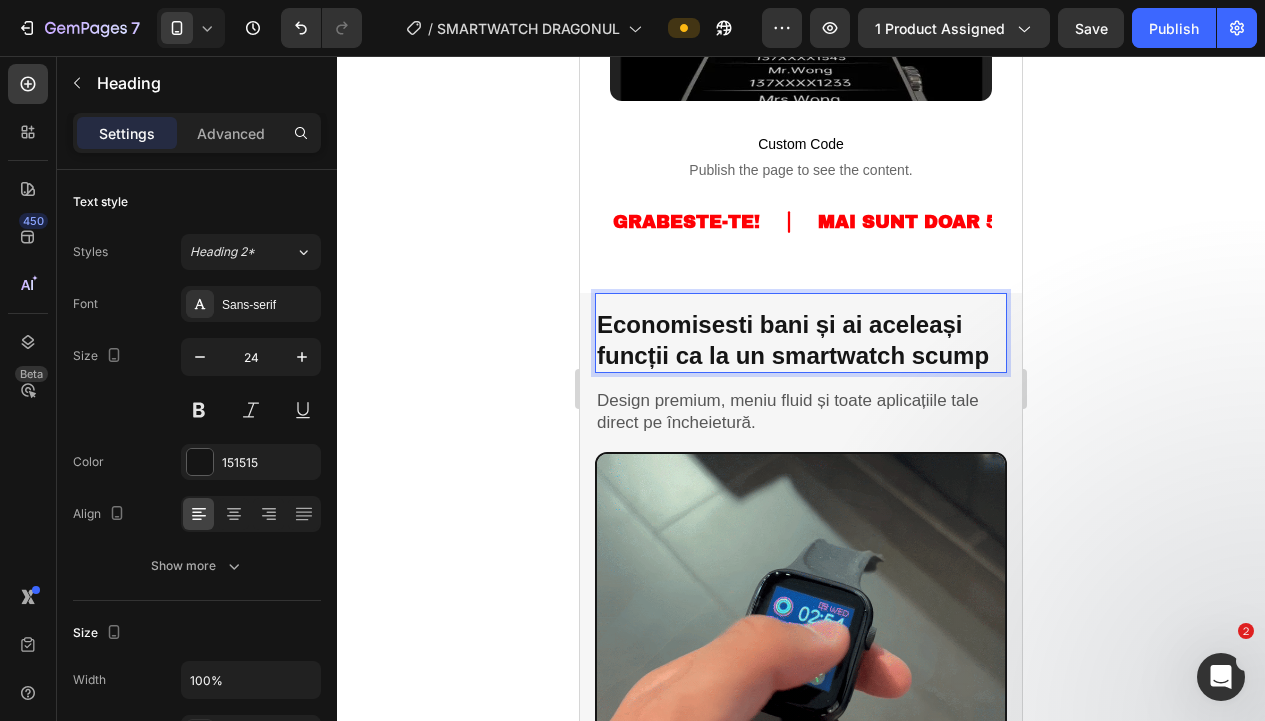 click on "Economisesti bani și ai aceleași funcții ca la un smartwatch scump" at bounding box center (801, 340) 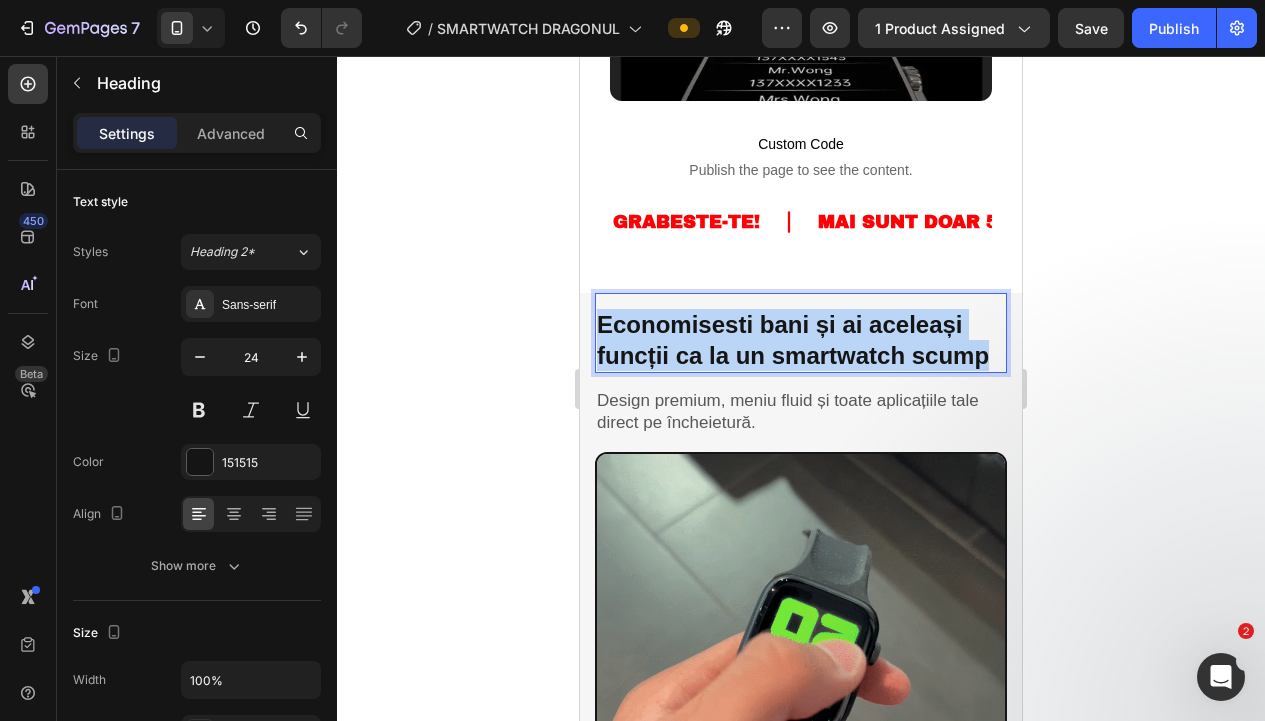 click on "Economisesti bani și ai aceleași funcții ca la un smartwatch scump" at bounding box center [801, 340] 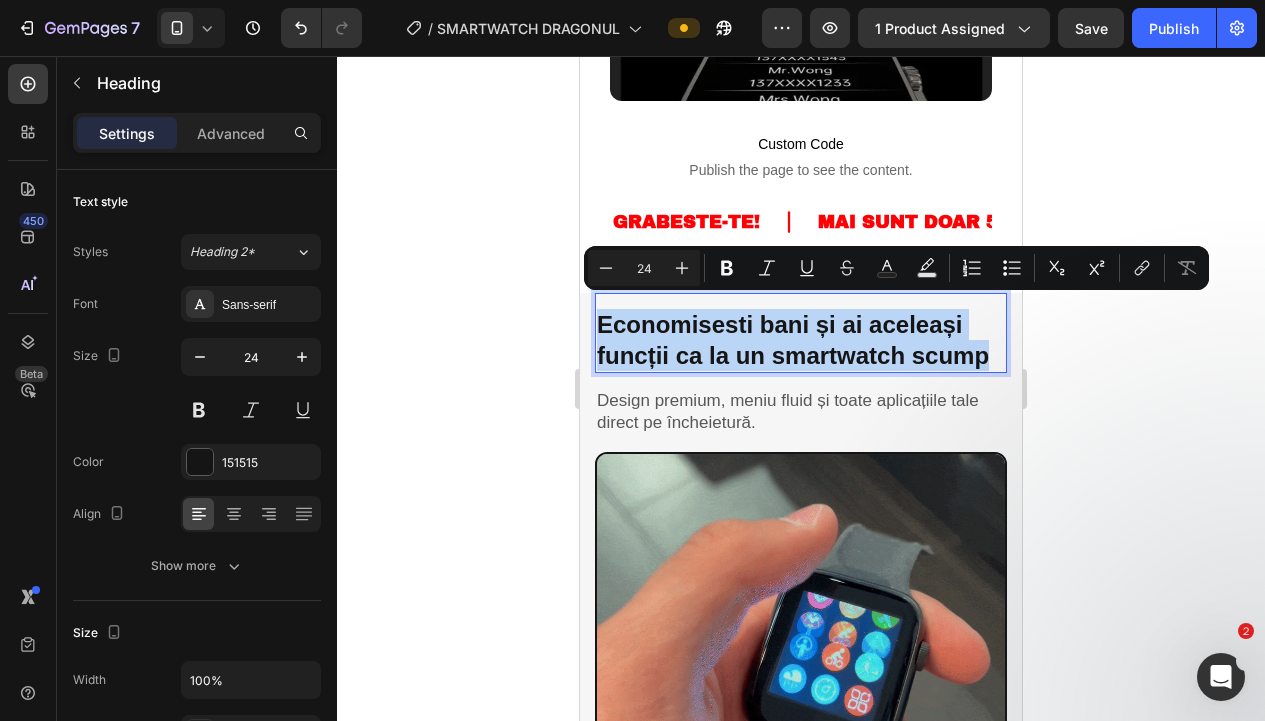 click on "Economisesti bani și ai aceleași funcții ca la un smartwatch scump" at bounding box center [801, 340] 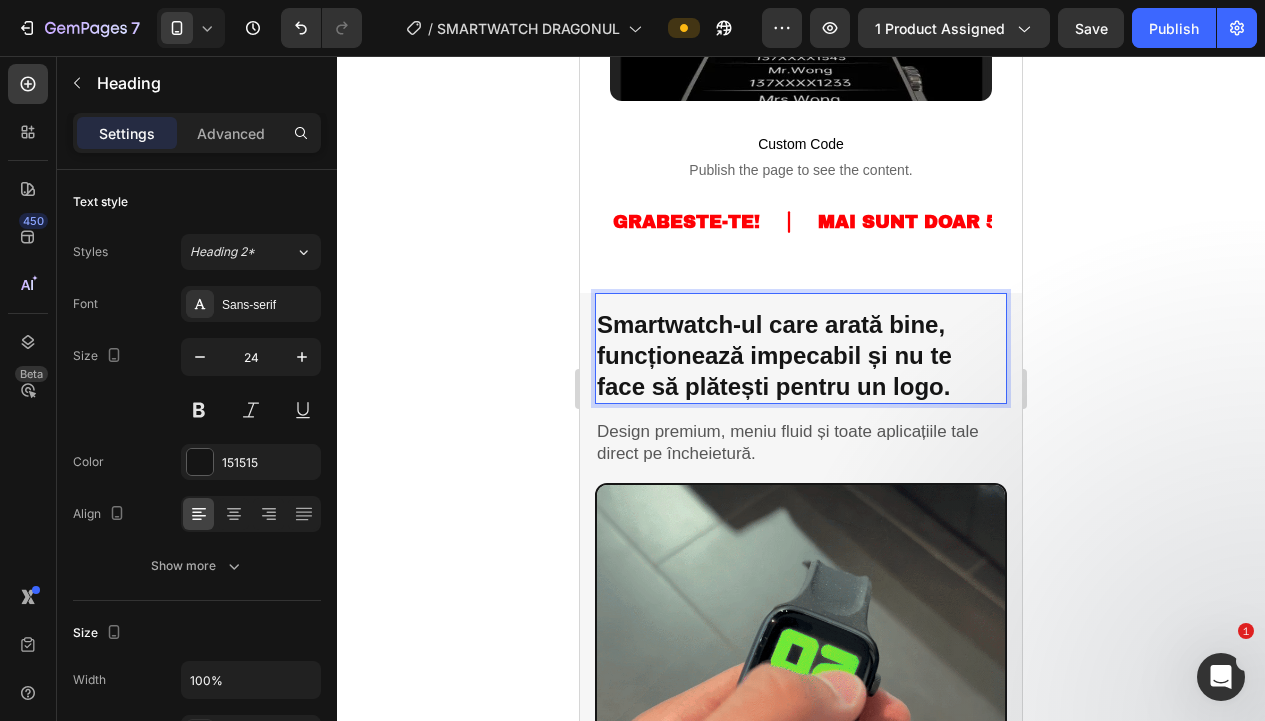 click on "Smartwatch-ul care arată bine, funcționează impecabil și nu te face să plătești pentru un logo." at bounding box center [801, 356] 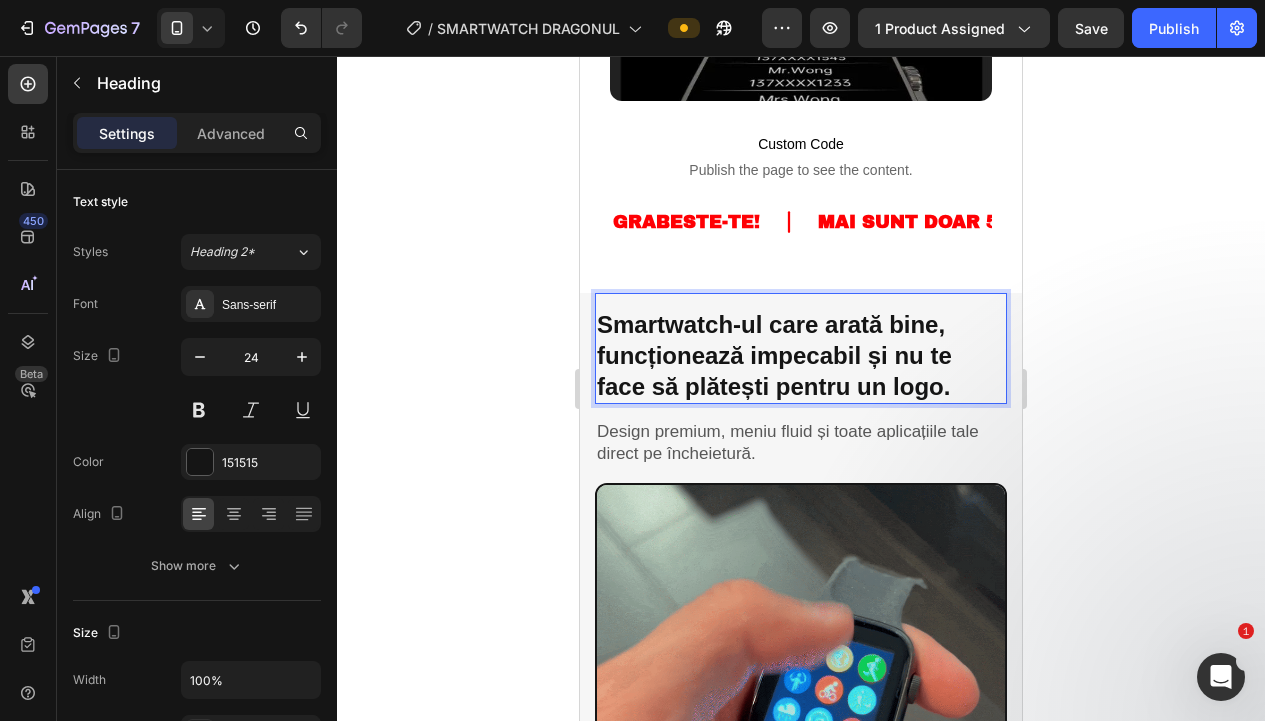 click 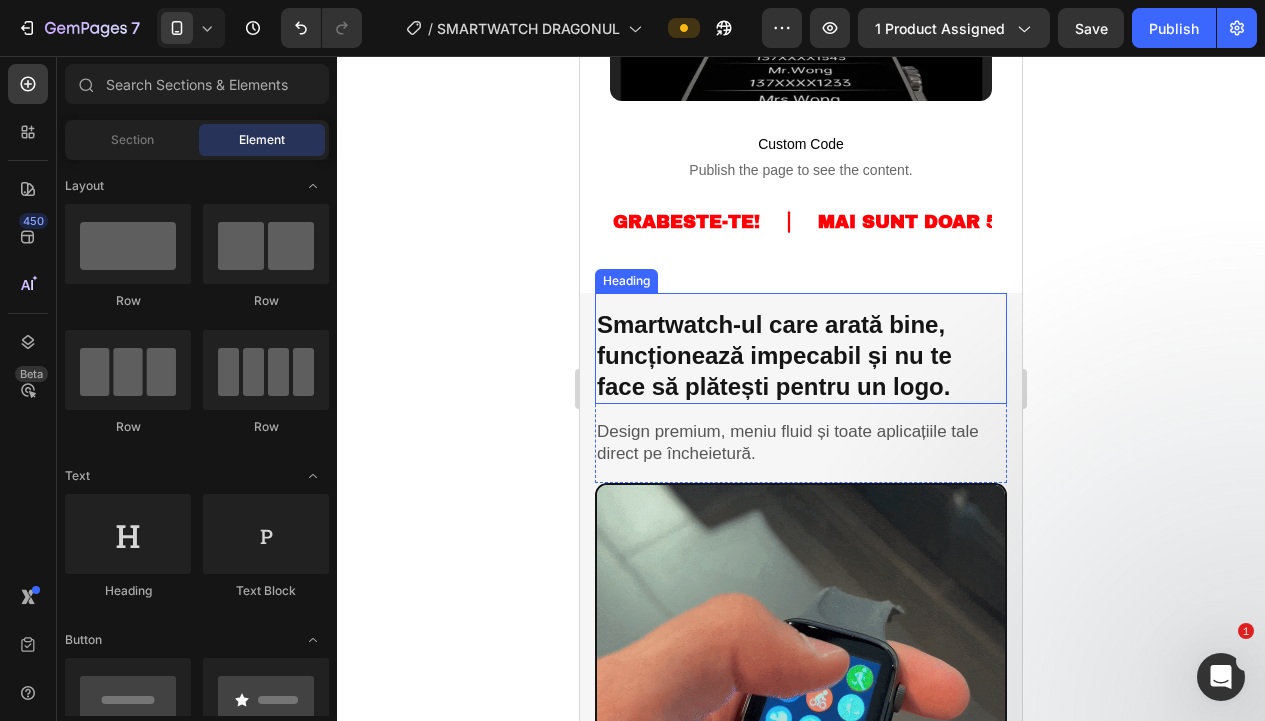 click on "Smartwatch-ul care arată bine, funcționează impecabil și nu te face să plătești pentru un logo." at bounding box center (801, 356) 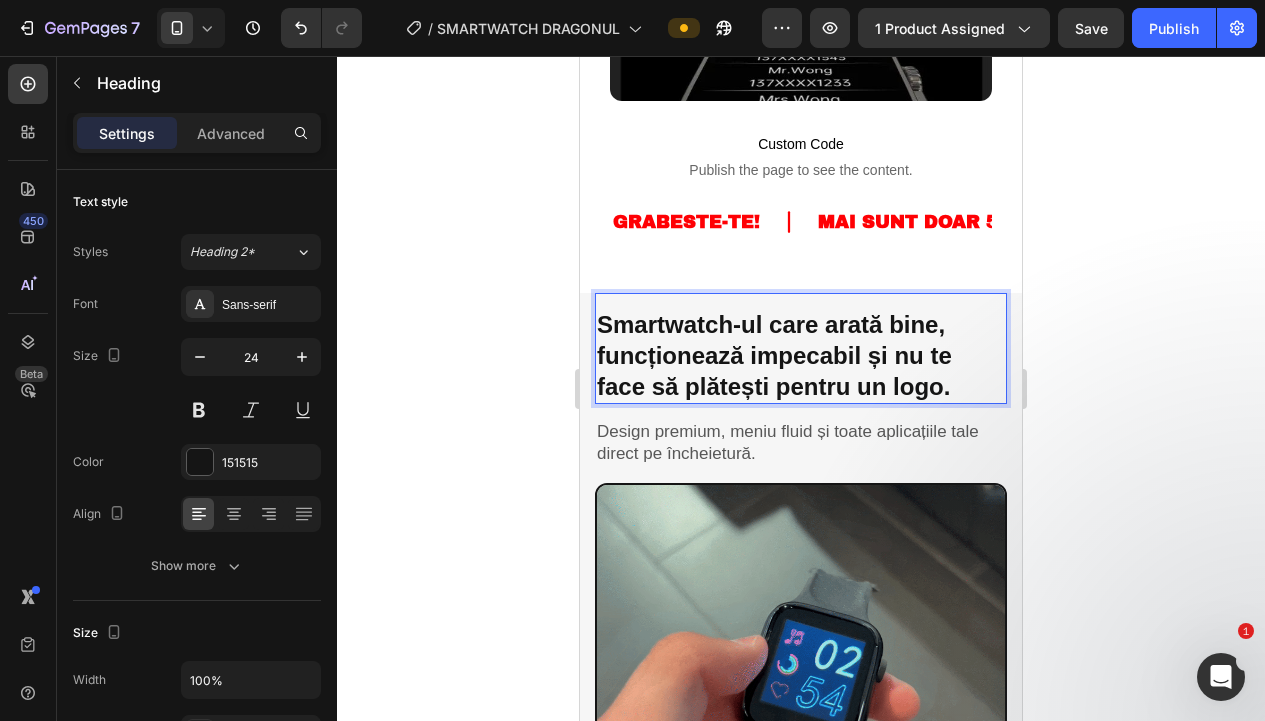 click on "Smartwatch-ul care arată bine, funcționează impecabil și nu te face să plătești pentru un logo." at bounding box center [801, 356] 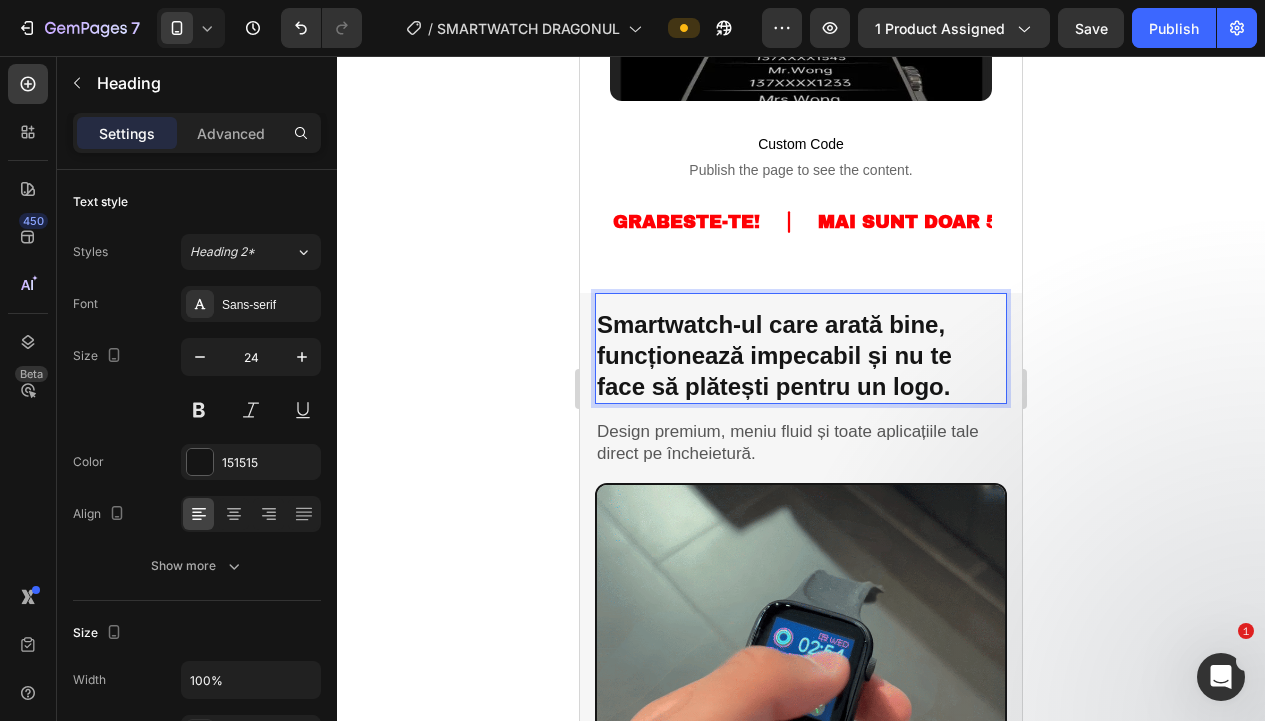 click on "Smartwatch-ul care arată bine, funcționează impecabil și nu te face să plătești pentru un logo." at bounding box center (801, 356) 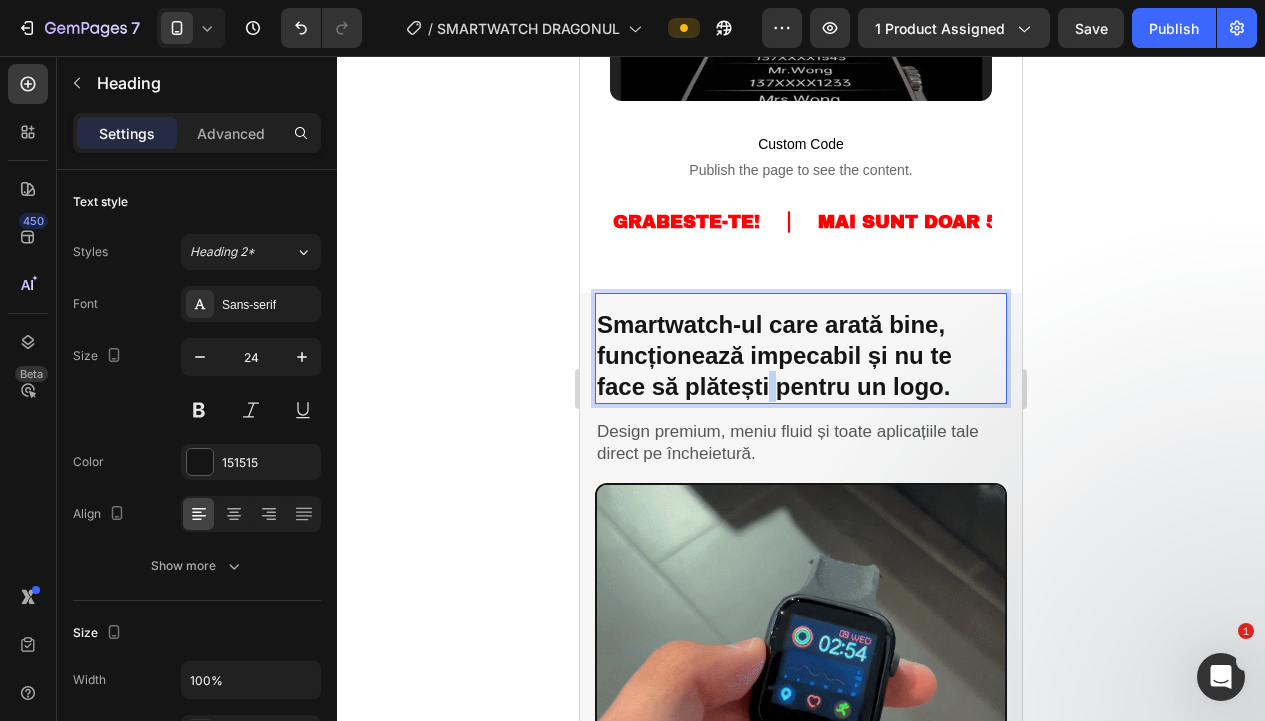 click on "Smartwatch-ul care arată bine, funcționează impecabil și nu te face să plătești pentru un logo." at bounding box center [801, 356] 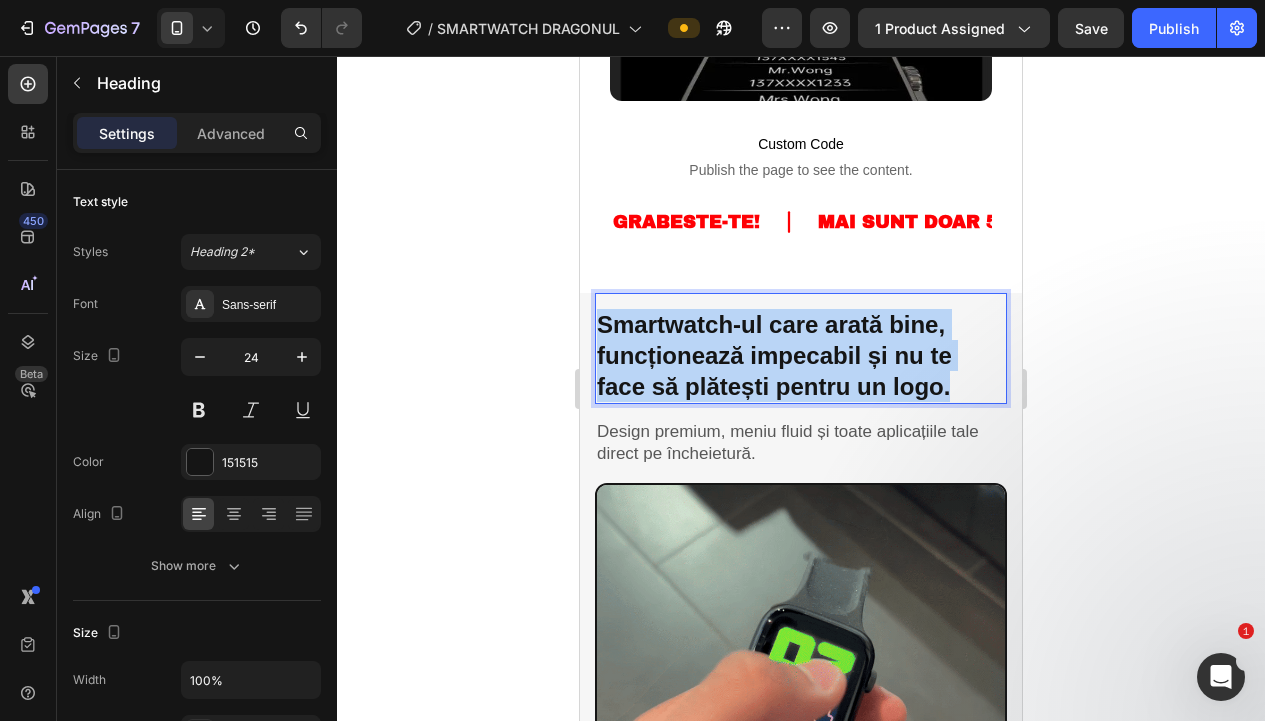 click on "Smartwatch-ul care arată bine, funcționează impecabil și nu te face să plătești pentru un logo." at bounding box center (801, 356) 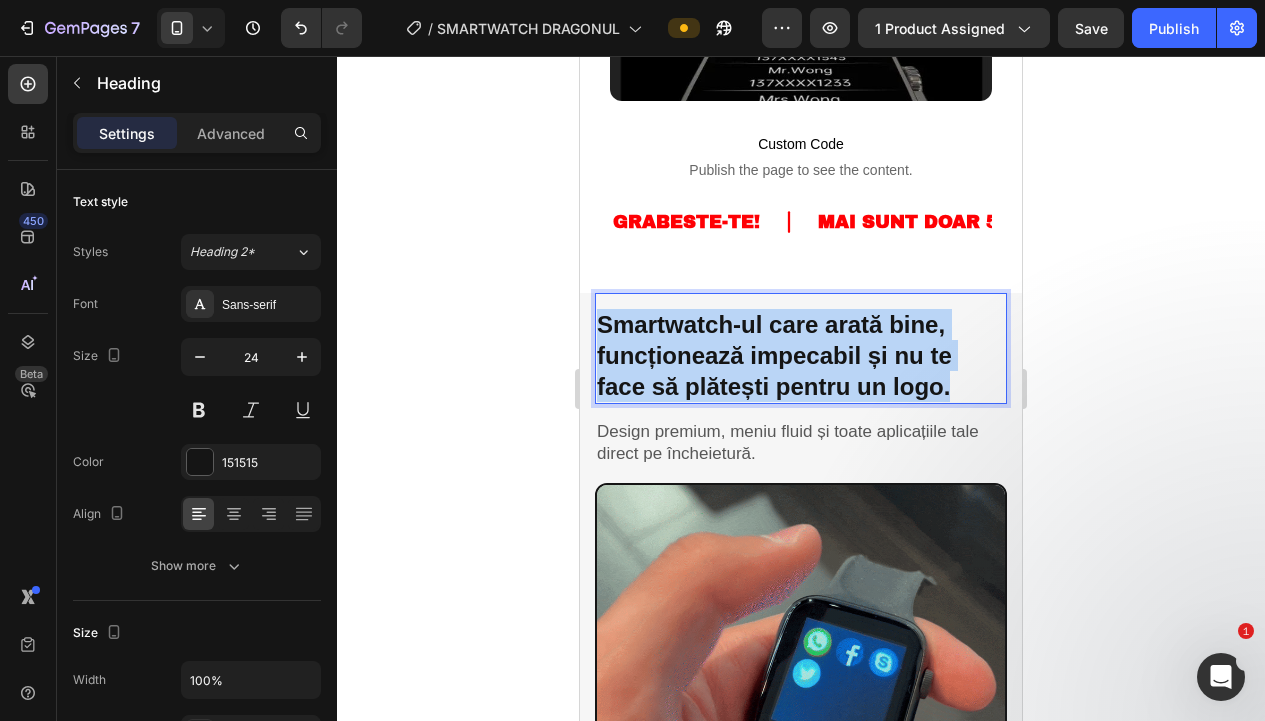 click on "Smartwatch-ul care arată bine, funcționează impecabil și nu te face să plătești pentru un logo." at bounding box center [801, 356] 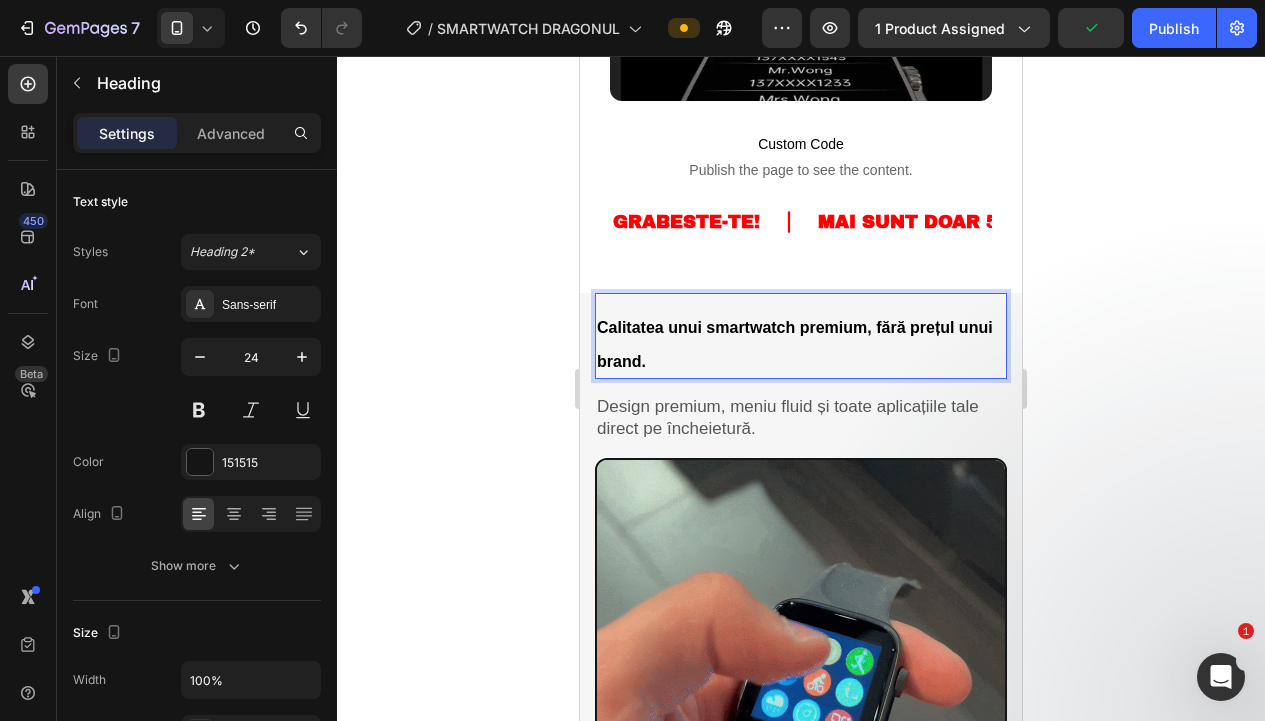 click on "Calitatea unui smartwatch premium, fără prețul unui brand." at bounding box center [801, 343] 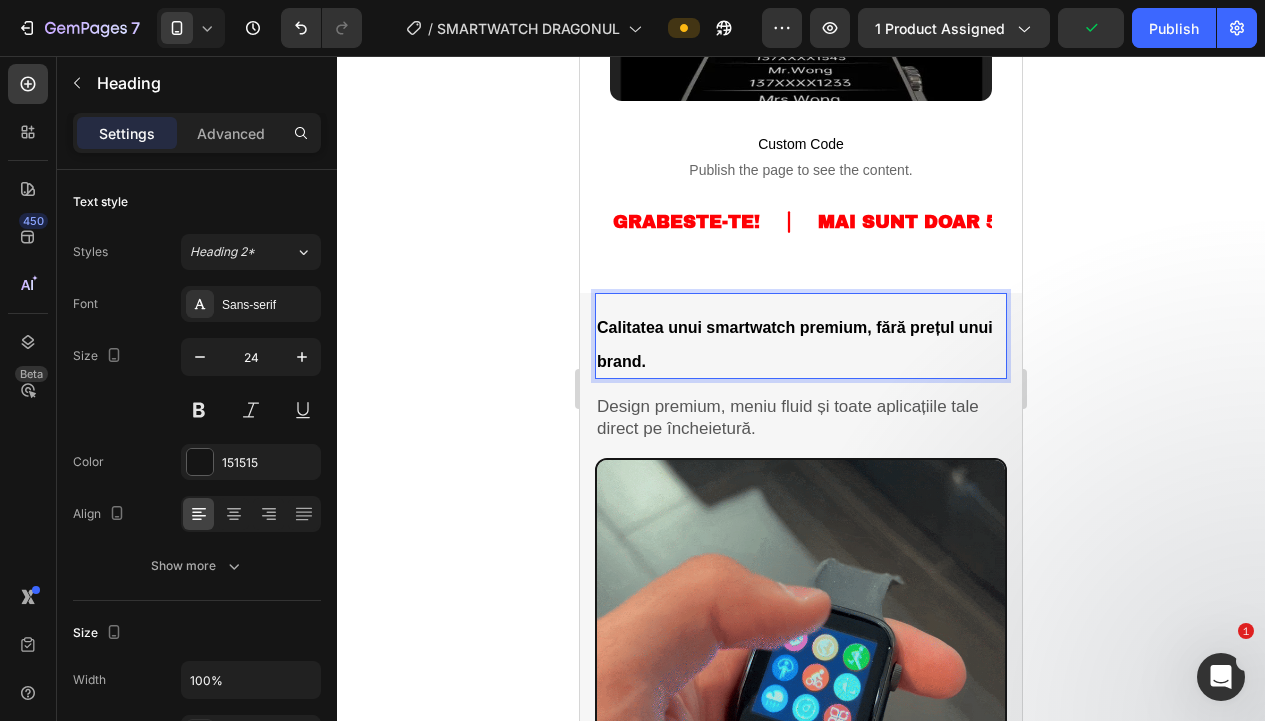 click on "Calitatea unui smartwatch premium, fără prețul unui brand." at bounding box center [801, 343] 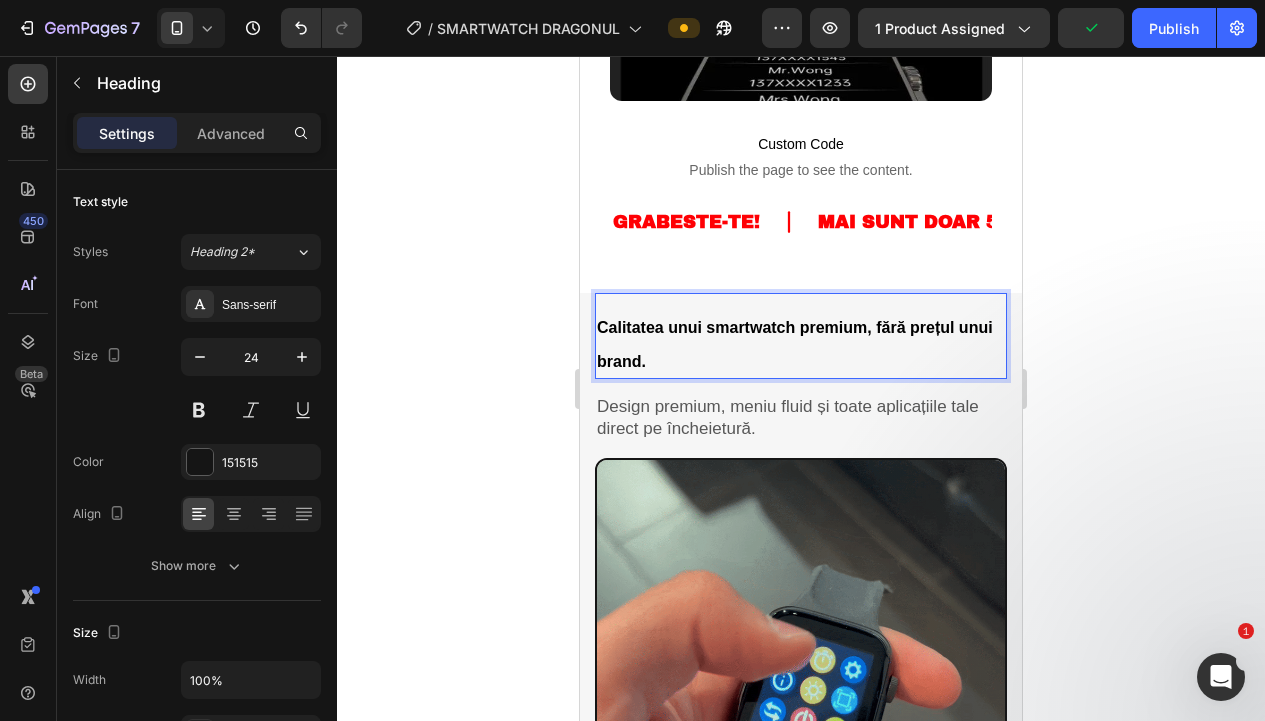 click on "Calitatea unui smartwatch premium, fără prețul unui brand." at bounding box center [801, 343] 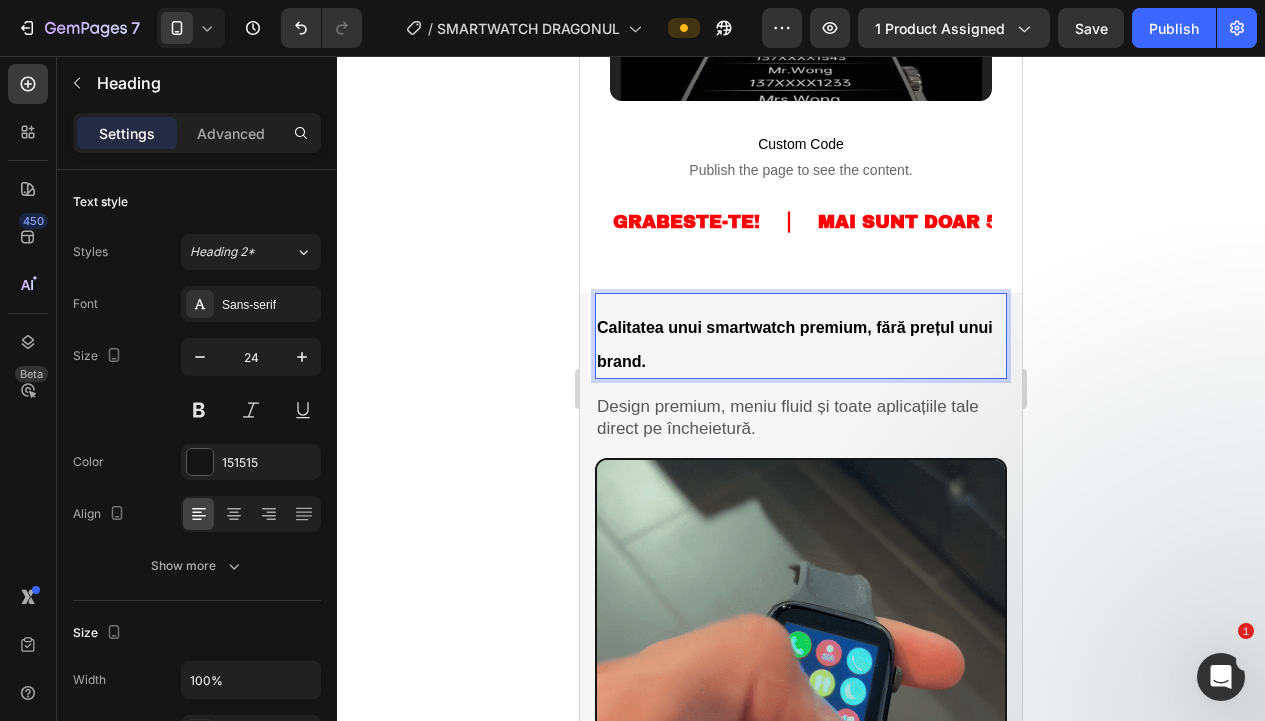 click on "Calitatea unui smartwatch premium, fără prețul unui brand." at bounding box center [801, 343] 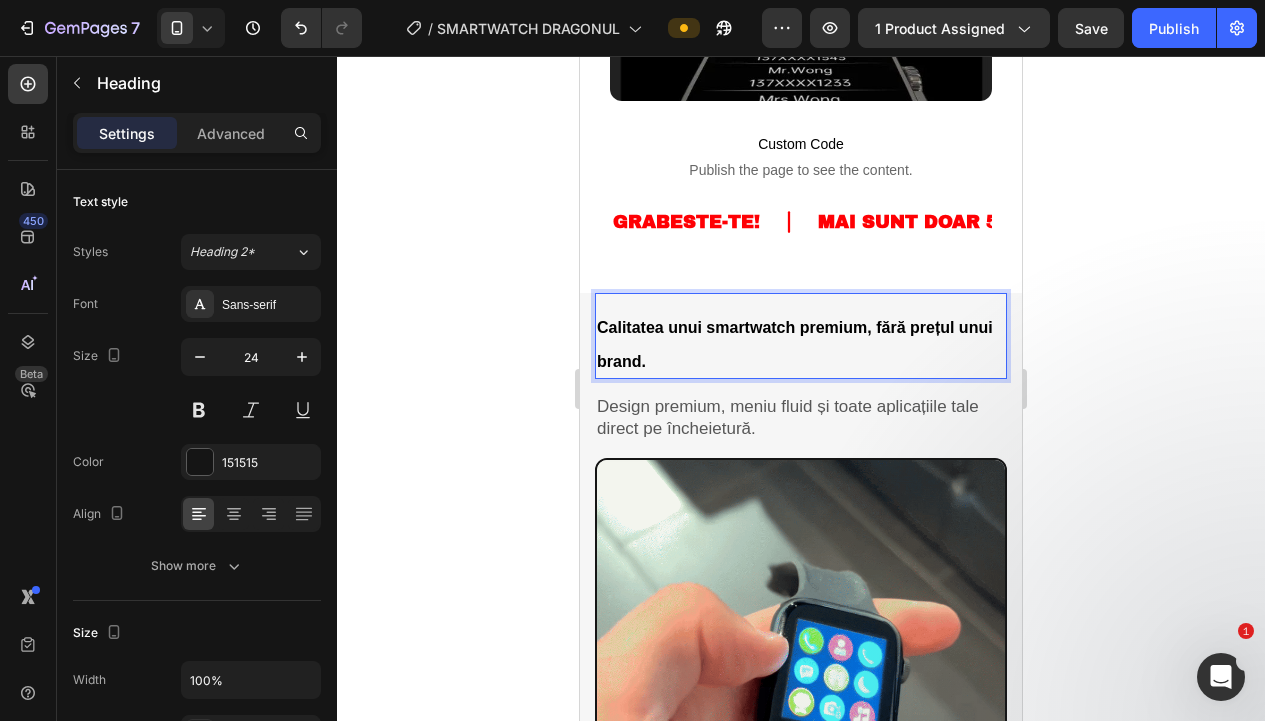 click on "Calitatea unui smartwatch premium, fără prețul unui brand." at bounding box center [801, 343] 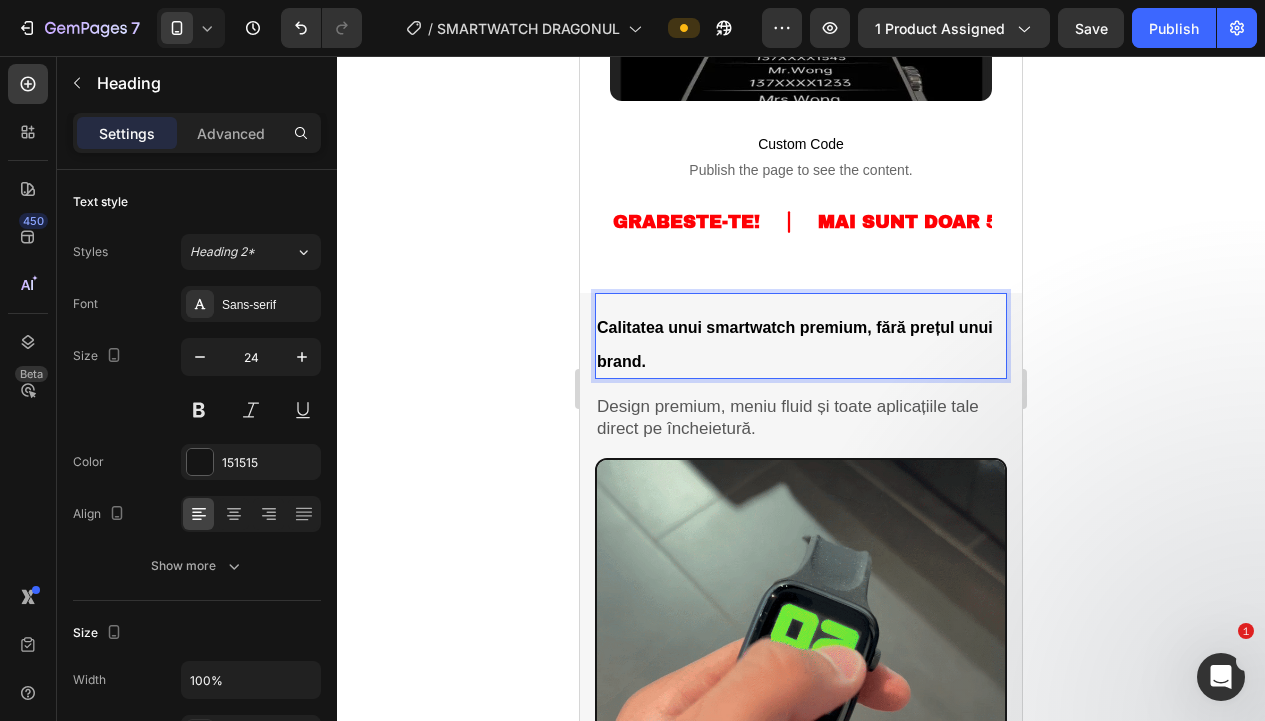 click on "Calitatea unui smartwatch premium, fără prețul unui brand." at bounding box center [801, 343] 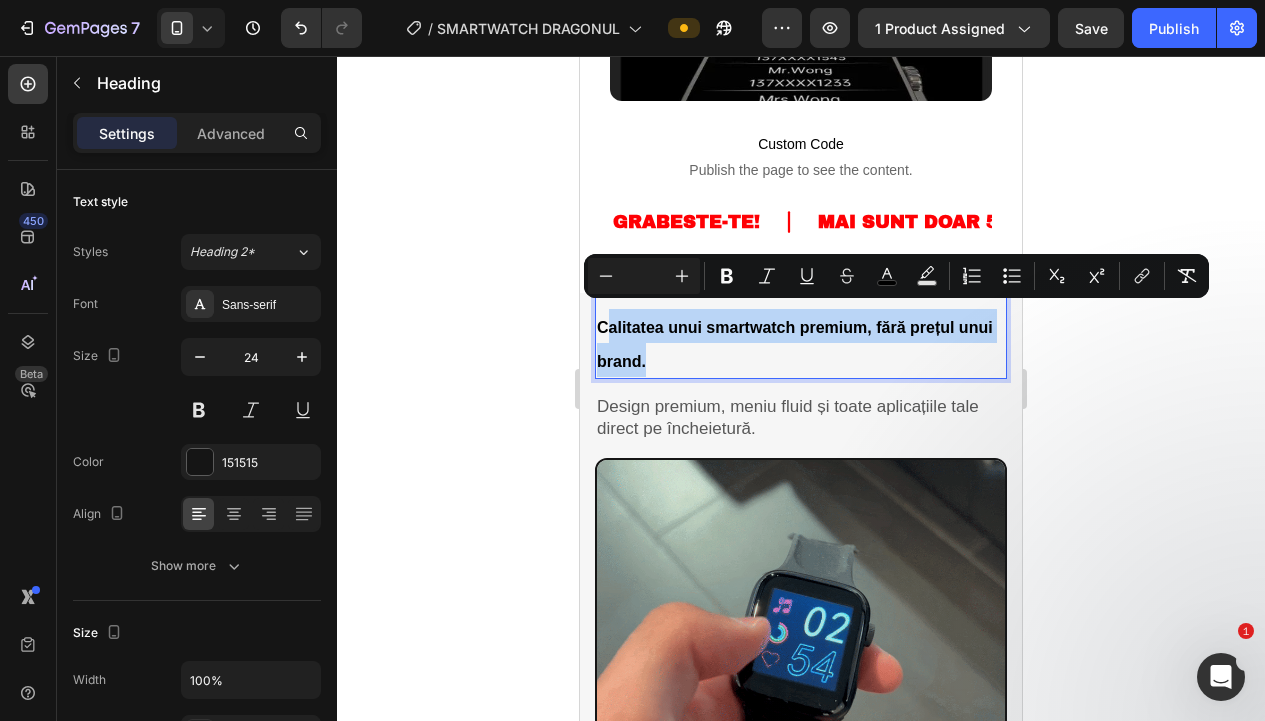 drag, startPoint x: 718, startPoint y: 346, endPoint x: 610, endPoint y: 298, distance: 118.186295 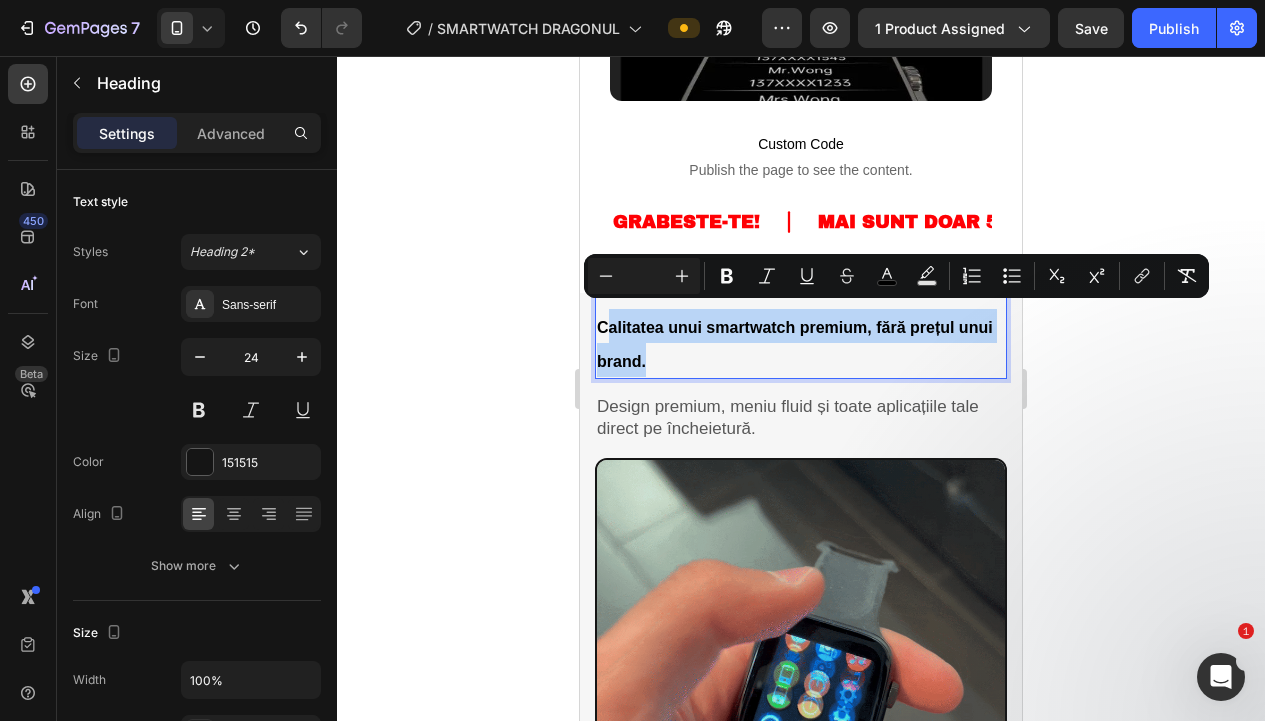 click on "Calitatea unui smartwatch premium, fără prețul unui brand." at bounding box center (801, 343) 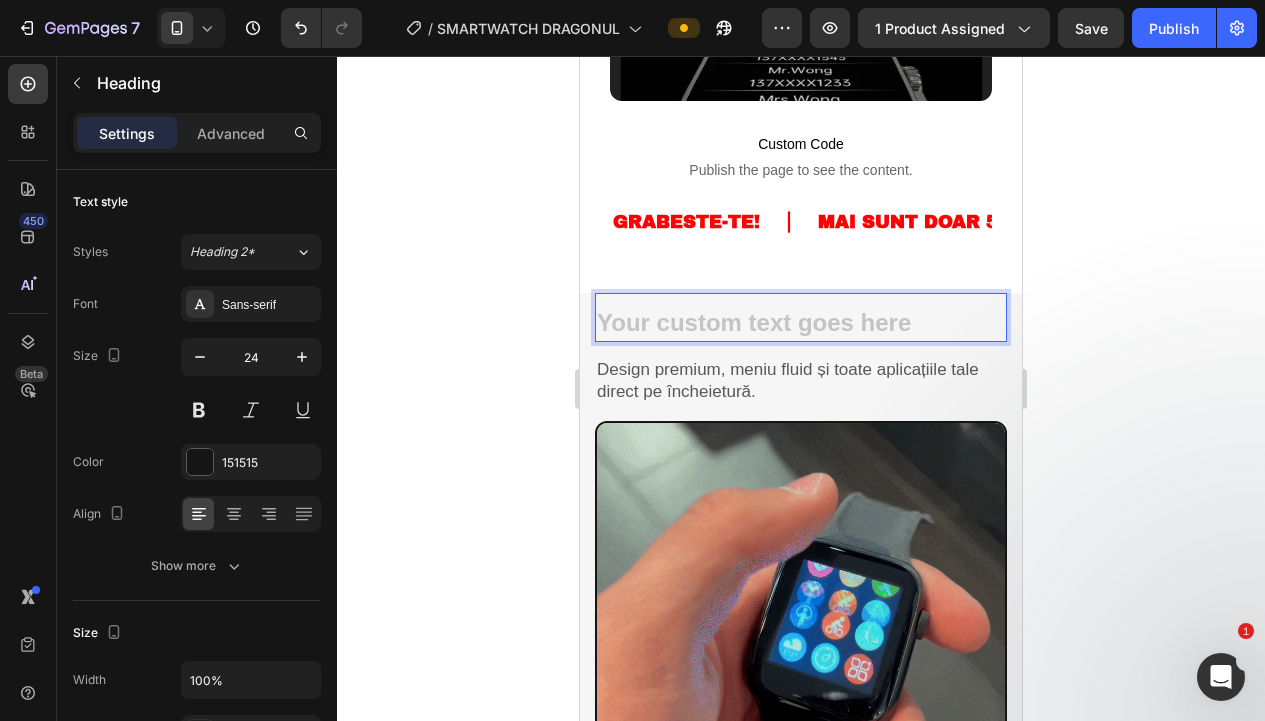 type 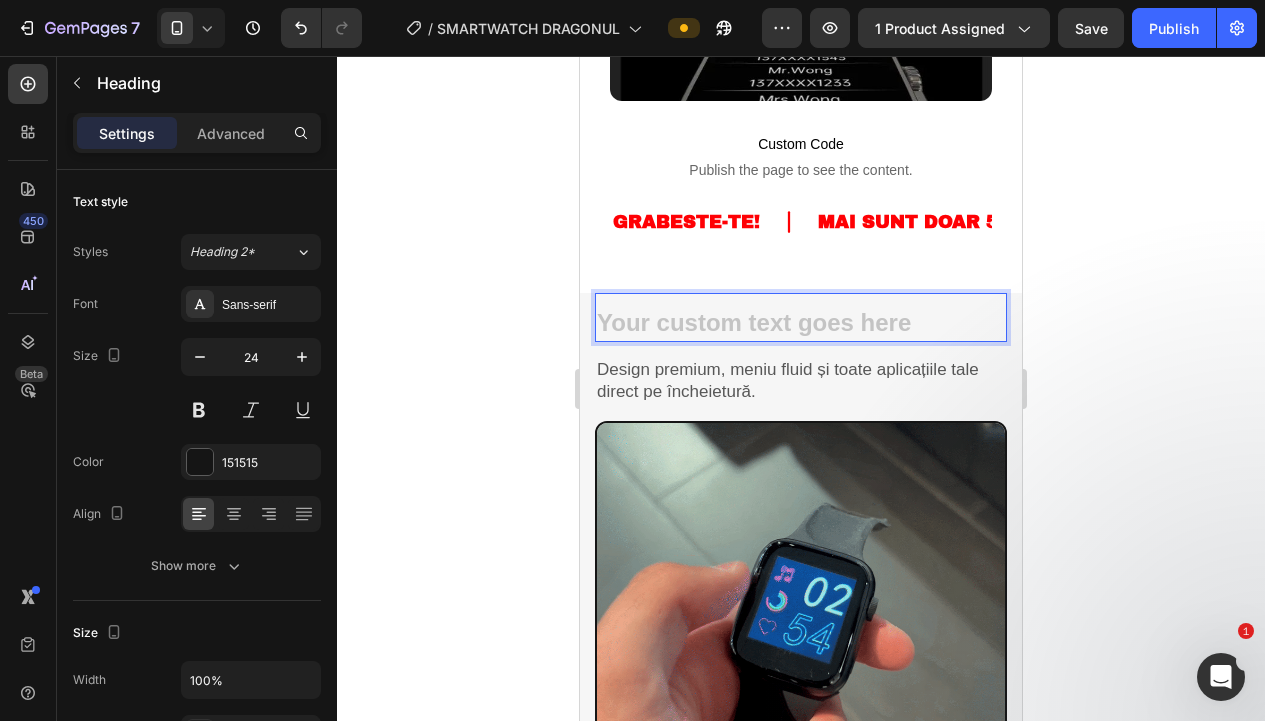 click at bounding box center (801, 324) 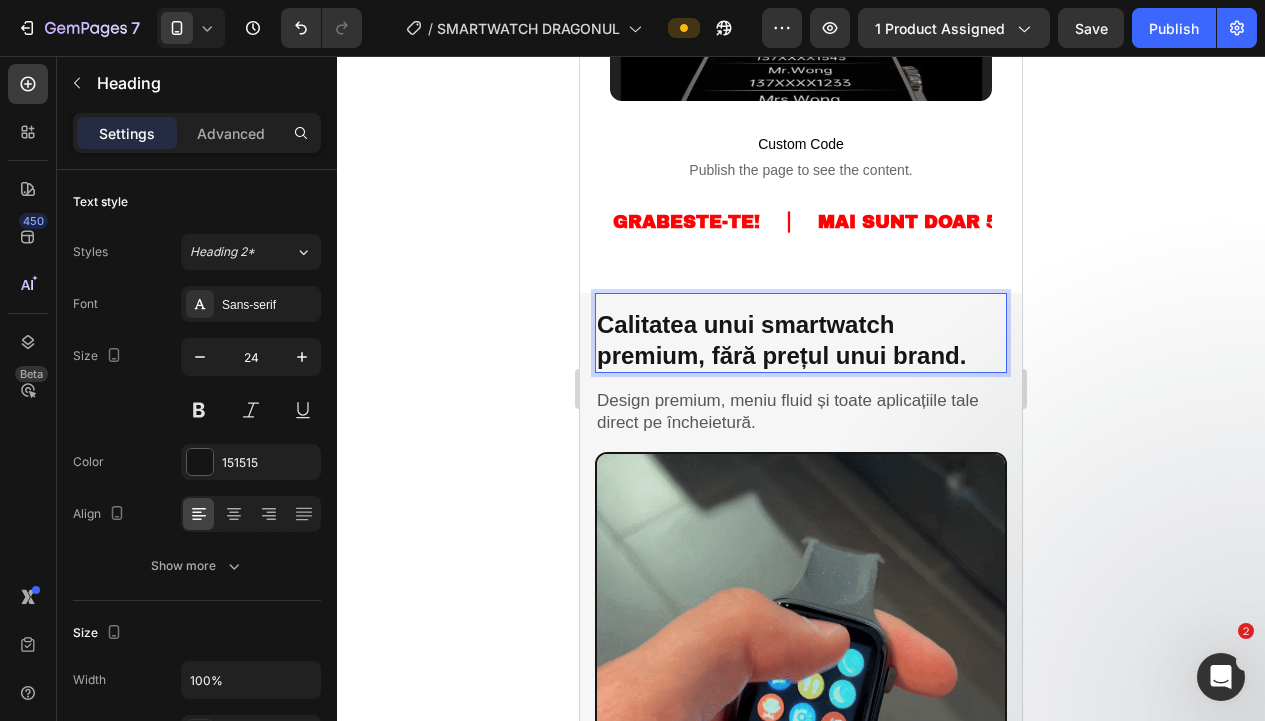 drag, startPoint x: 399, startPoint y: 280, endPoint x: 1238, endPoint y: 284, distance: 839.0095 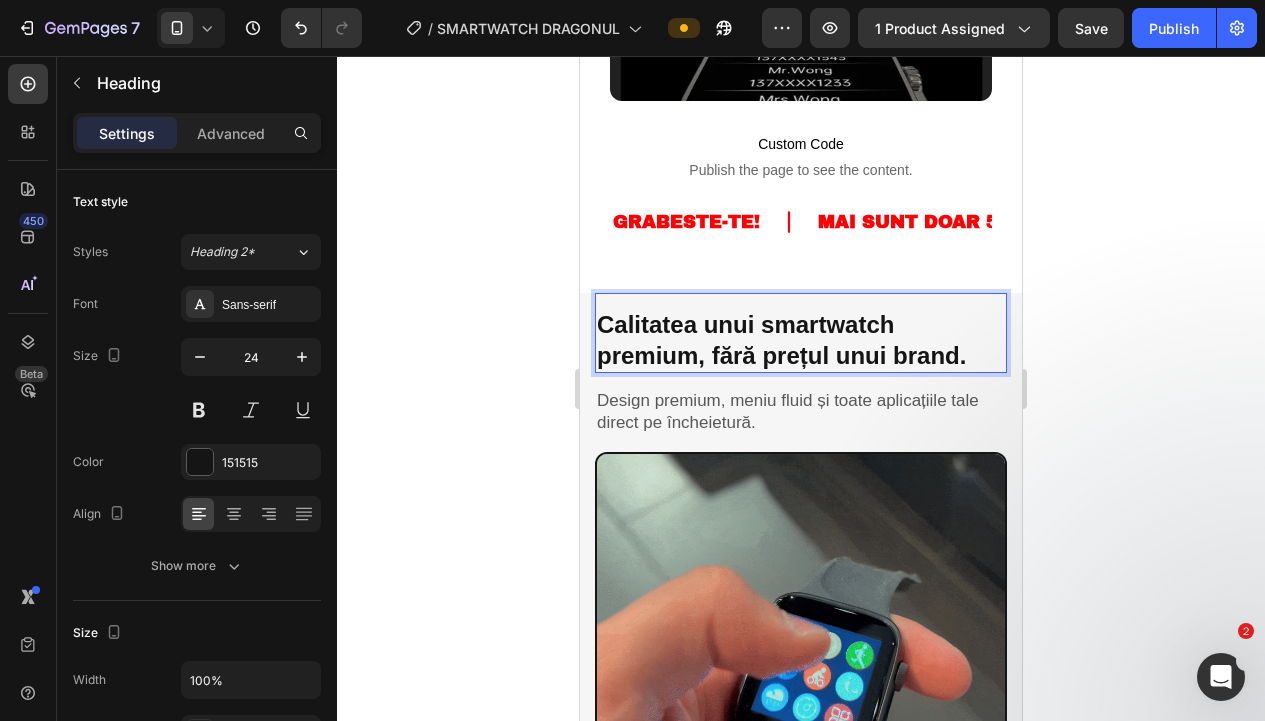 click 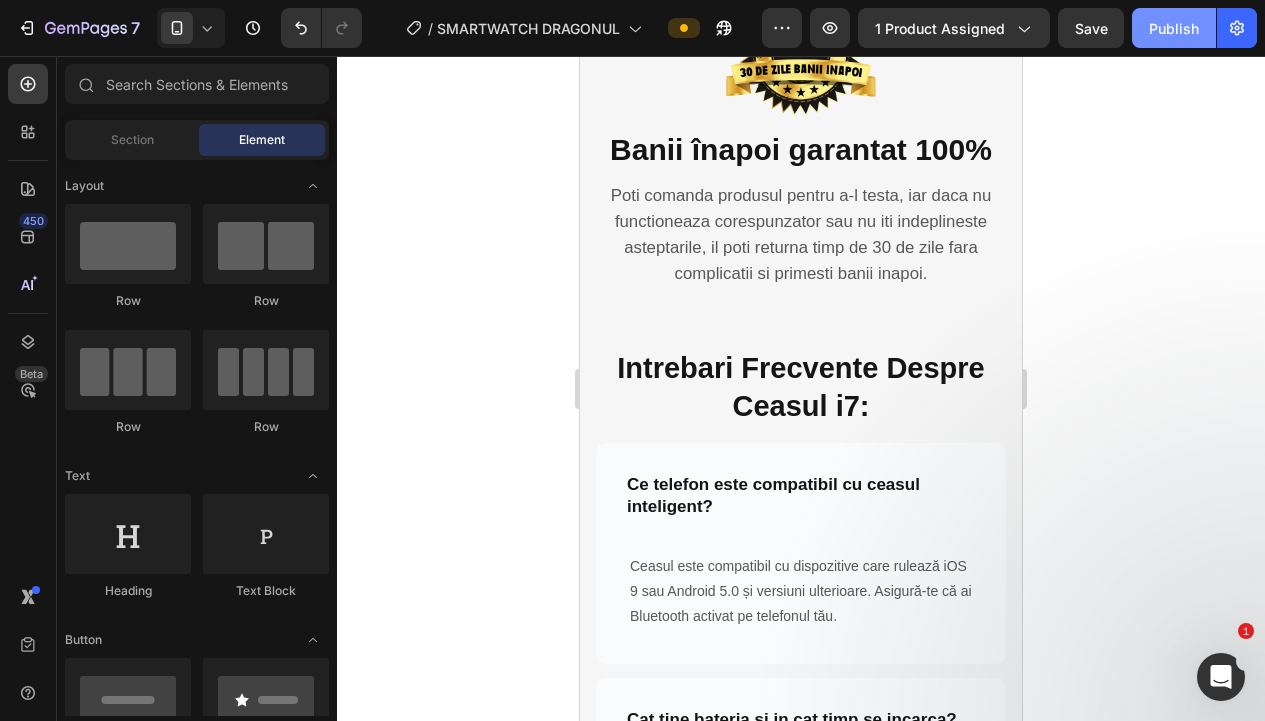 scroll, scrollTop: 4034, scrollLeft: 0, axis: vertical 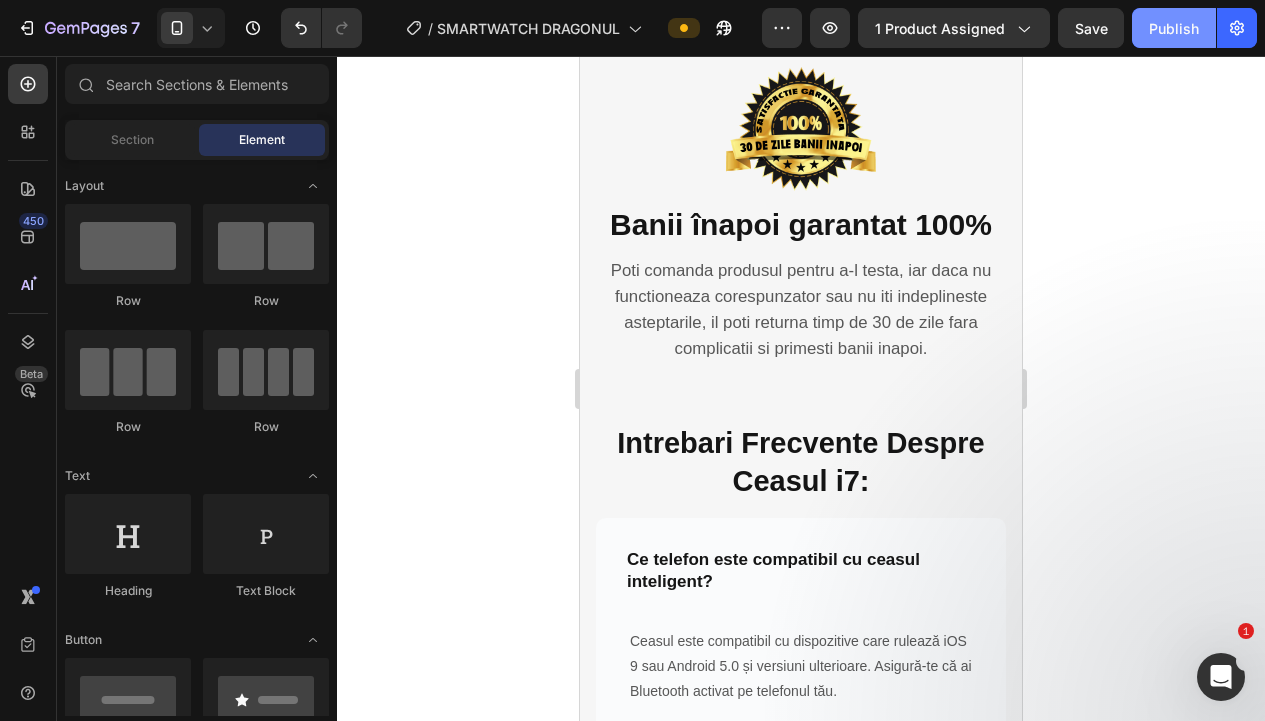 click on "Publish" 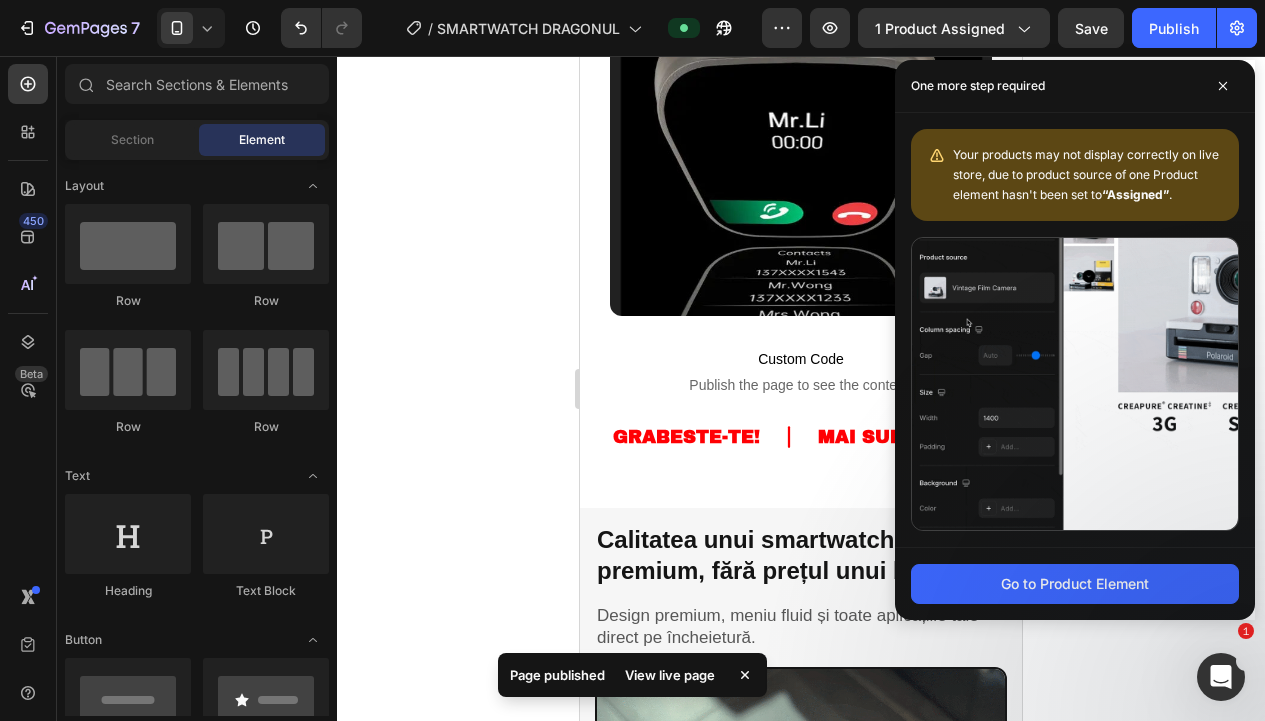 scroll, scrollTop: 1530, scrollLeft: 0, axis: vertical 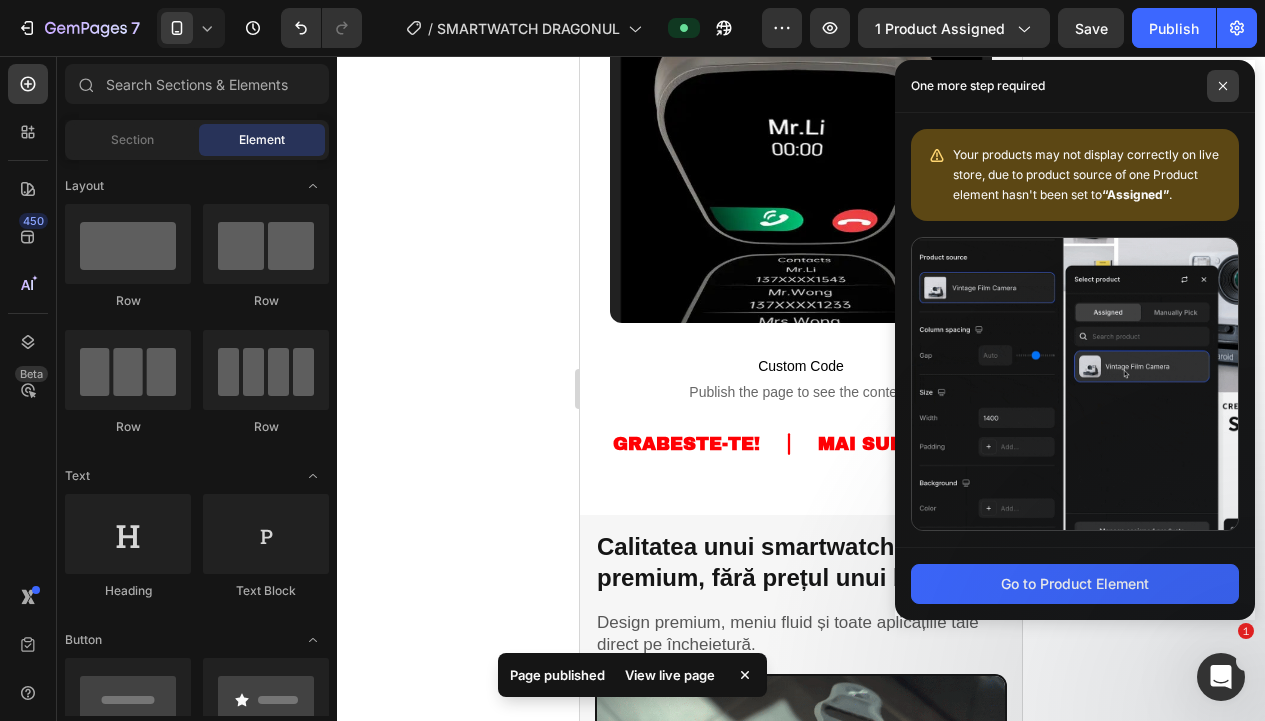 click at bounding box center [1223, 86] 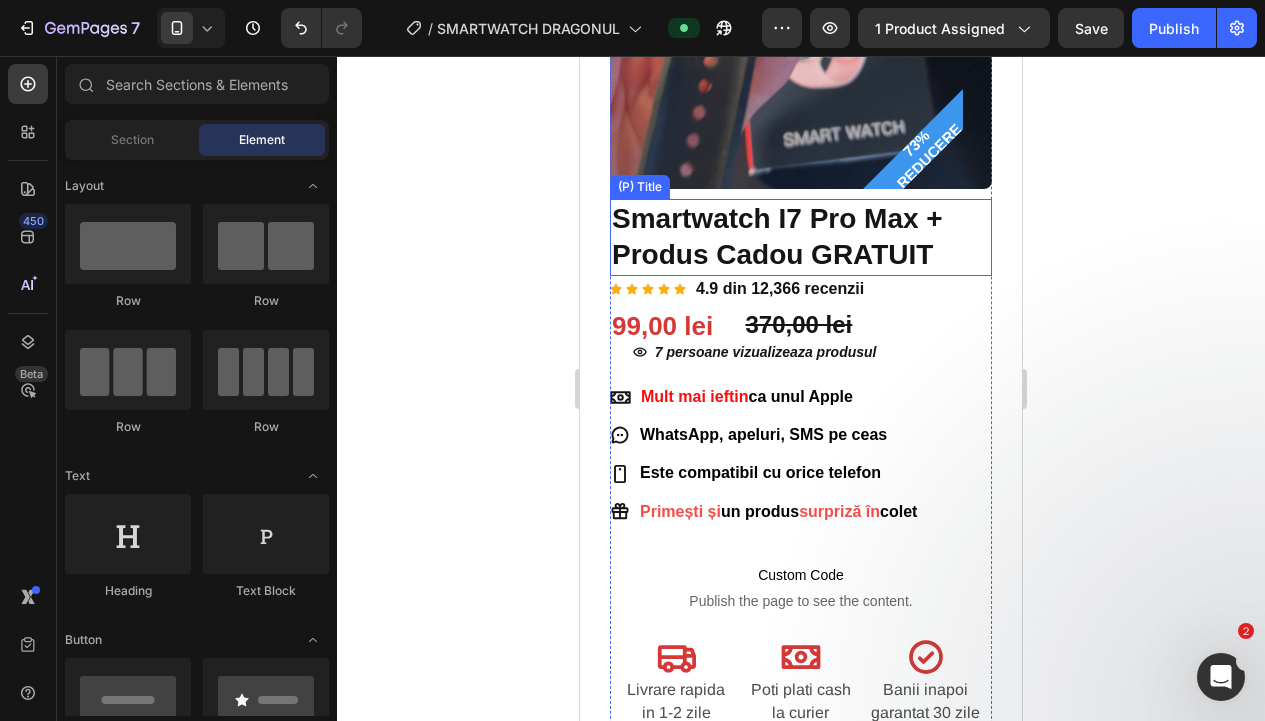 scroll, scrollTop: 377, scrollLeft: 0, axis: vertical 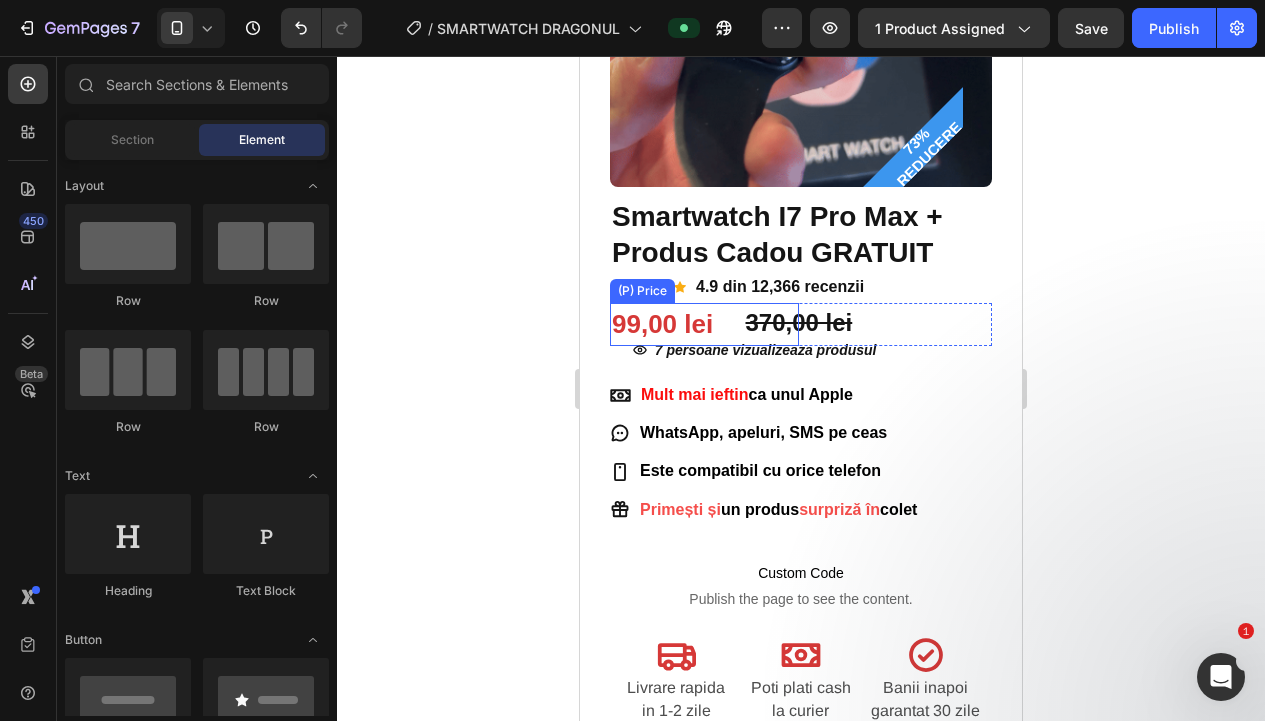 click on "99,00 lei" at bounding box center [704, 324] 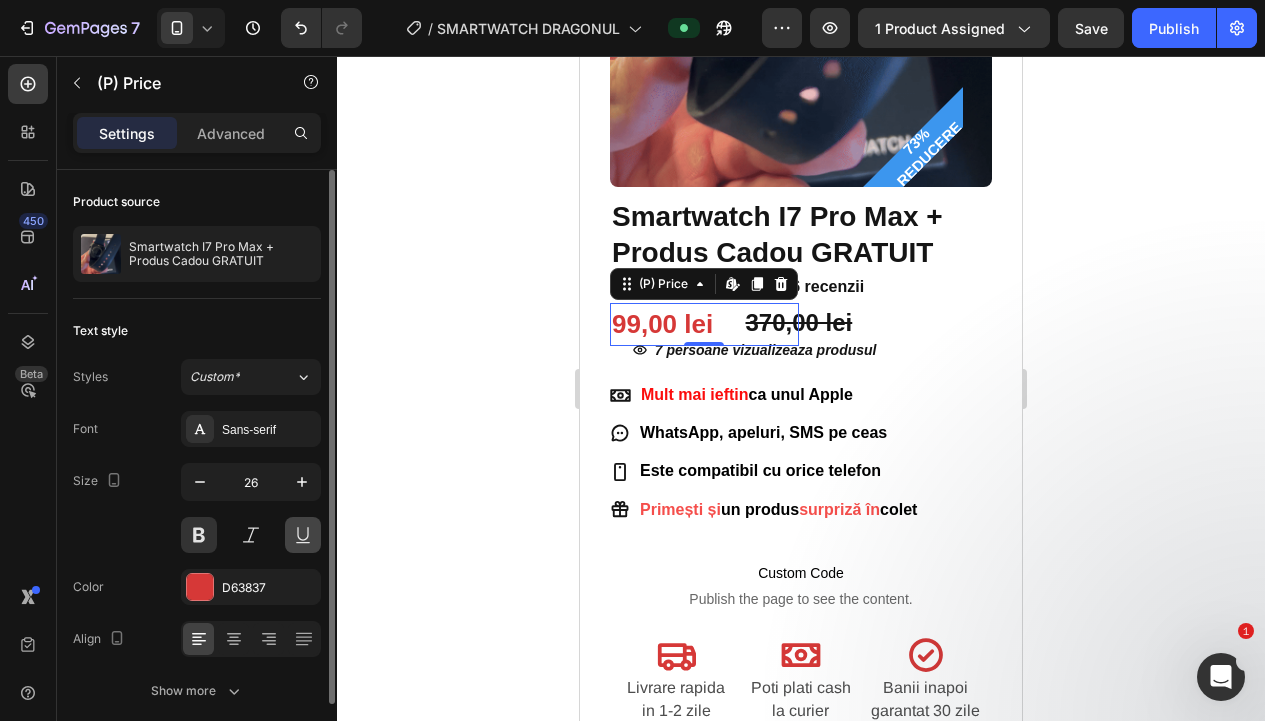 click at bounding box center [303, 535] 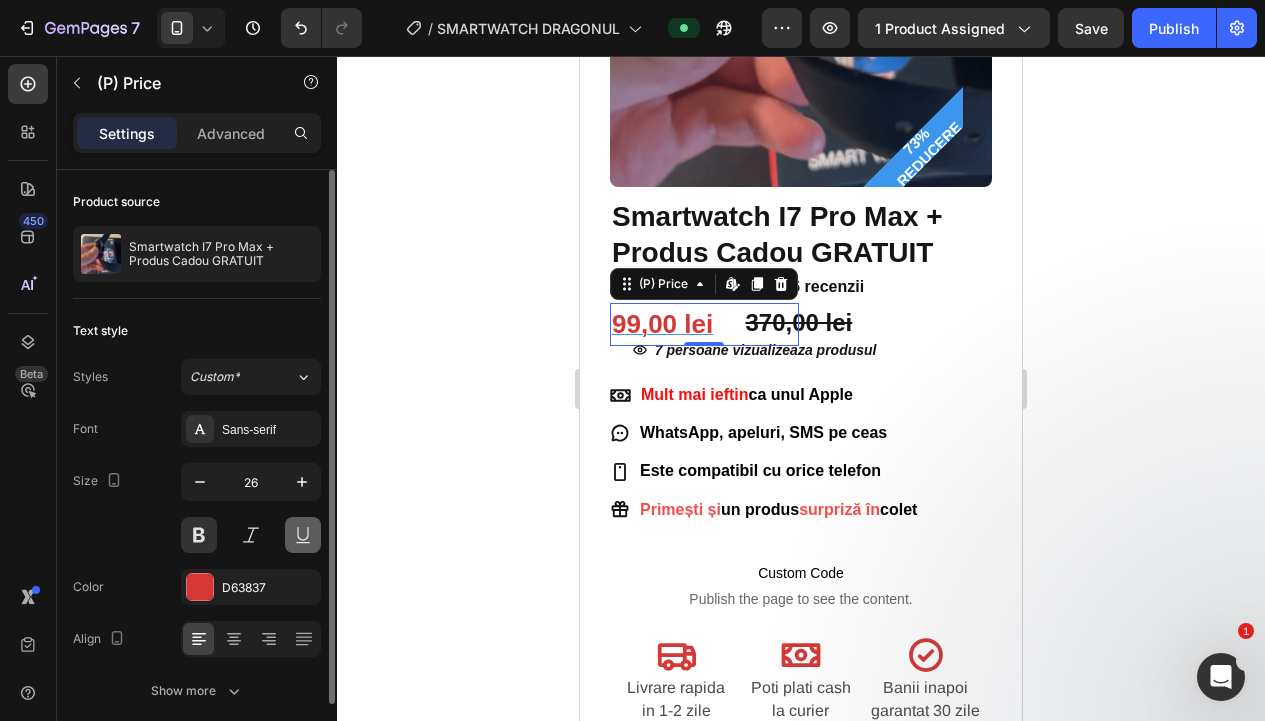 click at bounding box center (303, 535) 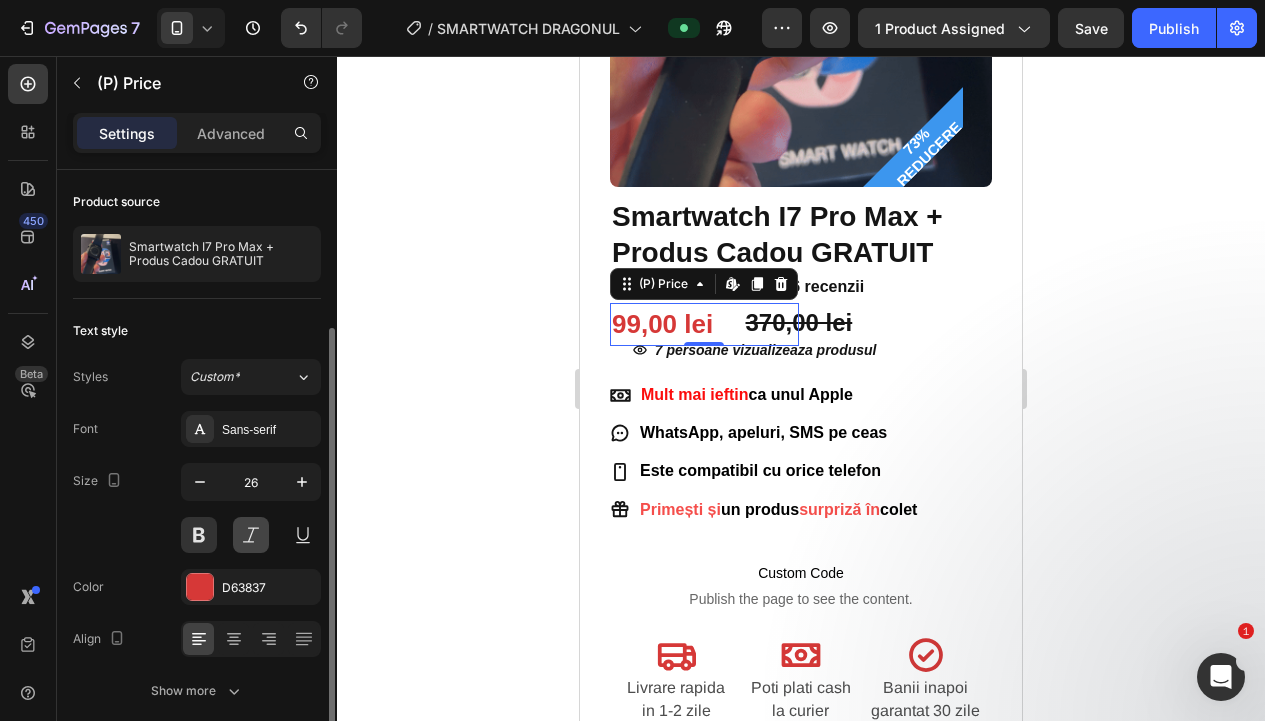 scroll, scrollTop: 84, scrollLeft: 0, axis: vertical 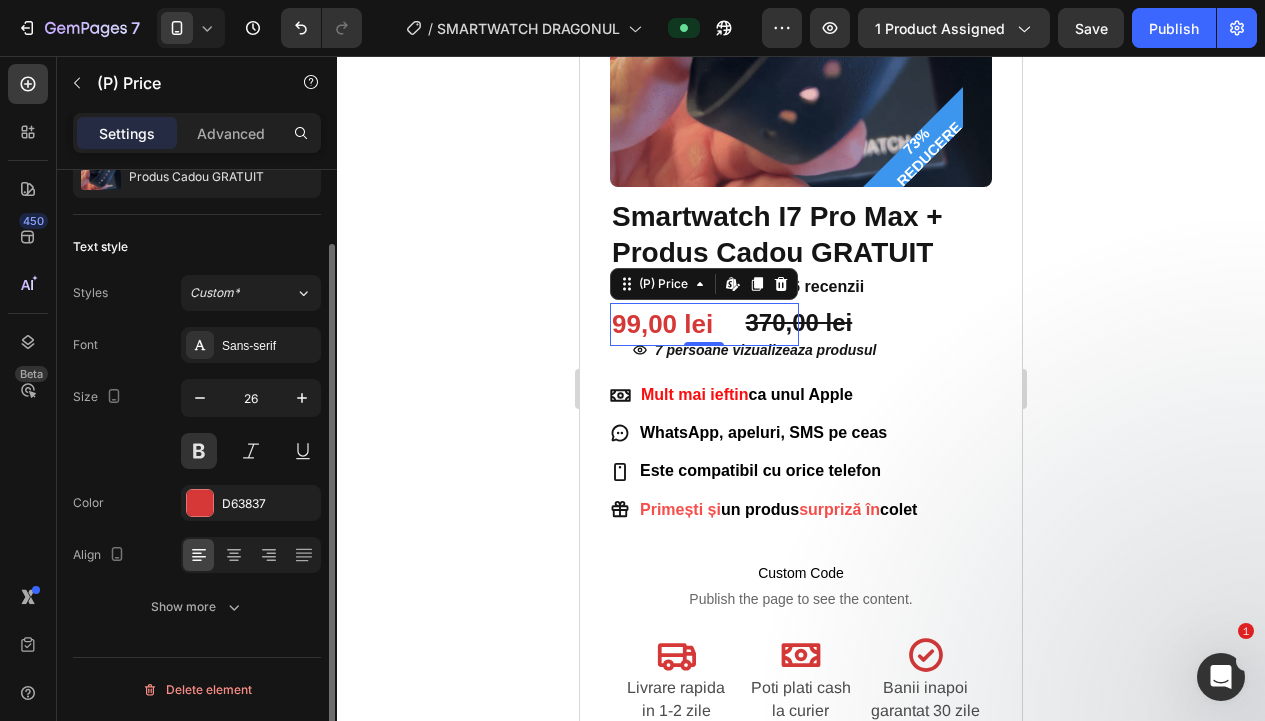 click 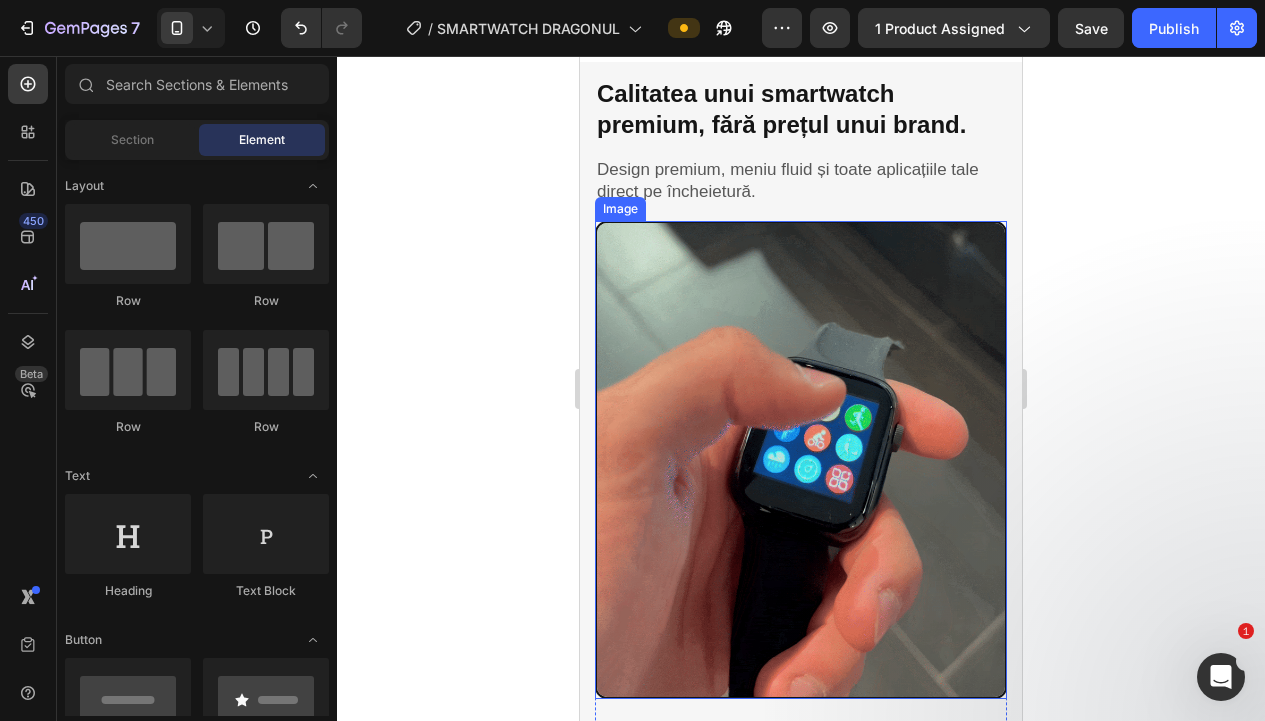 scroll, scrollTop: 1794, scrollLeft: 0, axis: vertical 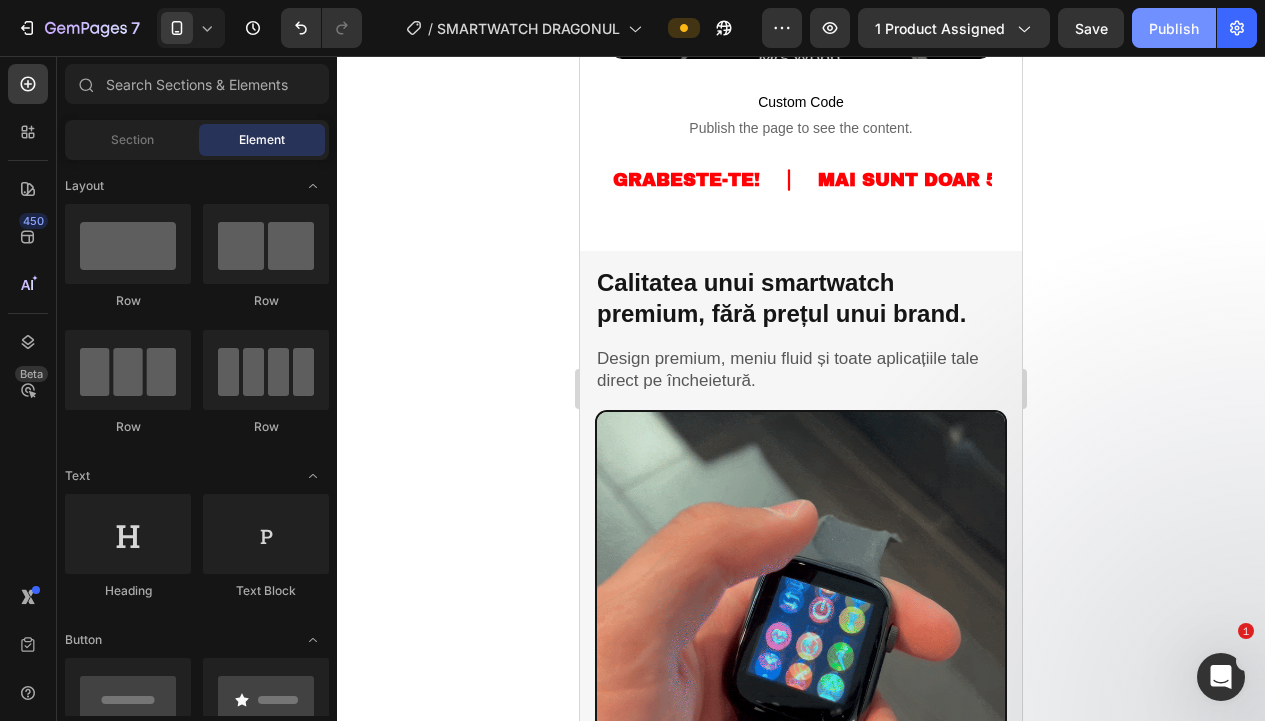 click on "Publish" at bounding box center [1174, 28] 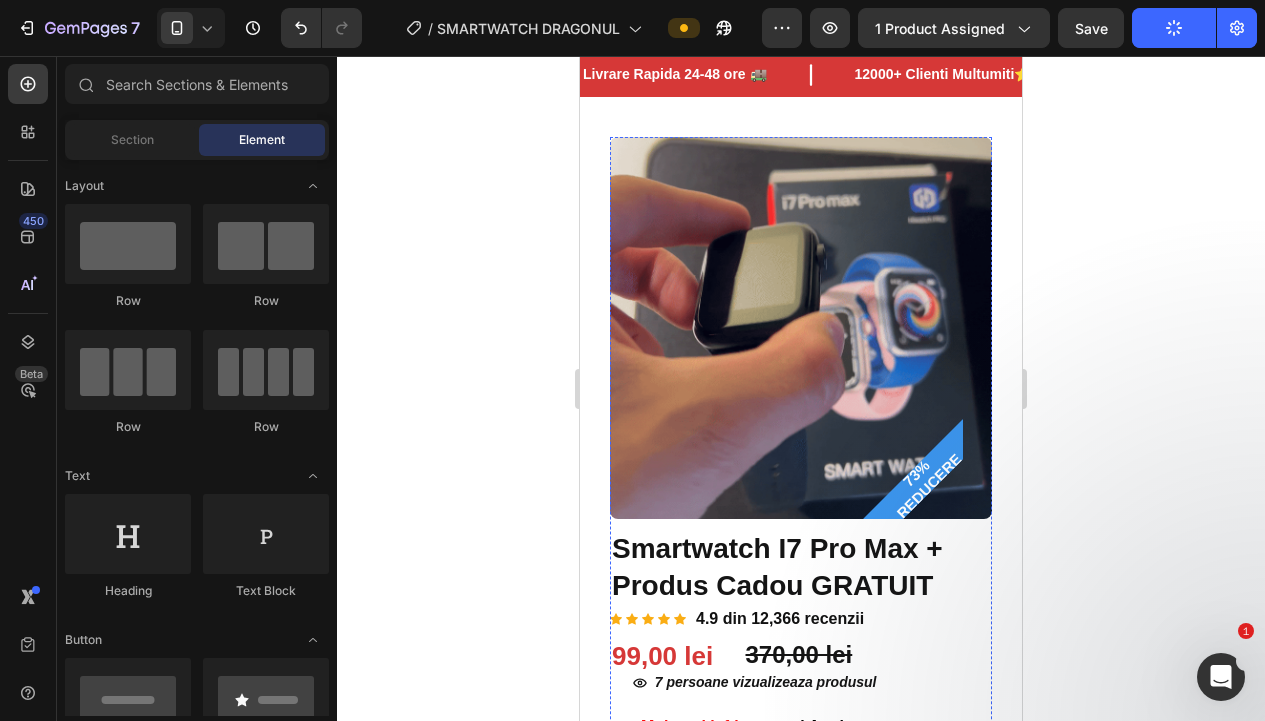 scroll, scrollTop: 95, scrollLeft: 0, axis: vertical 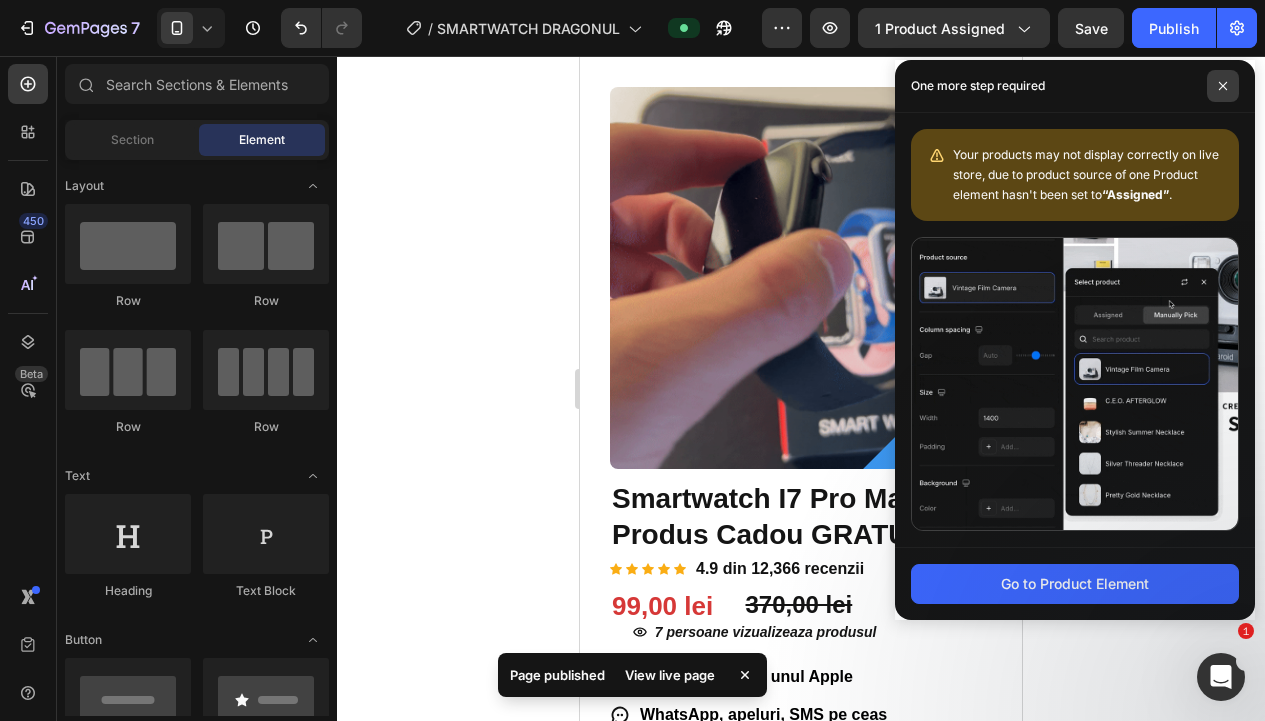 click at bounding box center [1223, 86] 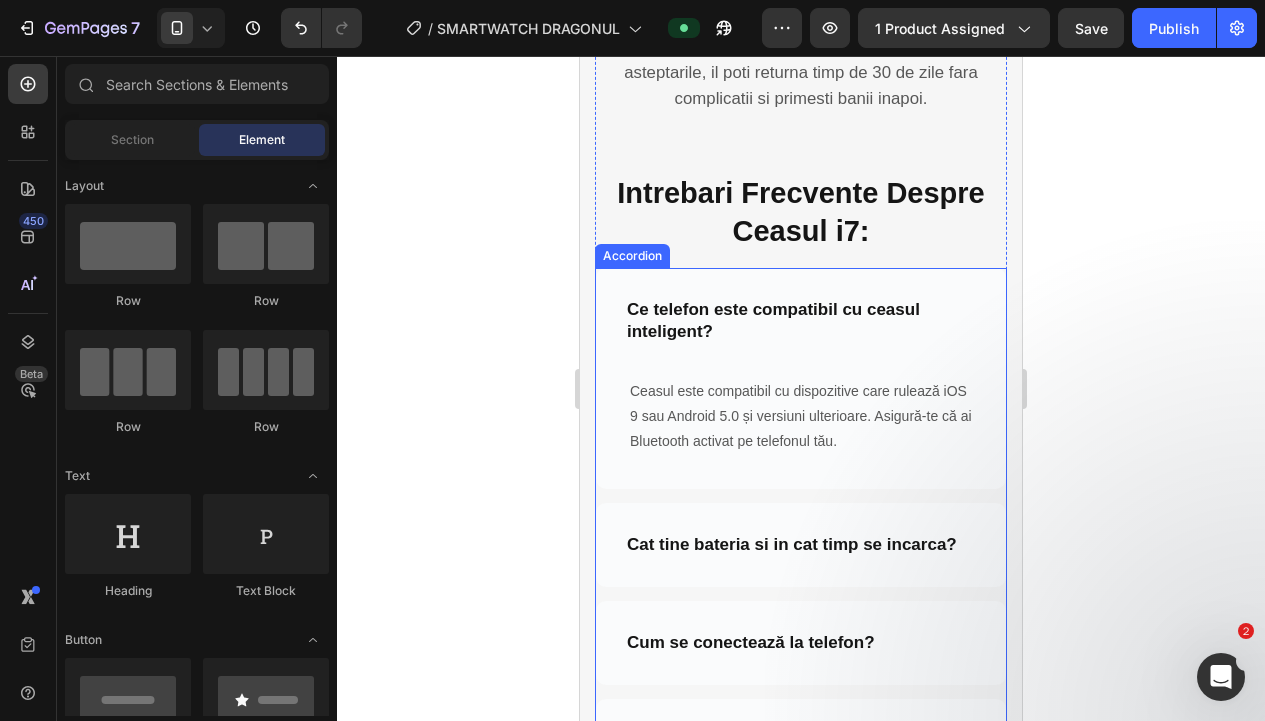 scroll, scrollTop: 4285, scrollLeft: 0, axis: vertical 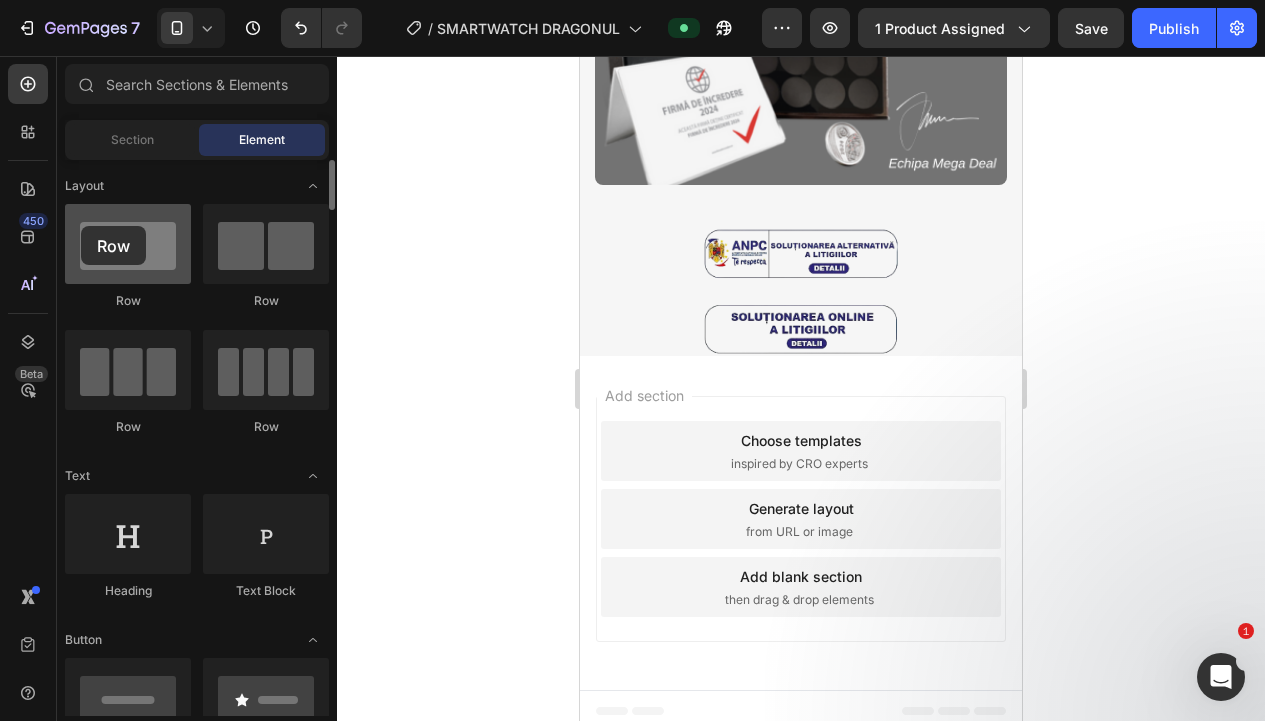 drag, startPoint x: 143, startPoint y: 257, endPoint x: 81, endPoint y: 226, distance: 69.31811 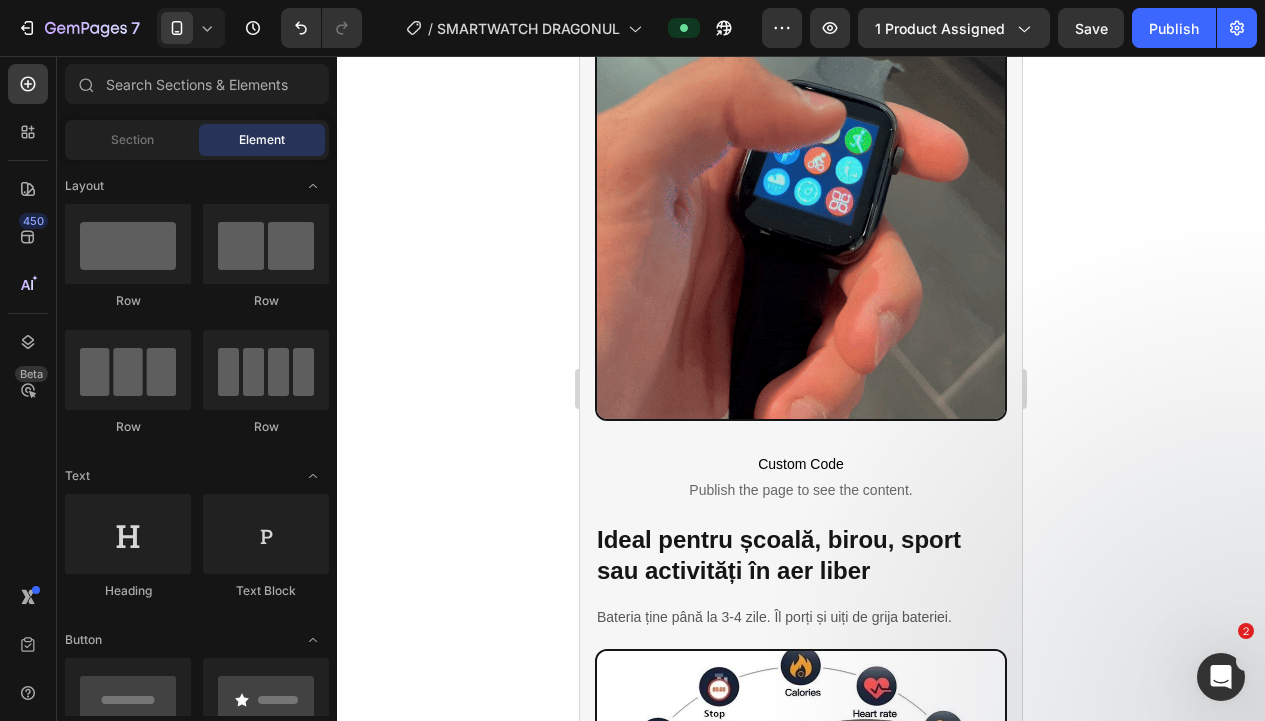 scroll, scrollTop: 2280, scrollLeft: 0, axis: vertical 